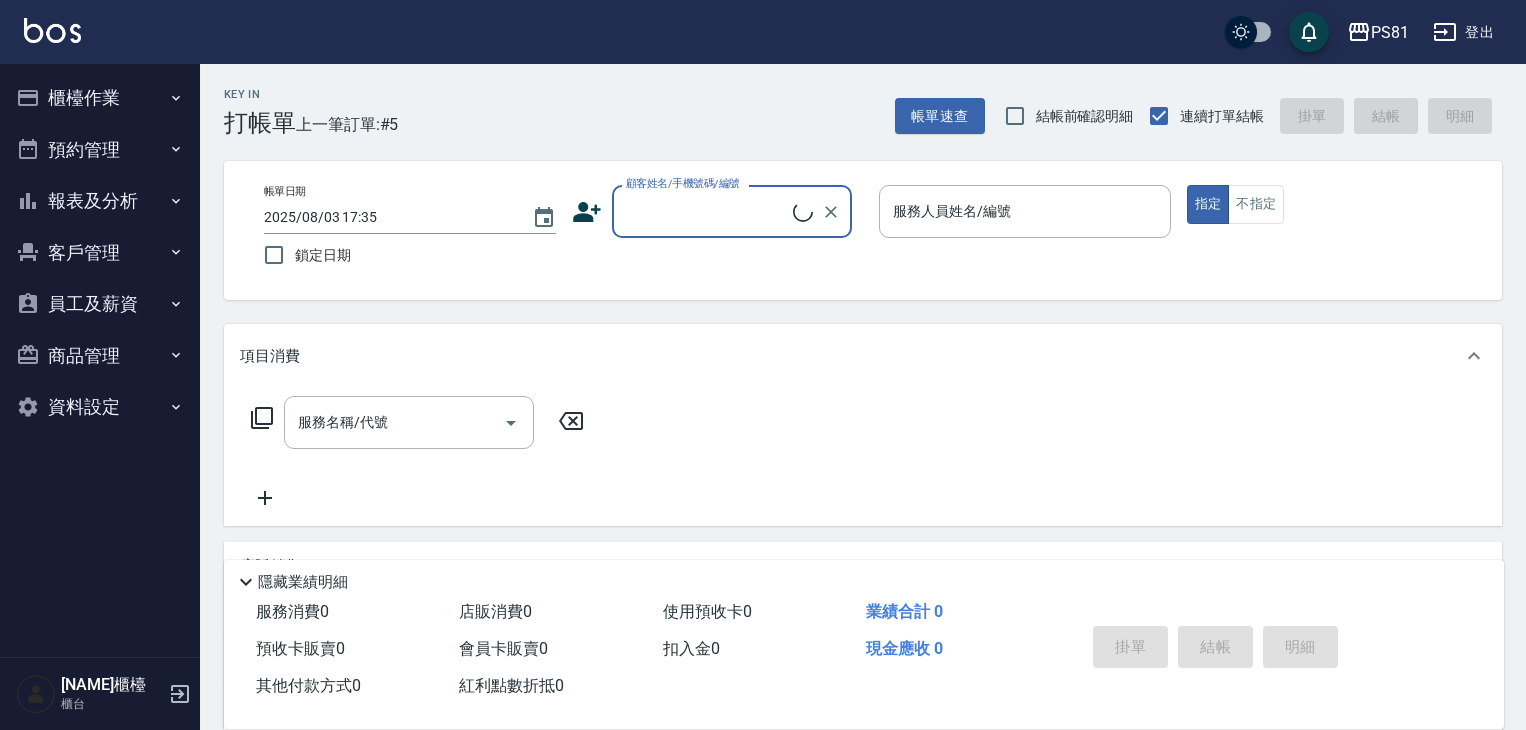 scroll, scrollTop: 0, scrollLeft: 0, axis: both 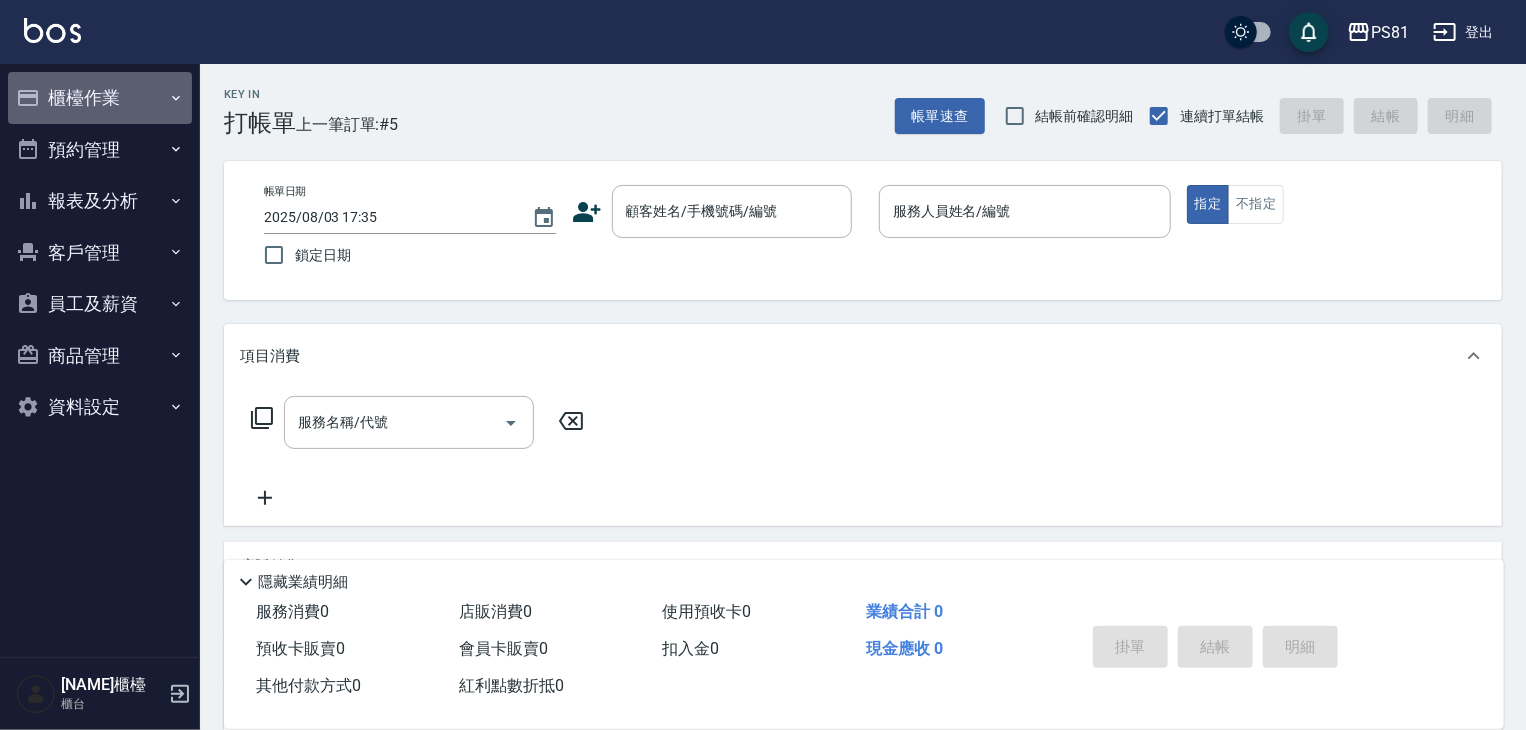 click on "櫃檯作業" at bounding box center (100, 98) 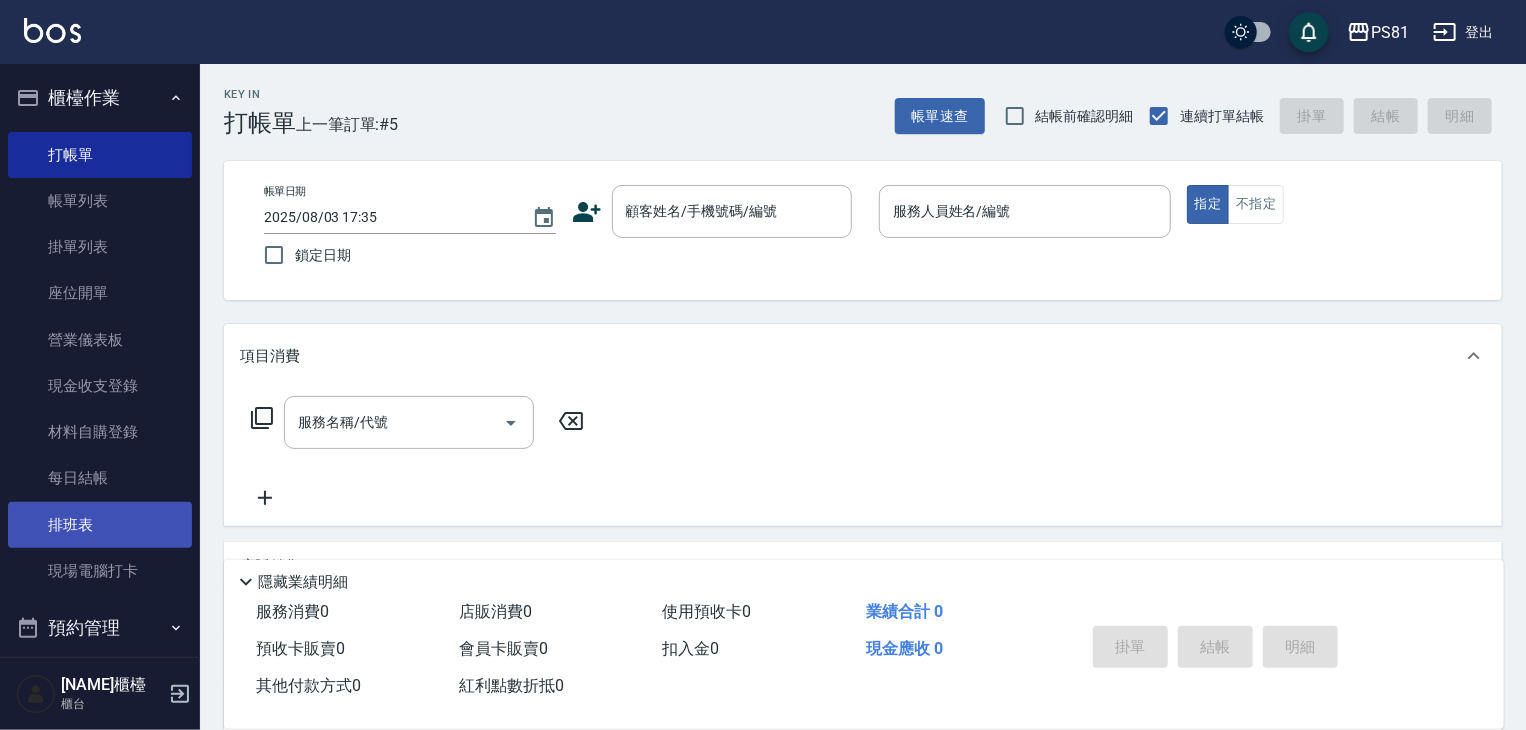 click on "排班表" at bounding box center [100, 525] 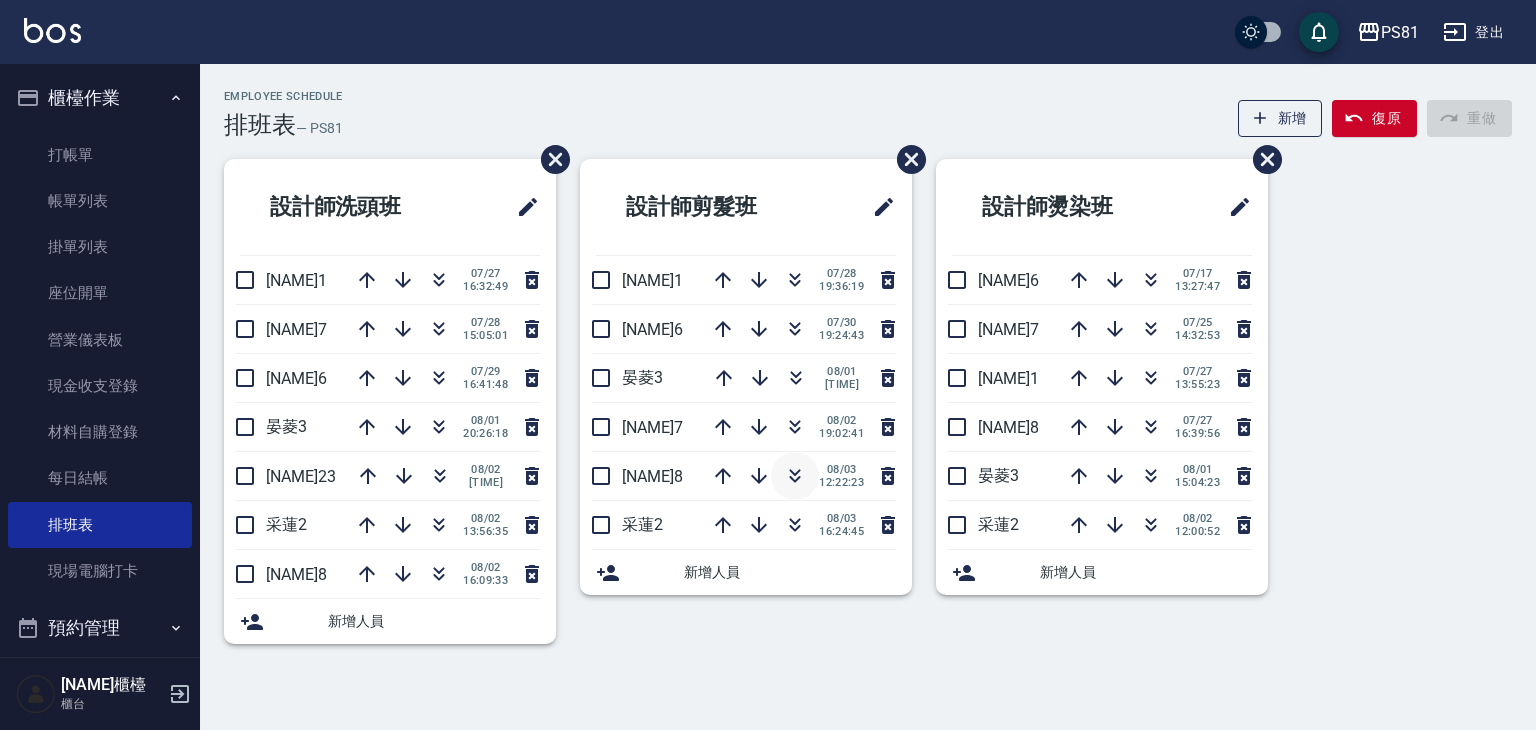 click 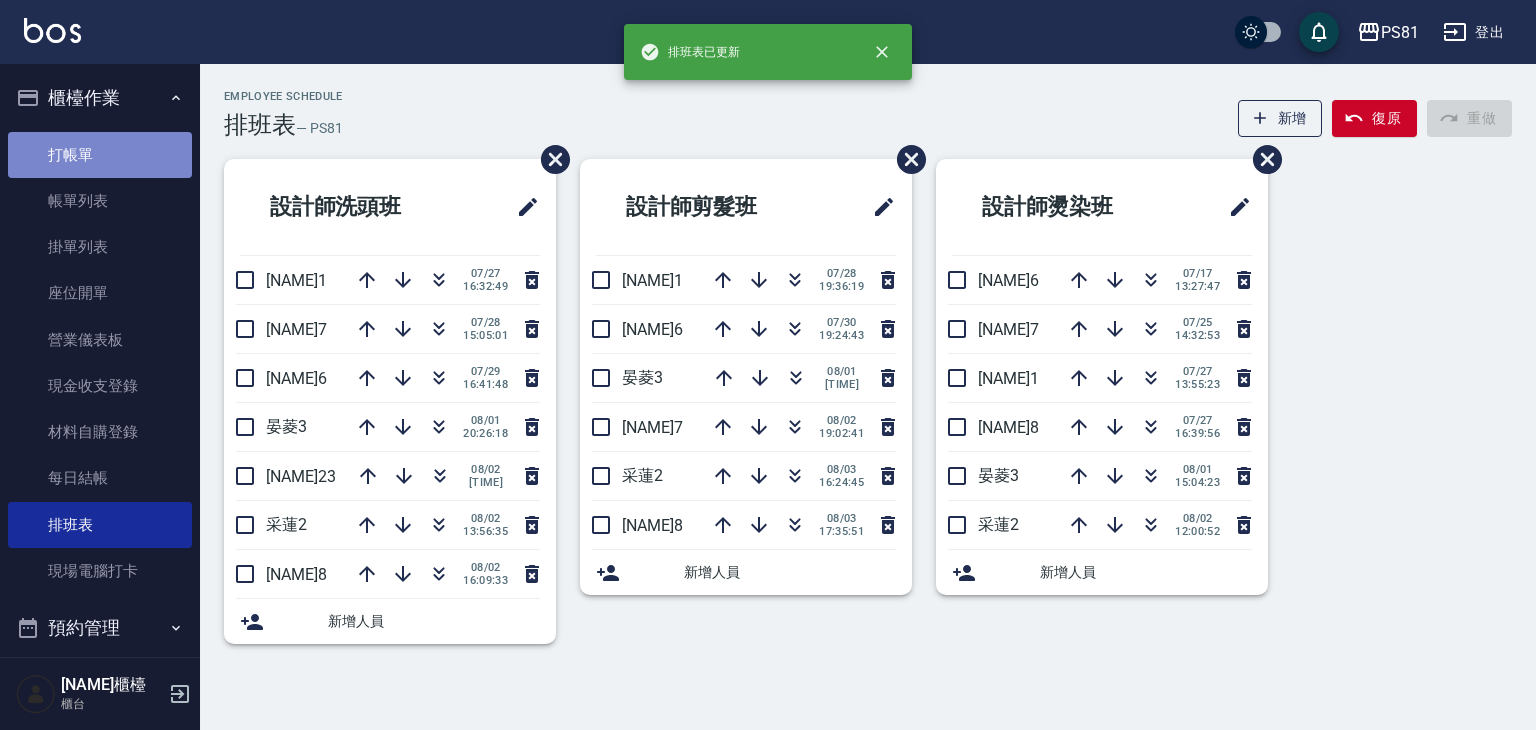 click on "打帳單" at bounding box center [100, 155] 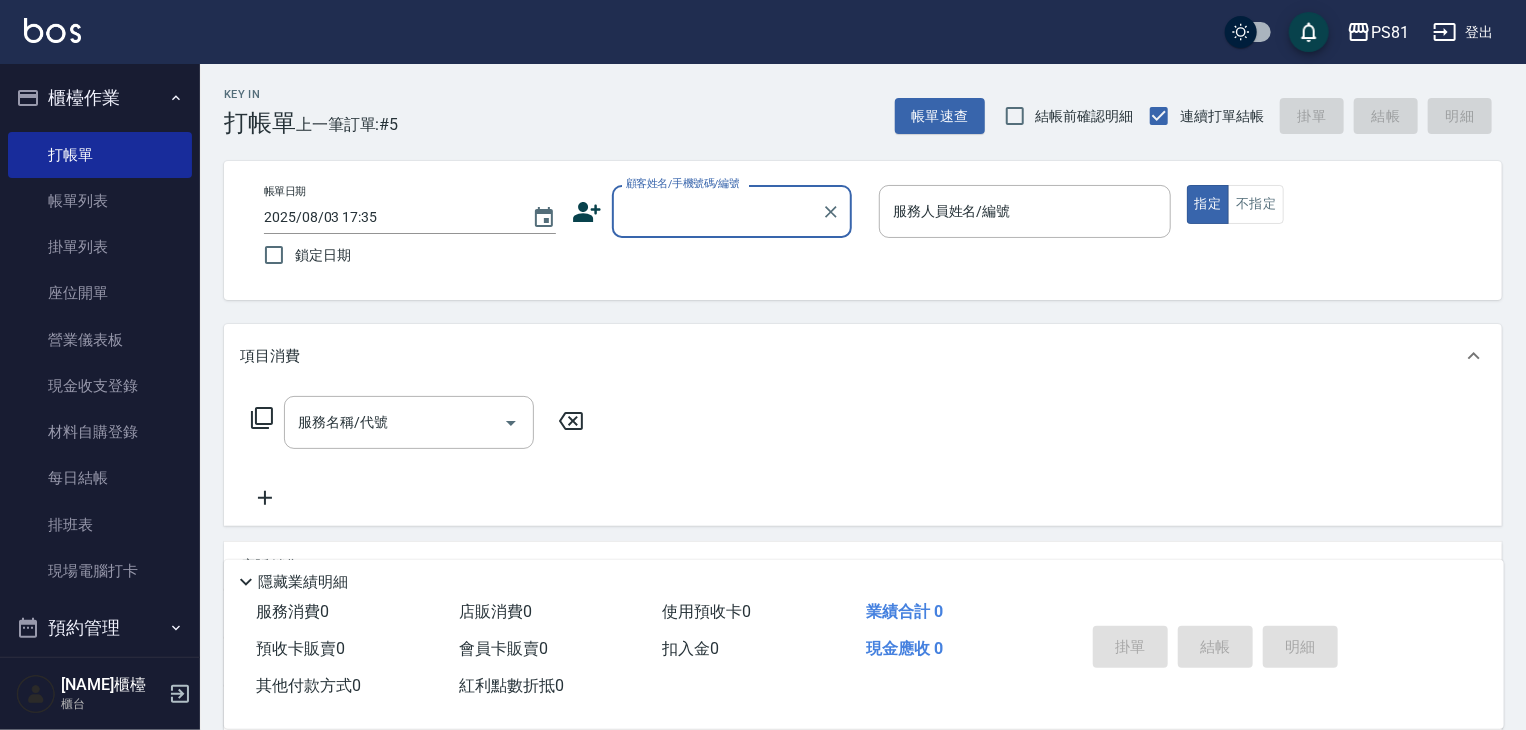 click on "顧客姓名/手機號碼/編號" at bounding box center (717, 211) 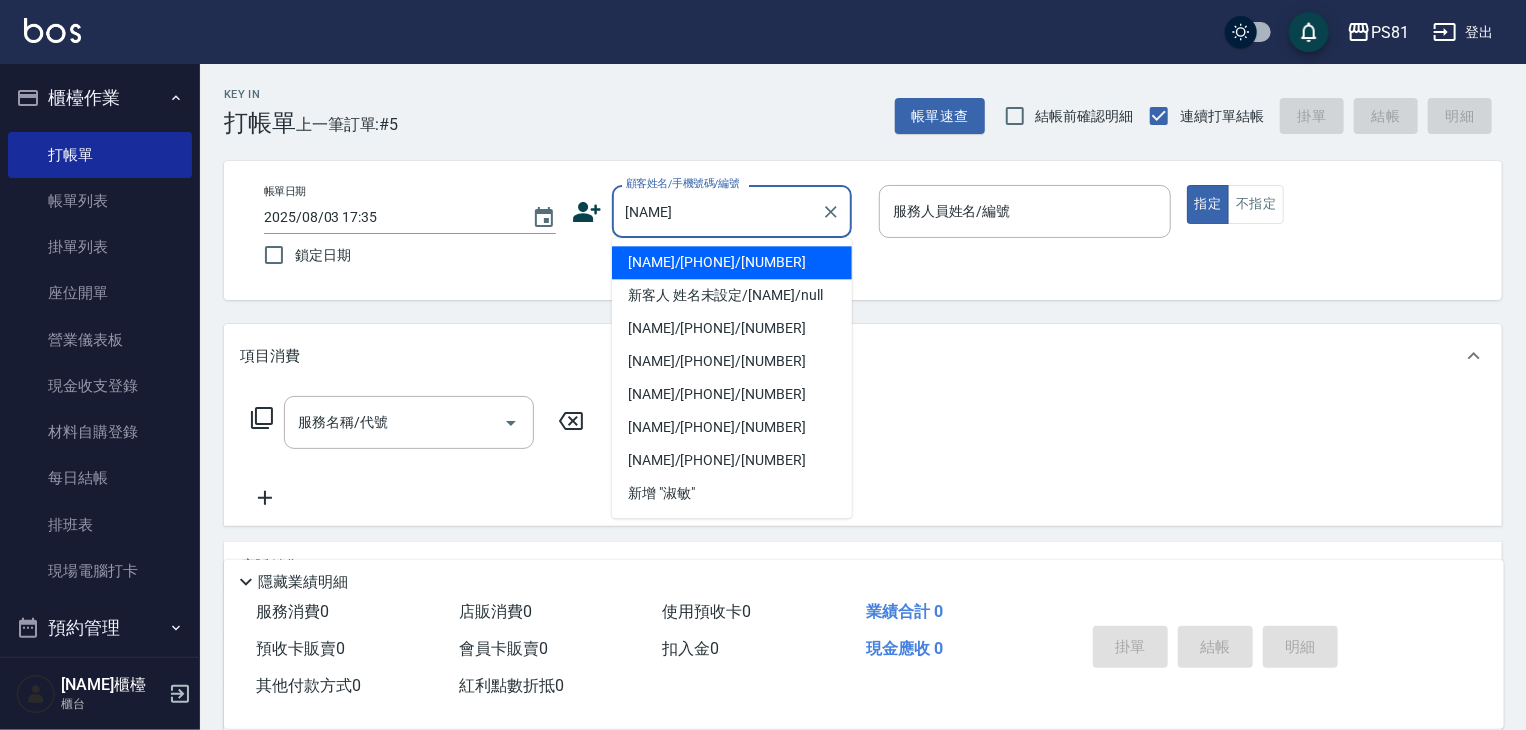 drag, startPoint x: 765, startPoint y: 281, endPoint x: 761, endPoint y: 260, distance: 21.377558 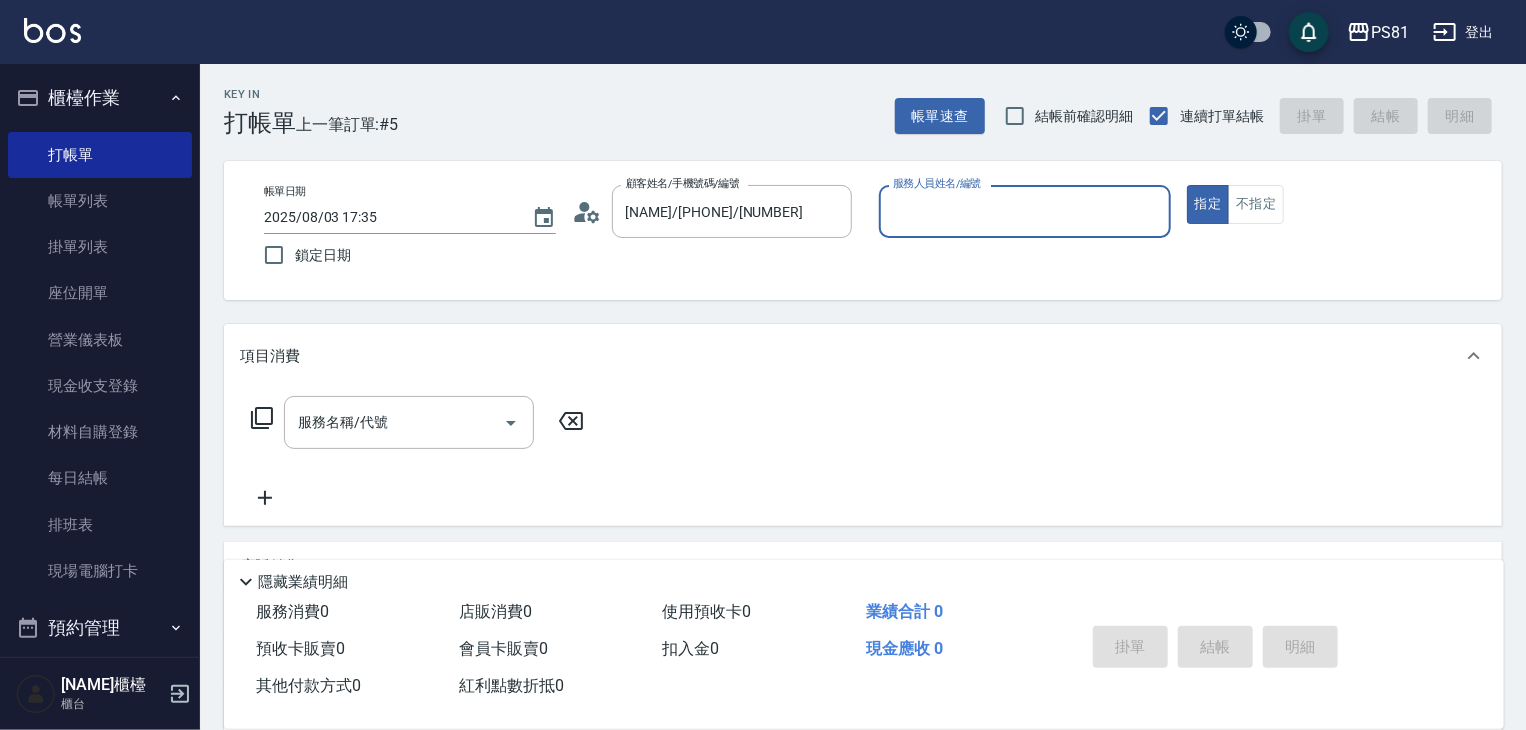 type on "采蓮-2" 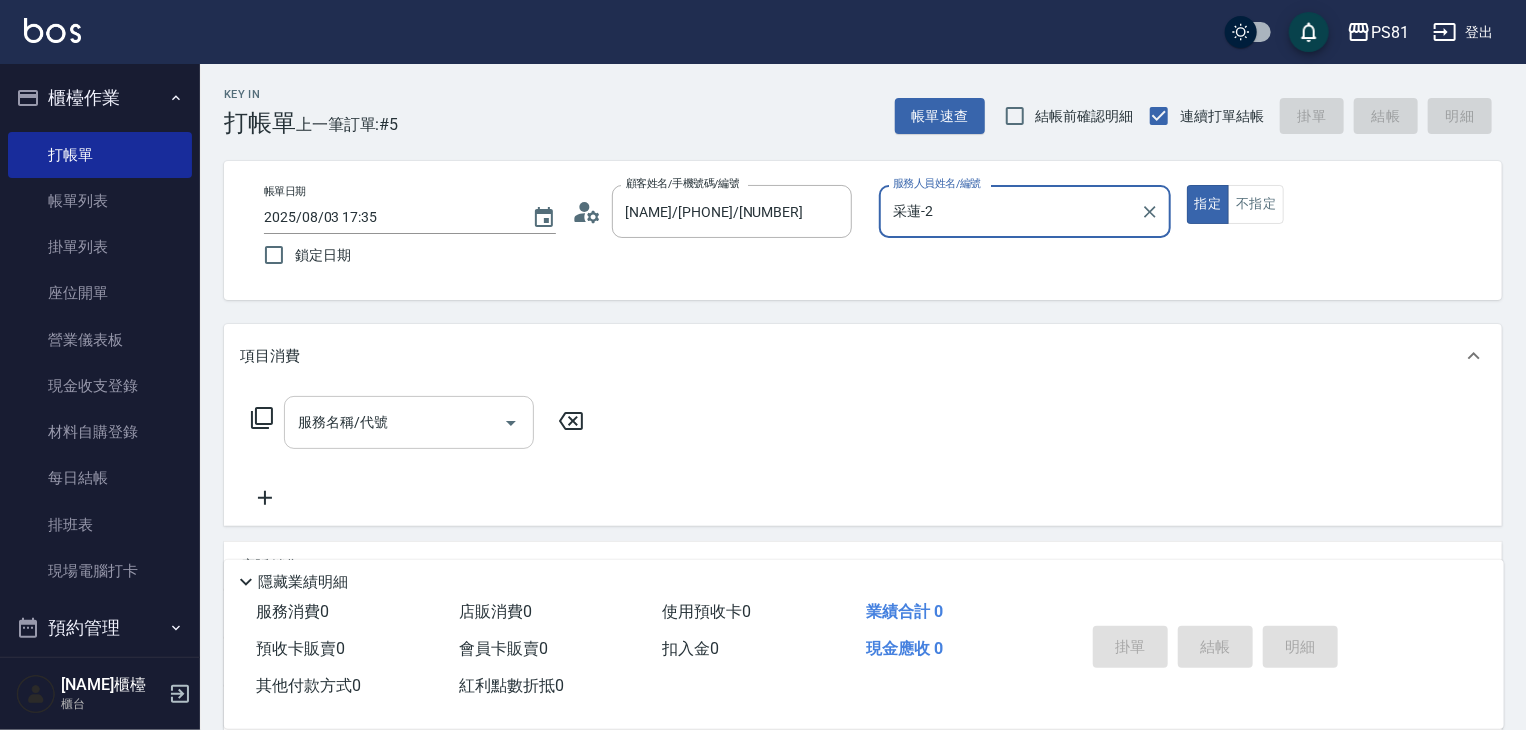 click on "服務名稱/代號" at bounding box center (394, 422) 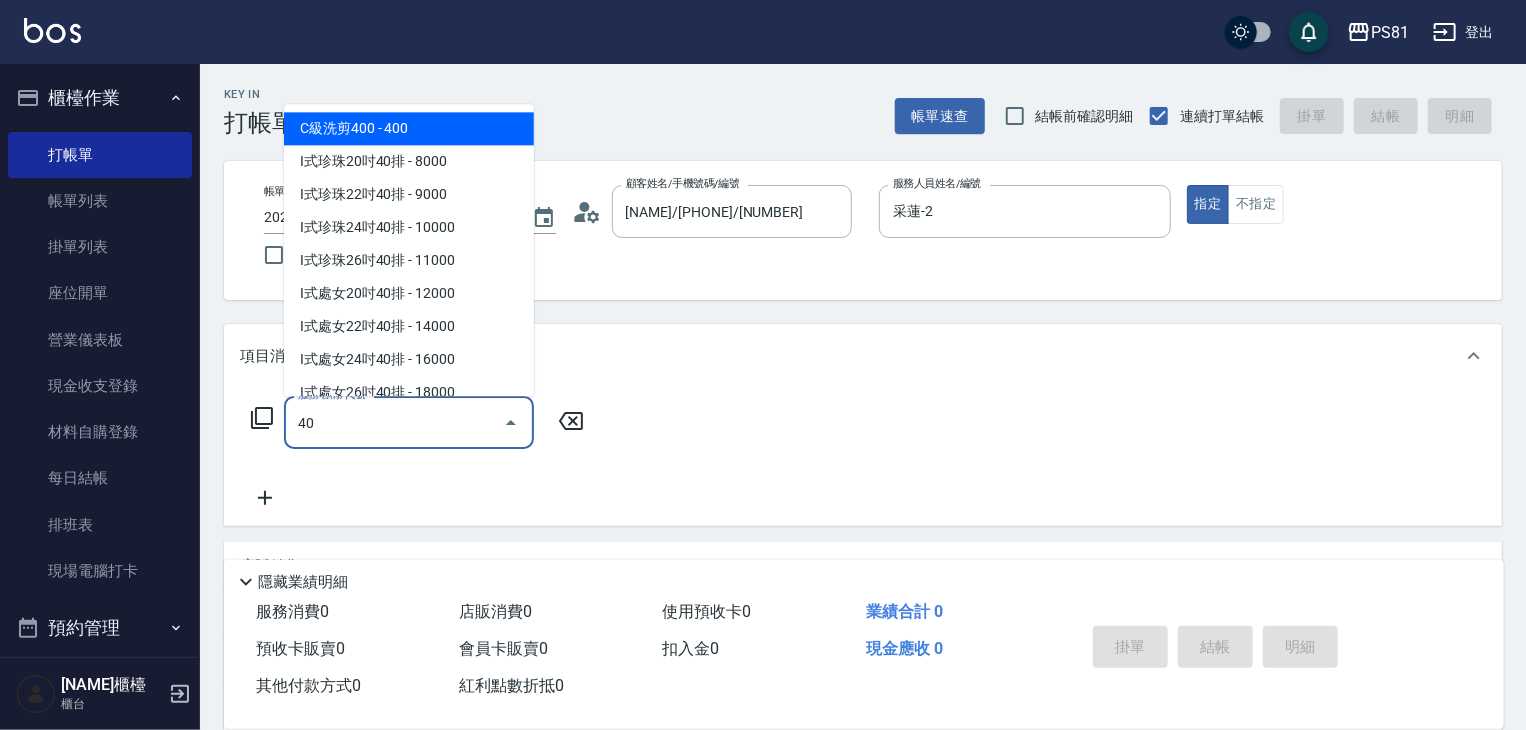 type on "C級洗剪400([NUMBER])" 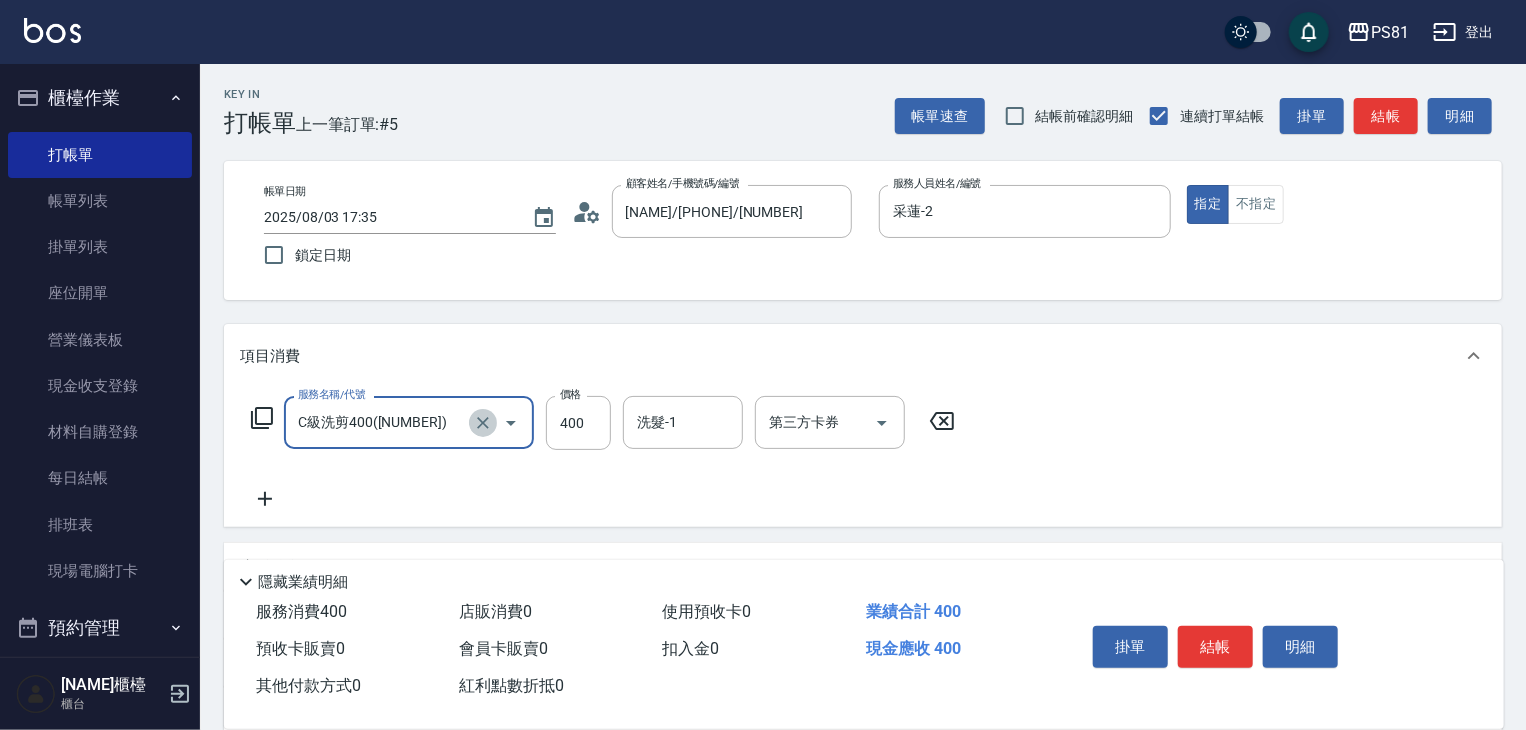 click 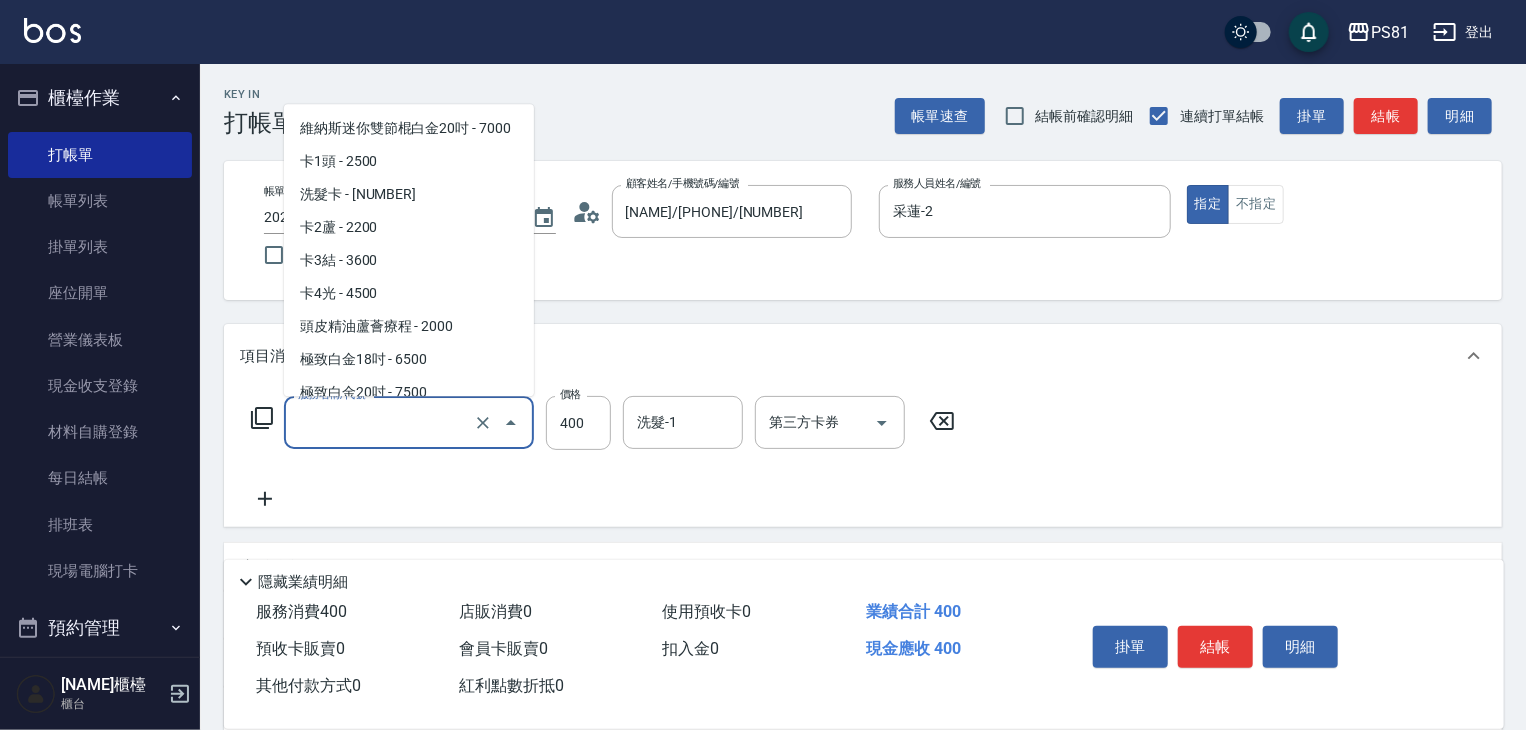 click on "服務名稱/代號" at bounding box center [381, 422] 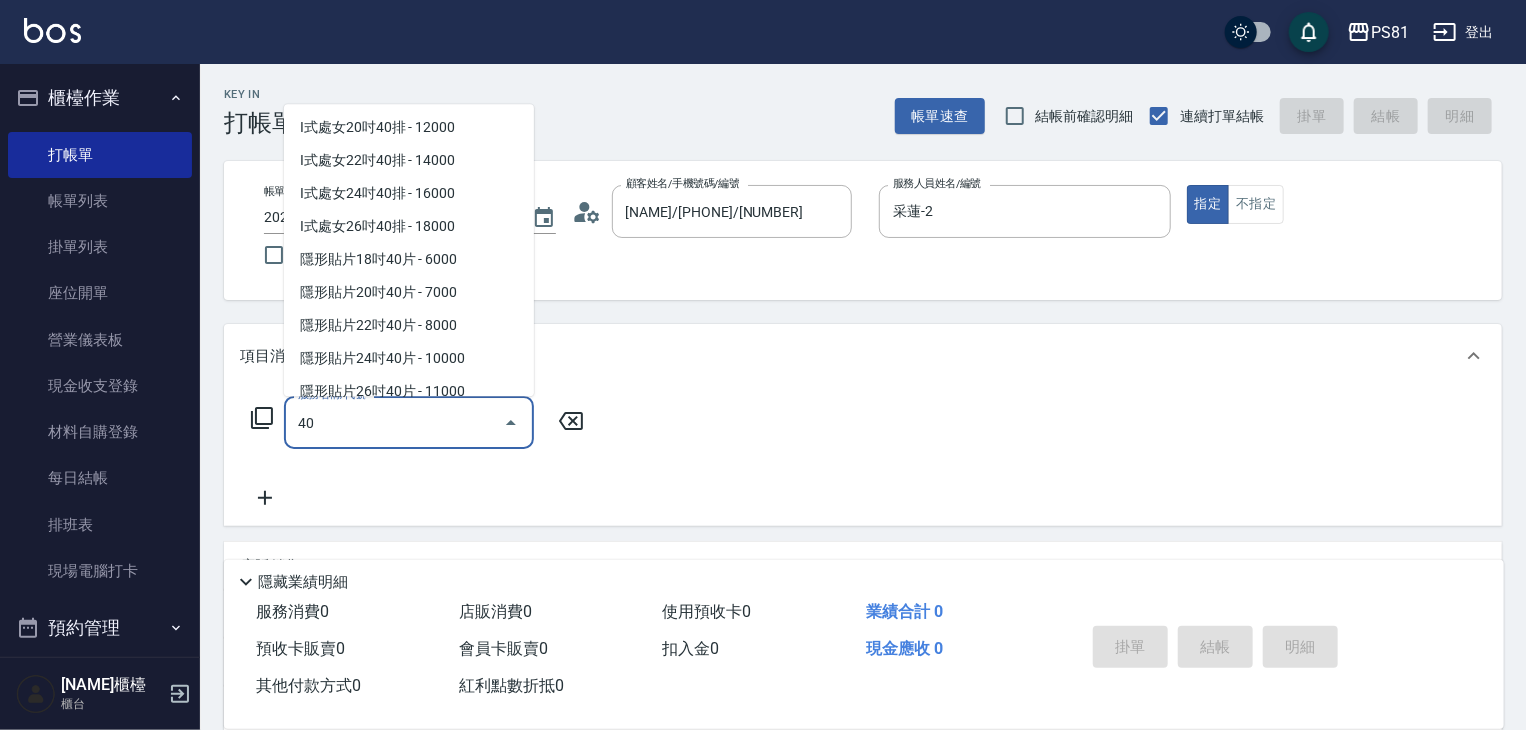 scroll, scrollTop: 0, scrollLeft: 0, axis: both 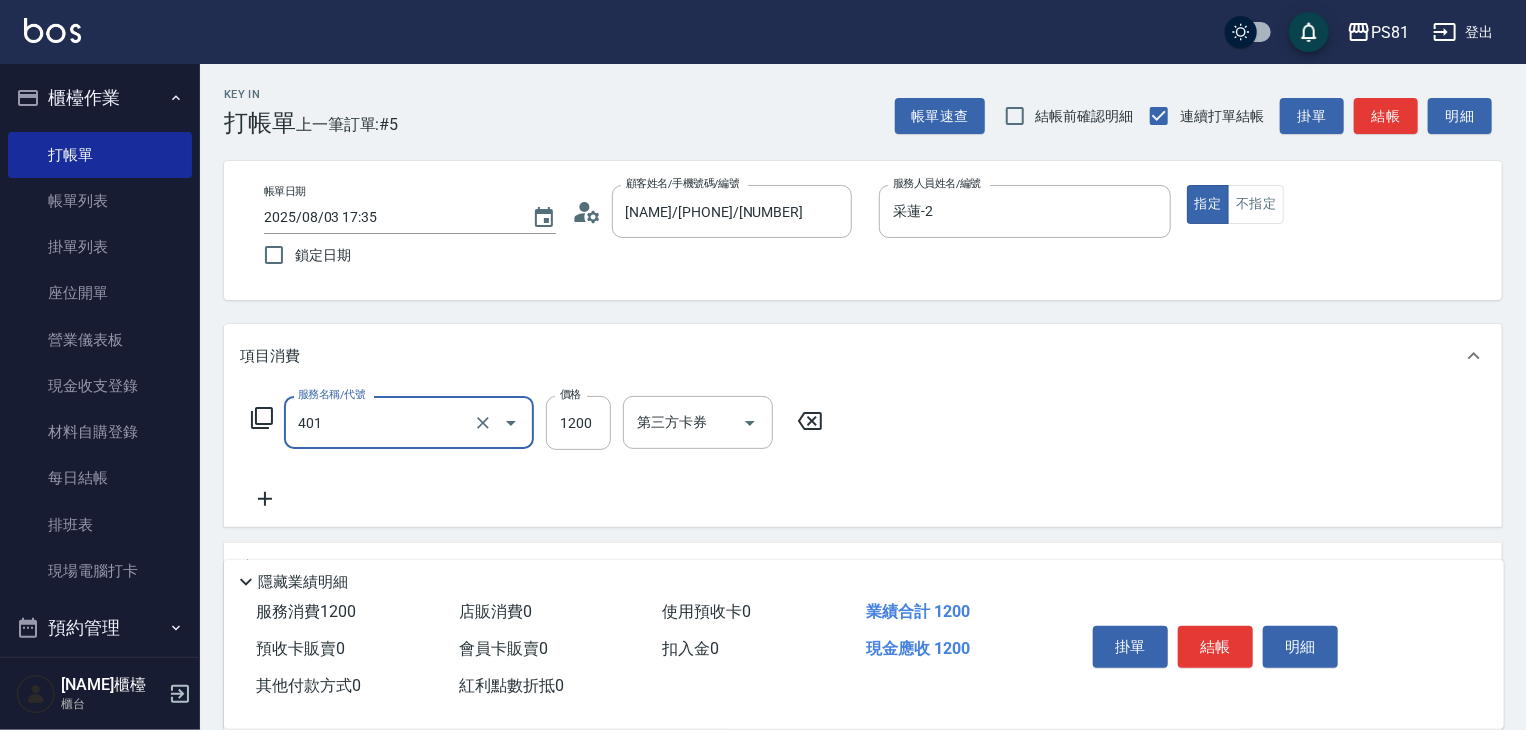 type on "基本染髮(401)" 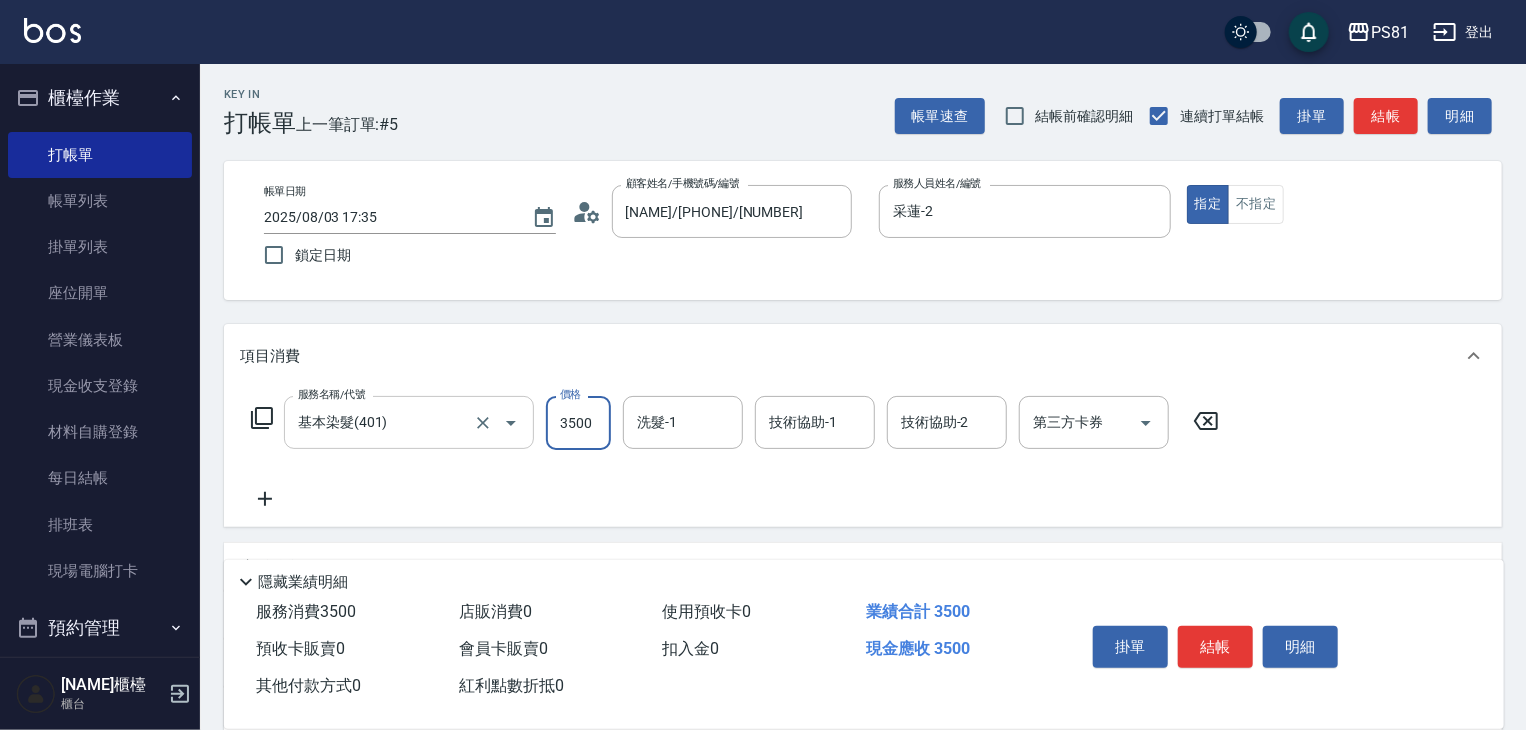 type on "3500" 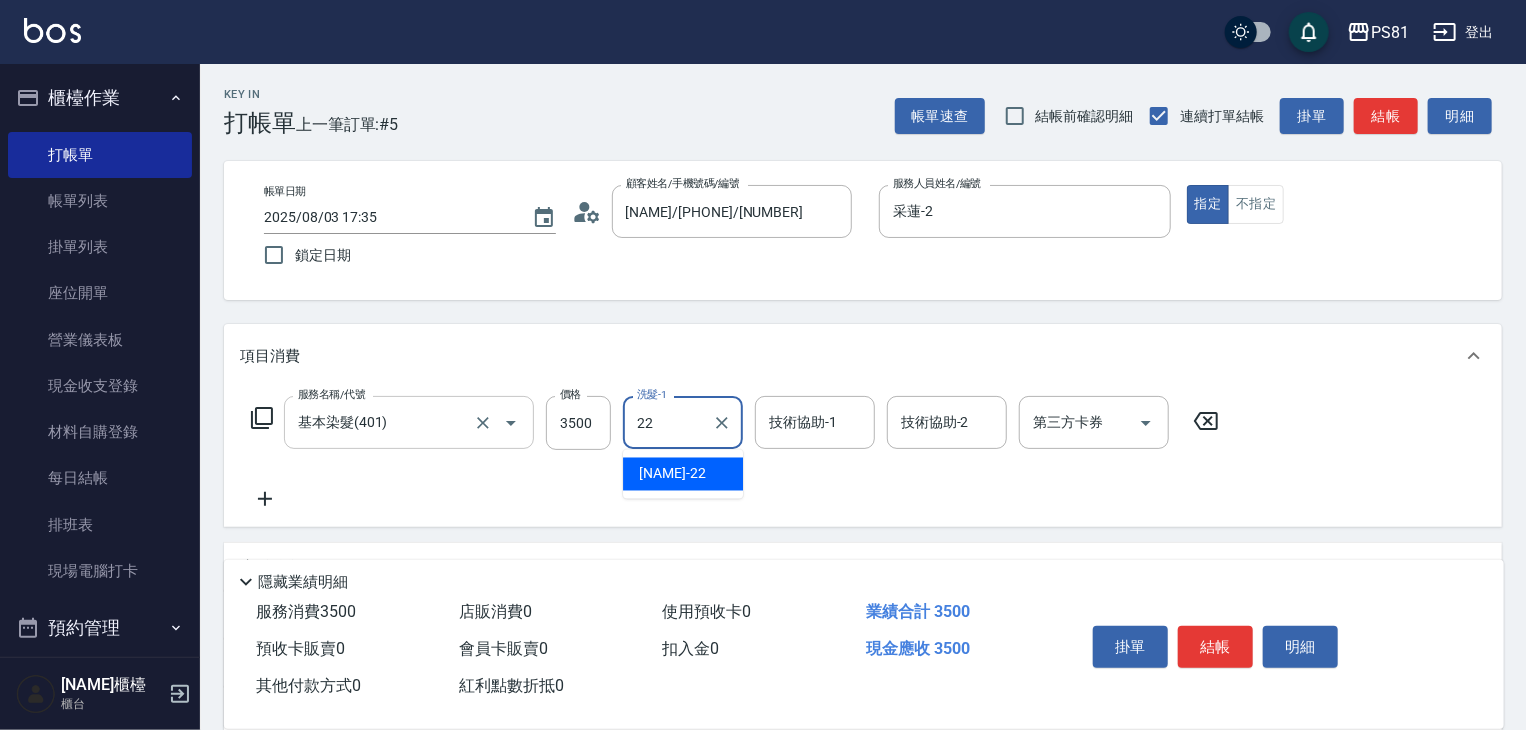 type on "[NAME]-22" 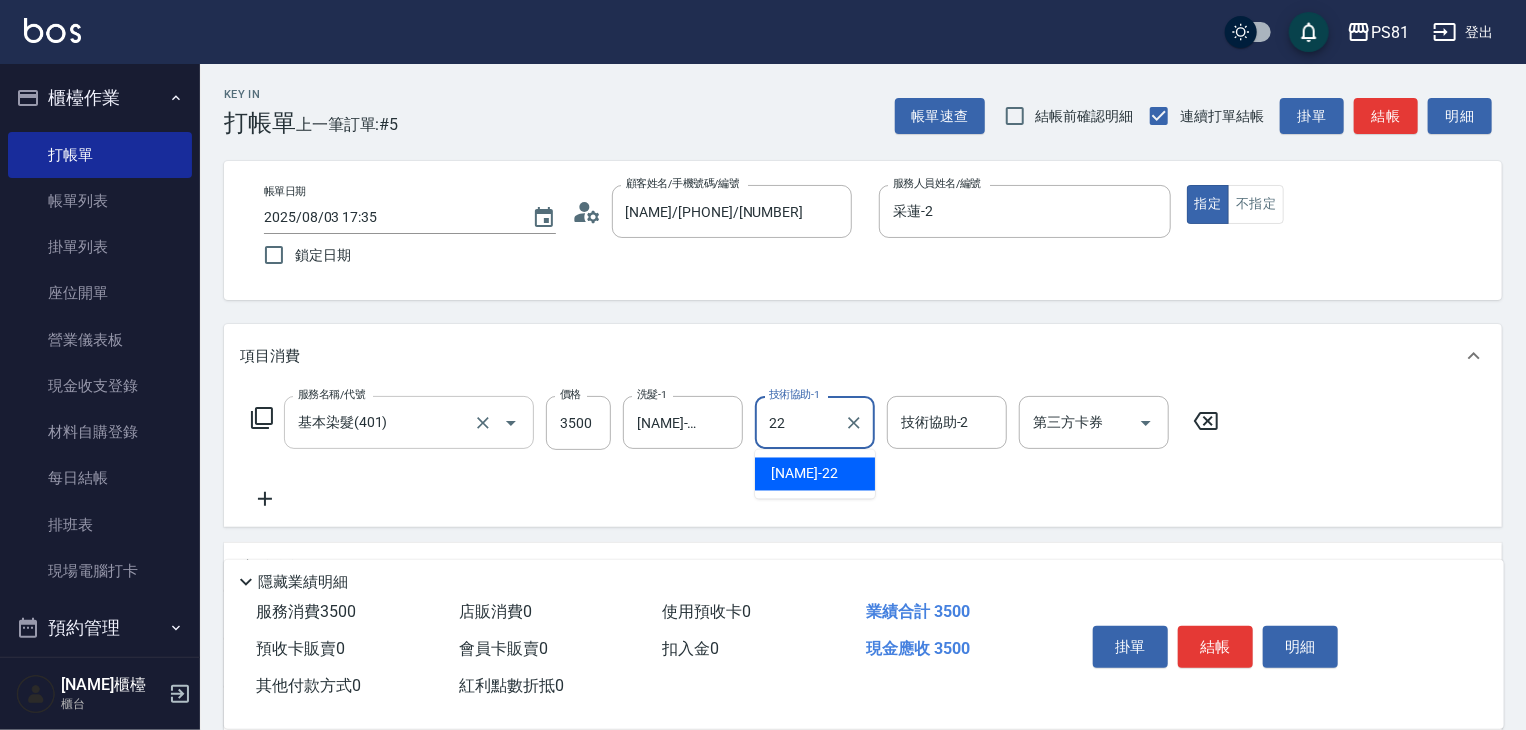 type on "[NAME]-22" 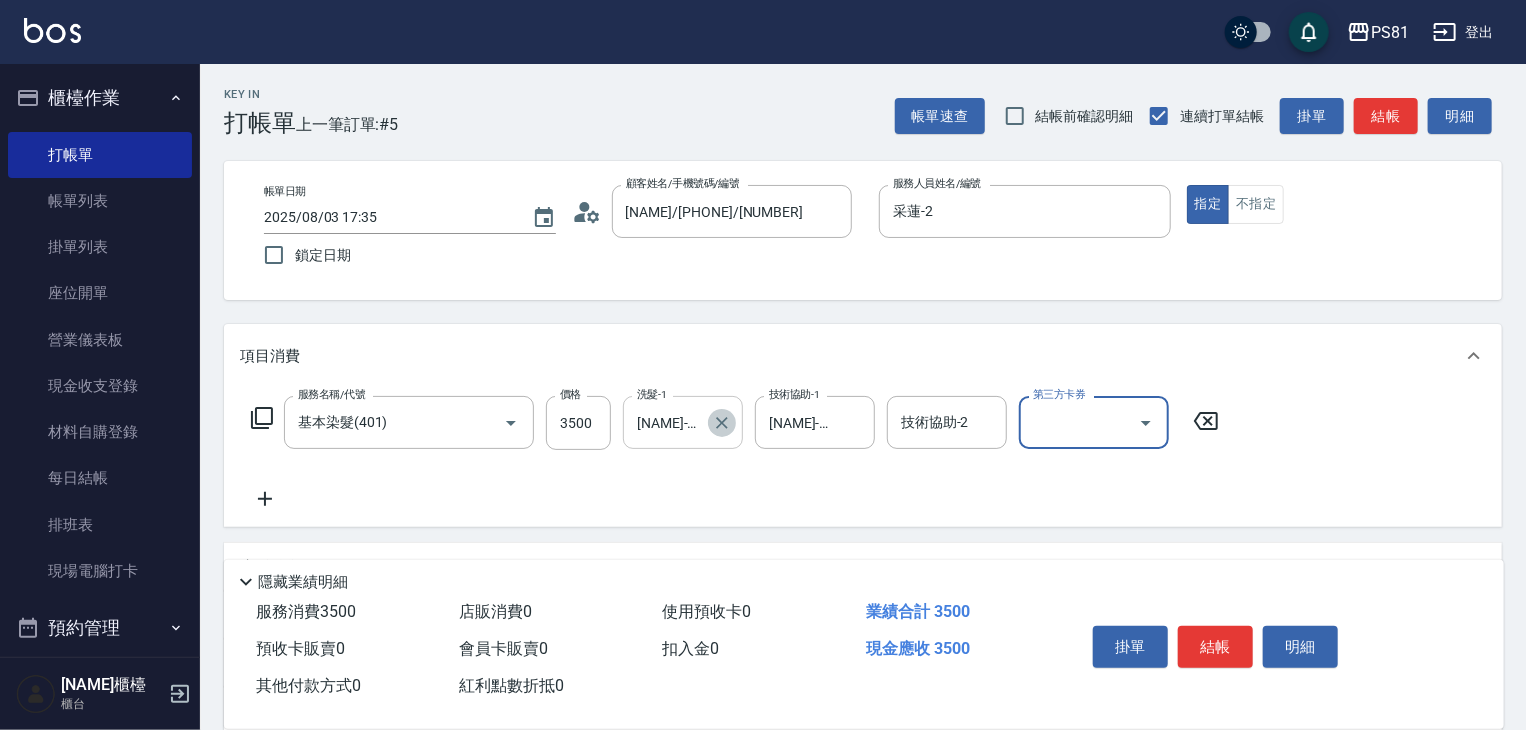 click 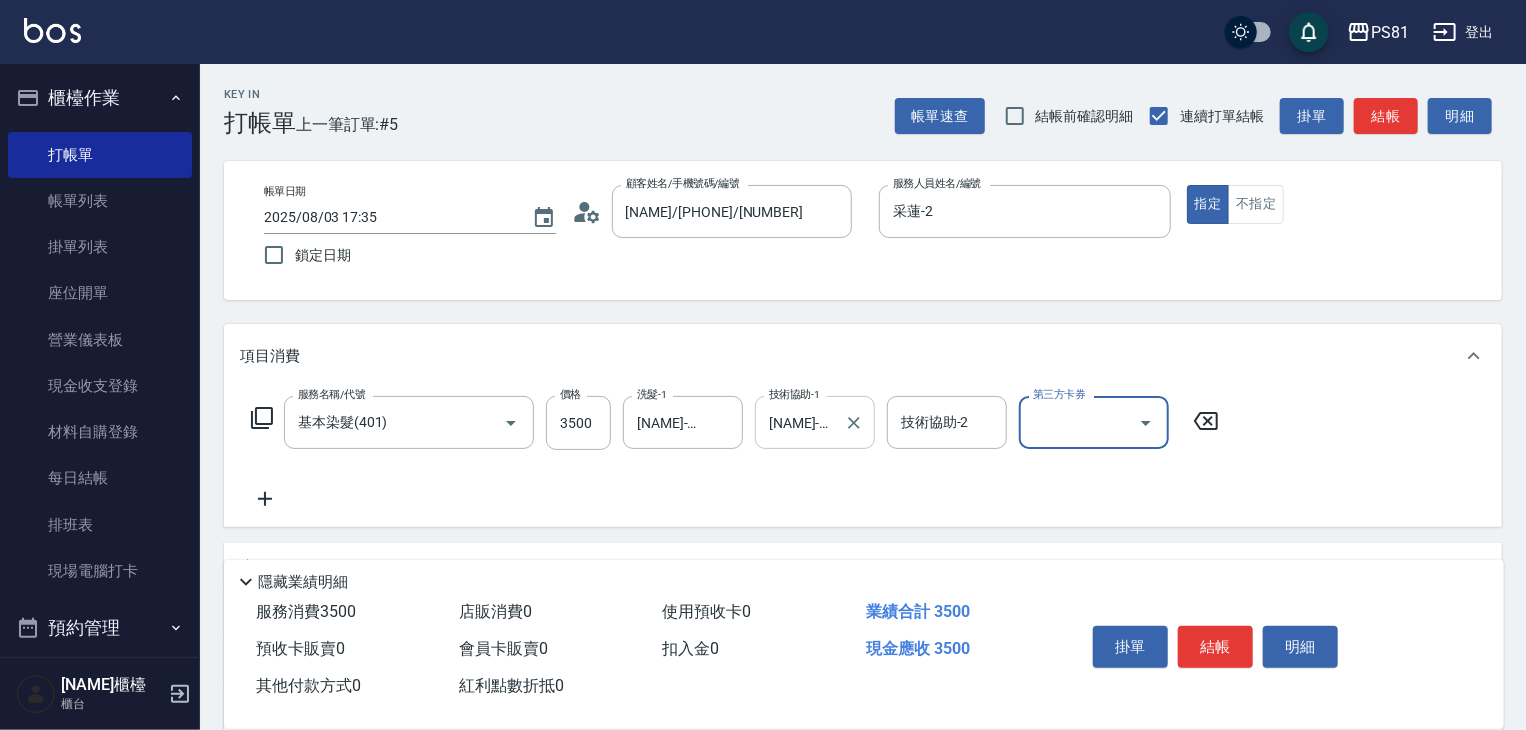 type 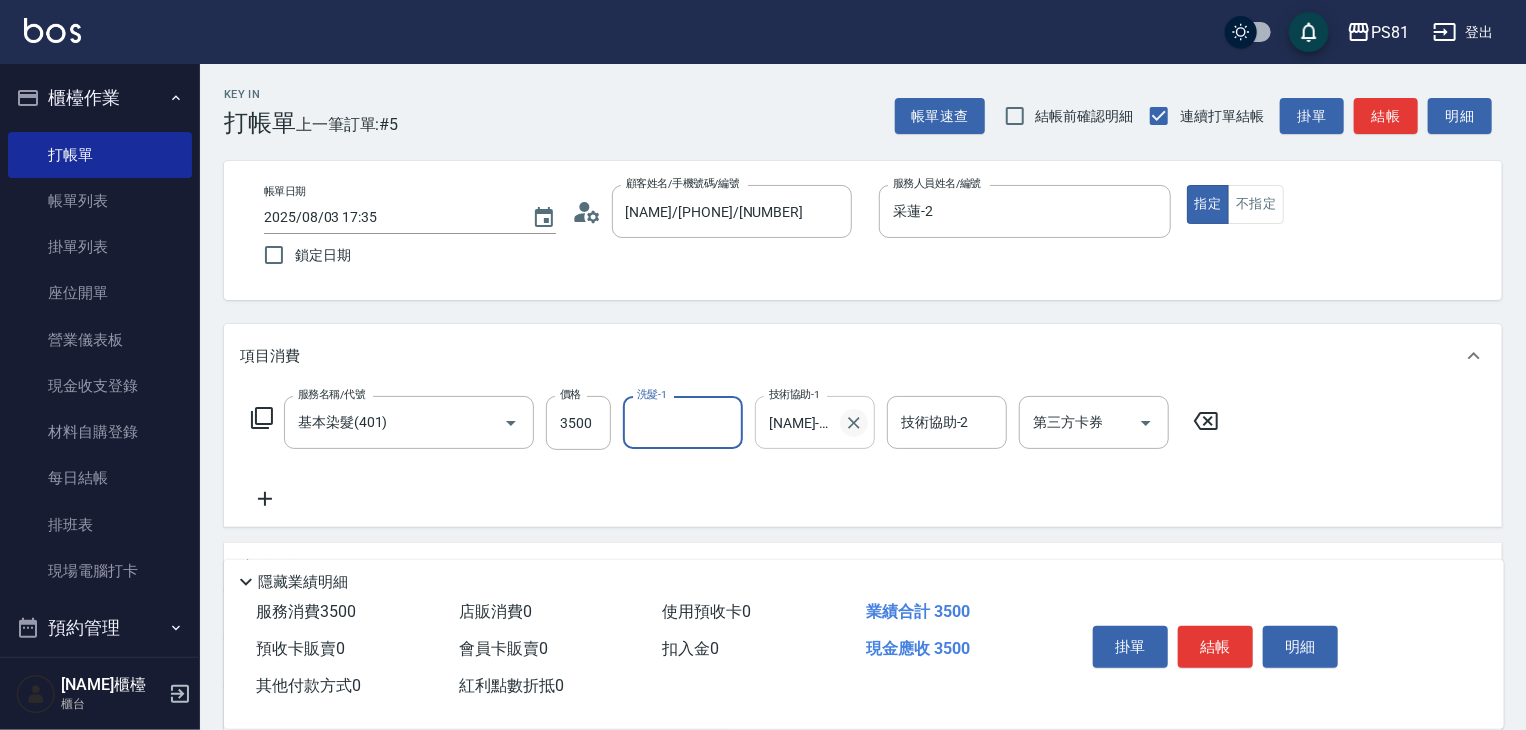 click 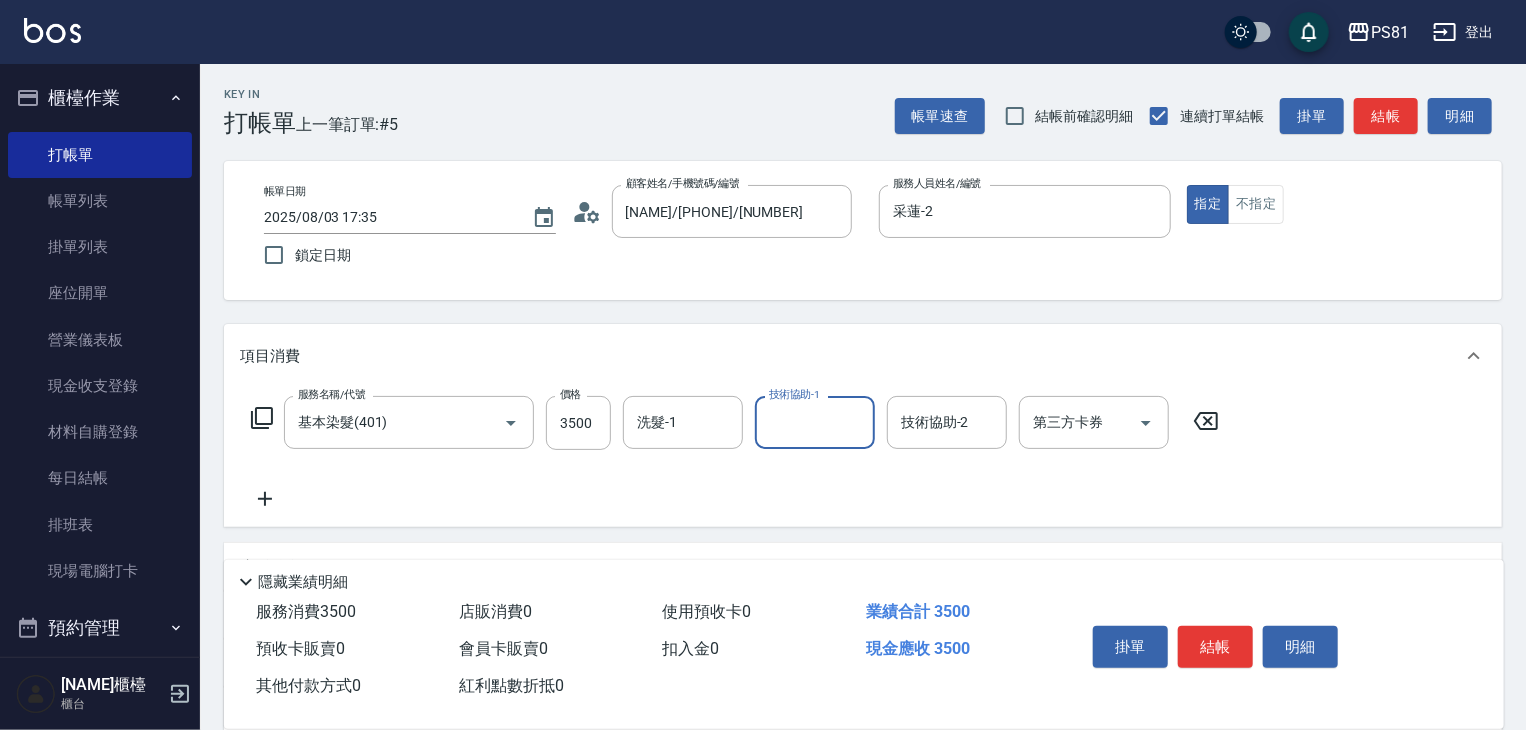 click on "技術協助-1" at bounding box center (815, 422) 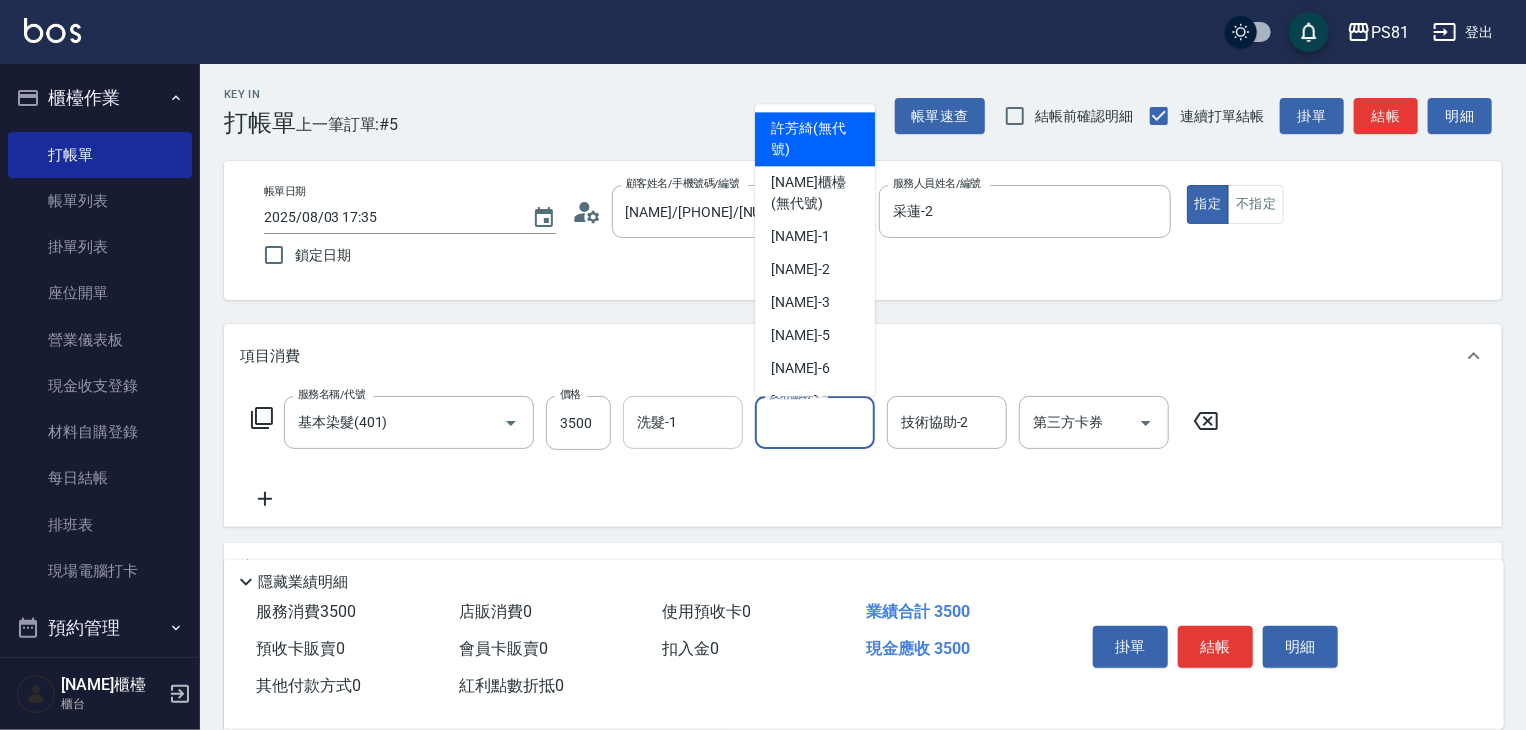 click on "洗髮-1" at bounding box center [683, 422] 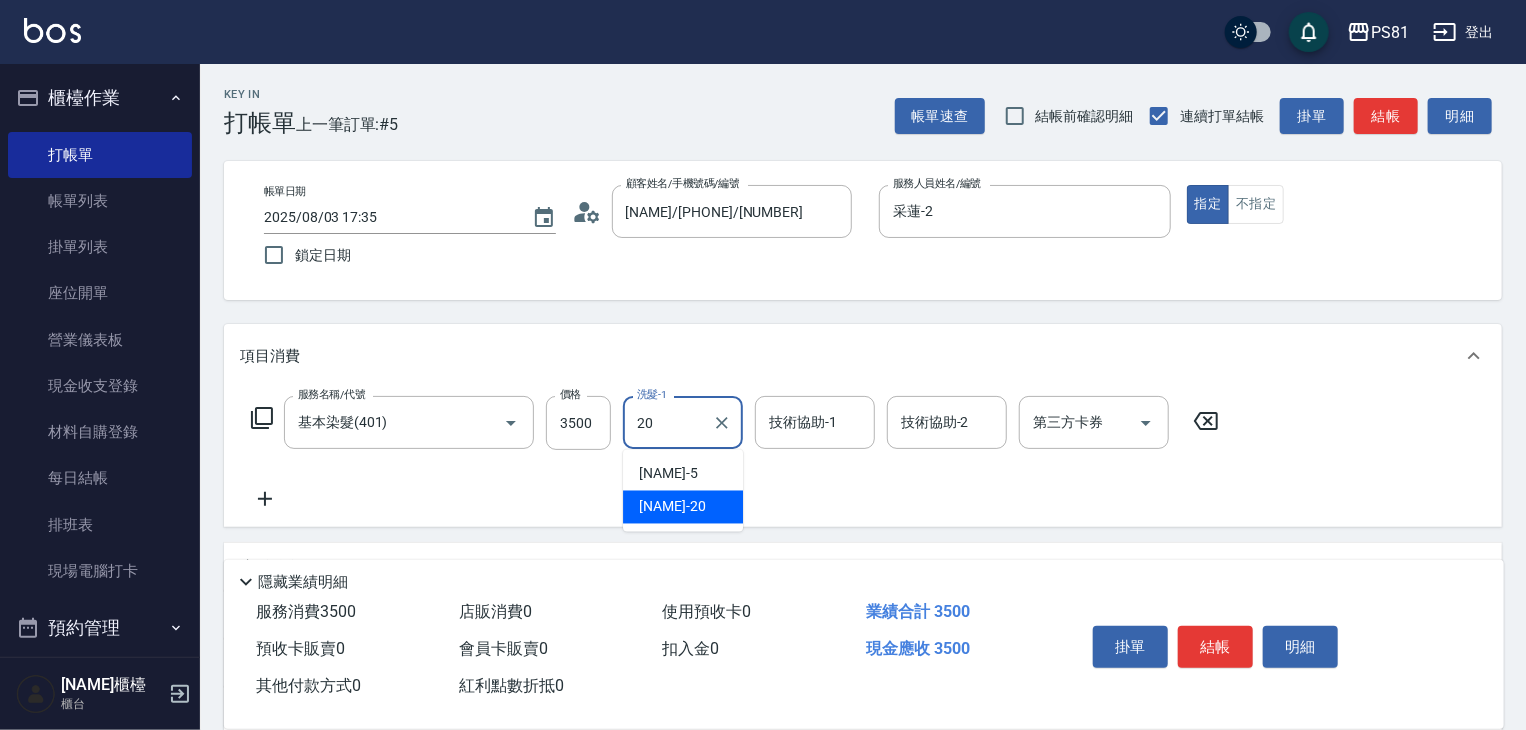type on "妍妍-20" 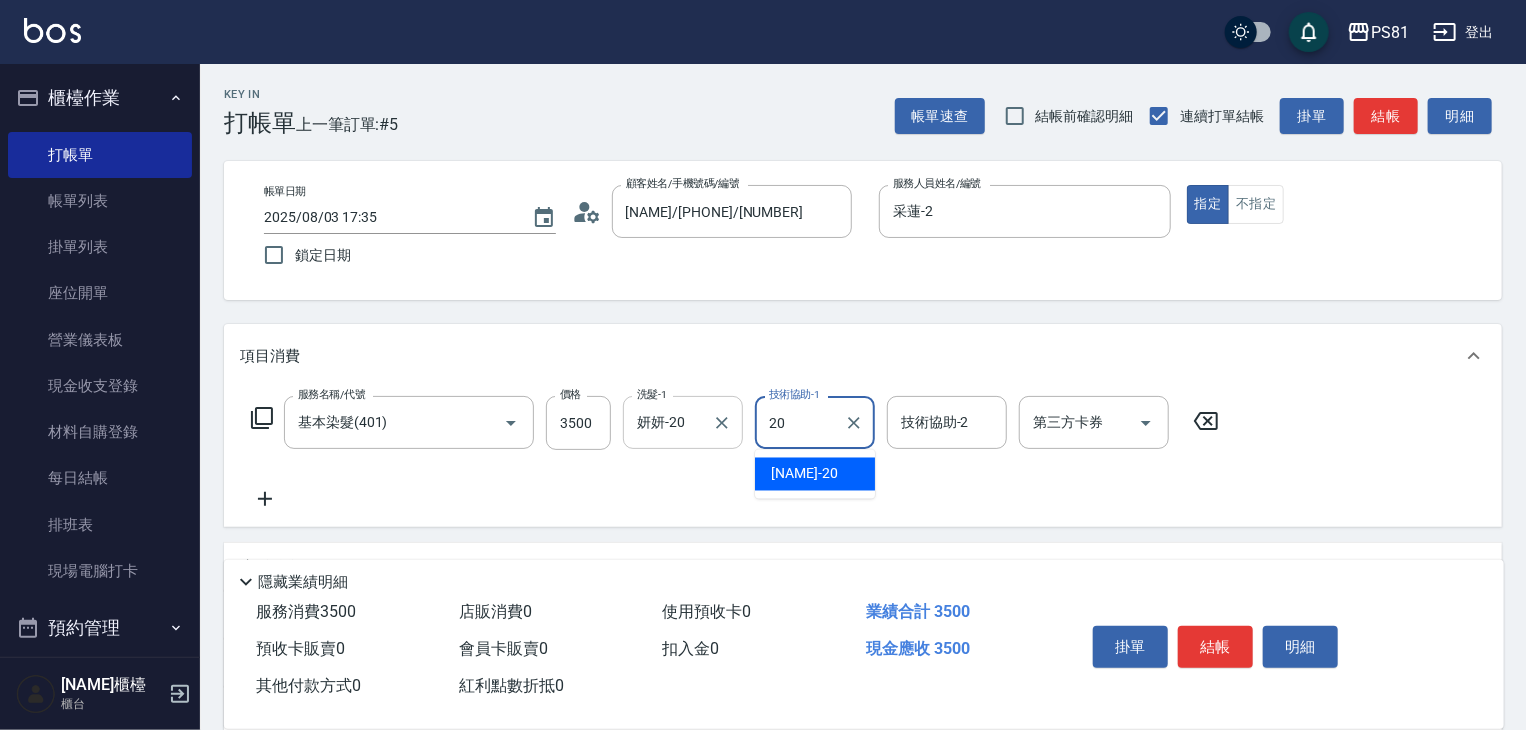 type on "妍妍-20" 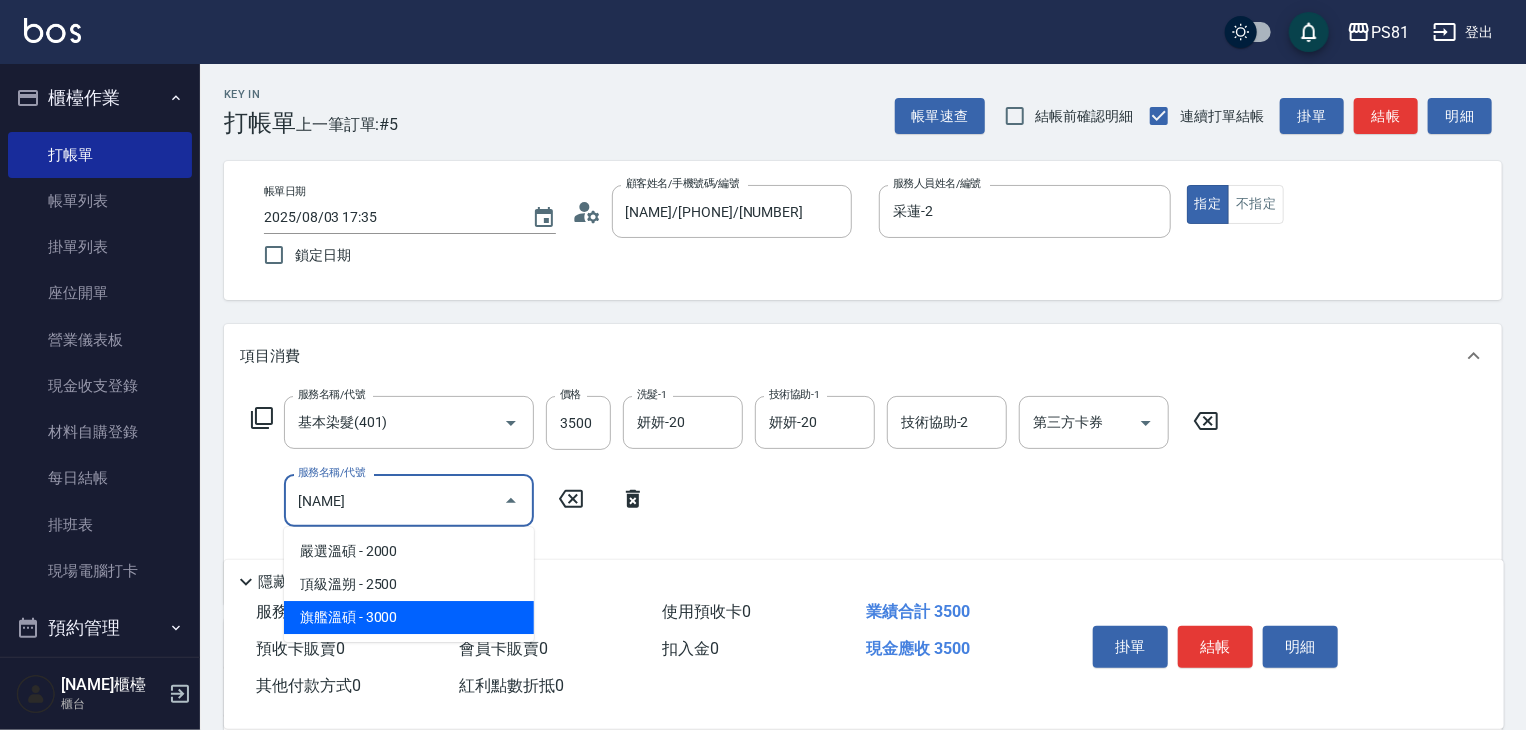click on "旗艦溫碩 - 3000" at bounding box center [409, 617] 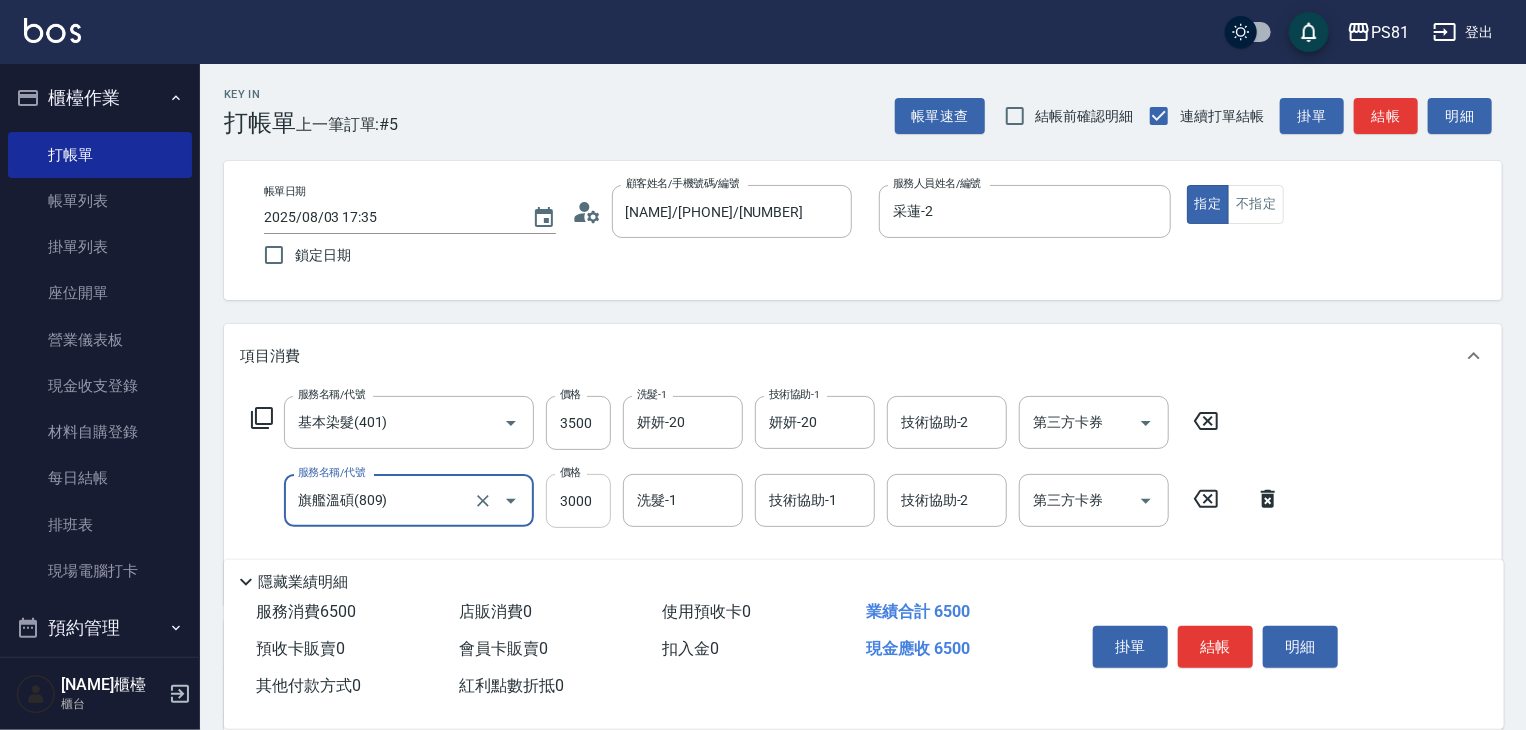 type on "旗艦溫碩(809)" 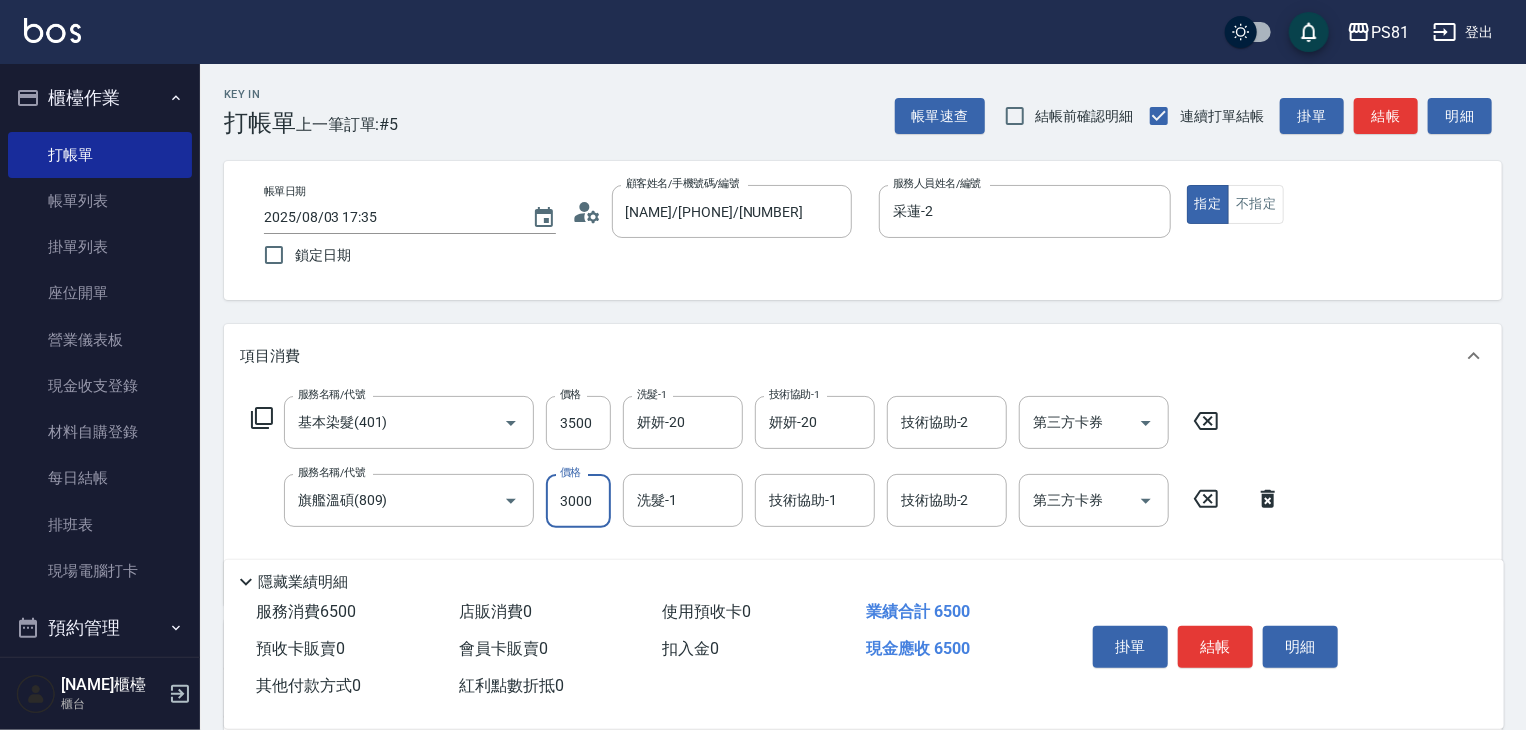 click on "3000" at bounding box center [578, 501] 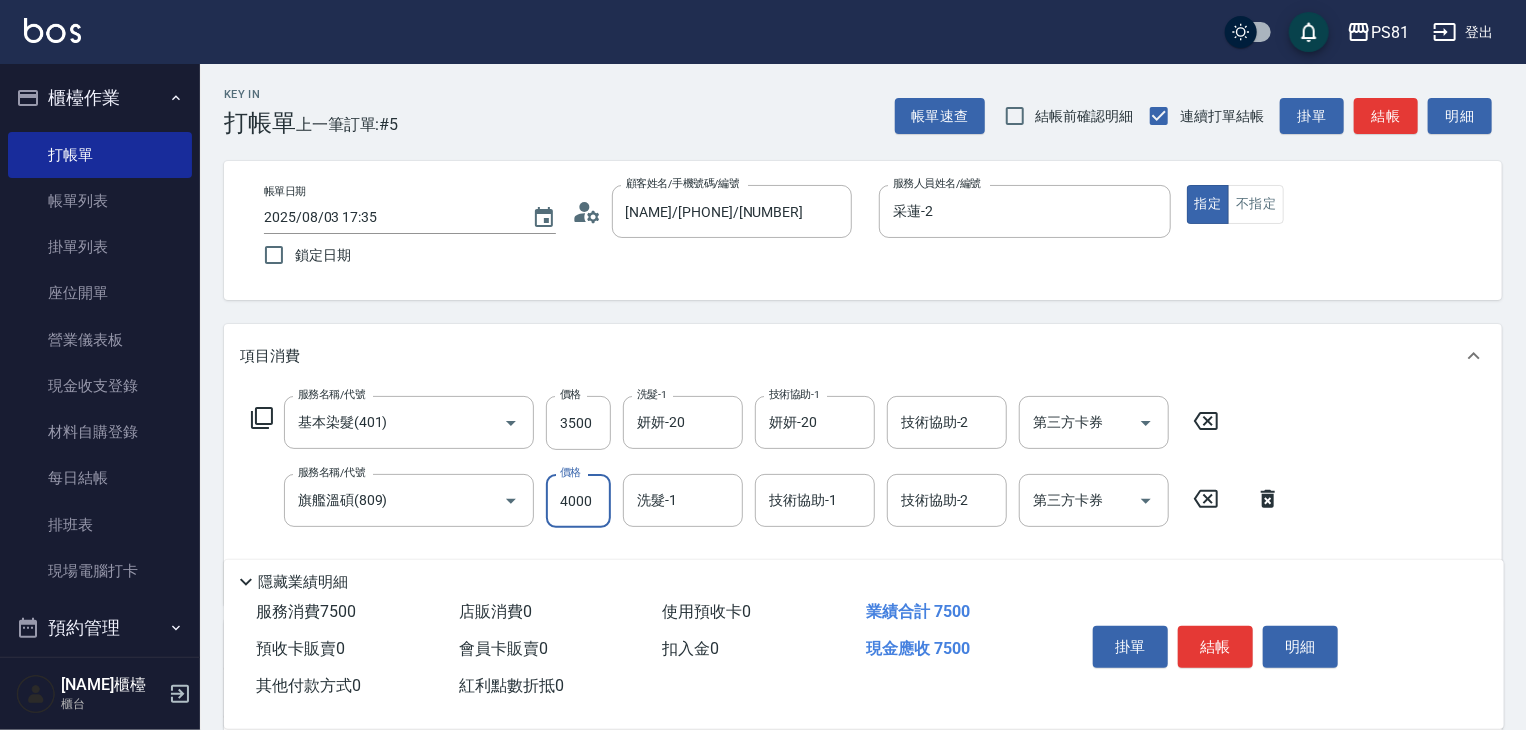 type on "4000" 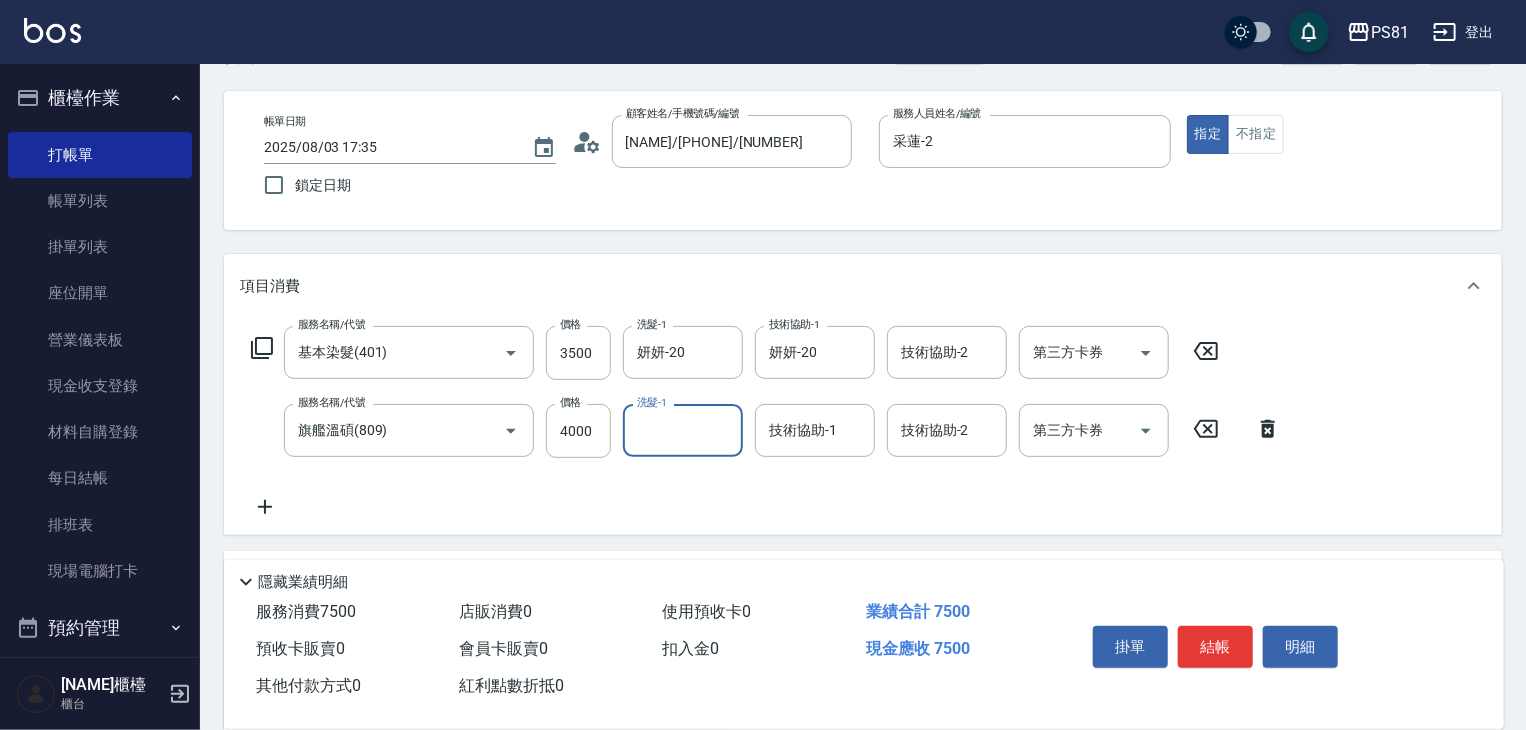 scroll, scrollTop: 100, scrollLeft: 0, axis: vertical 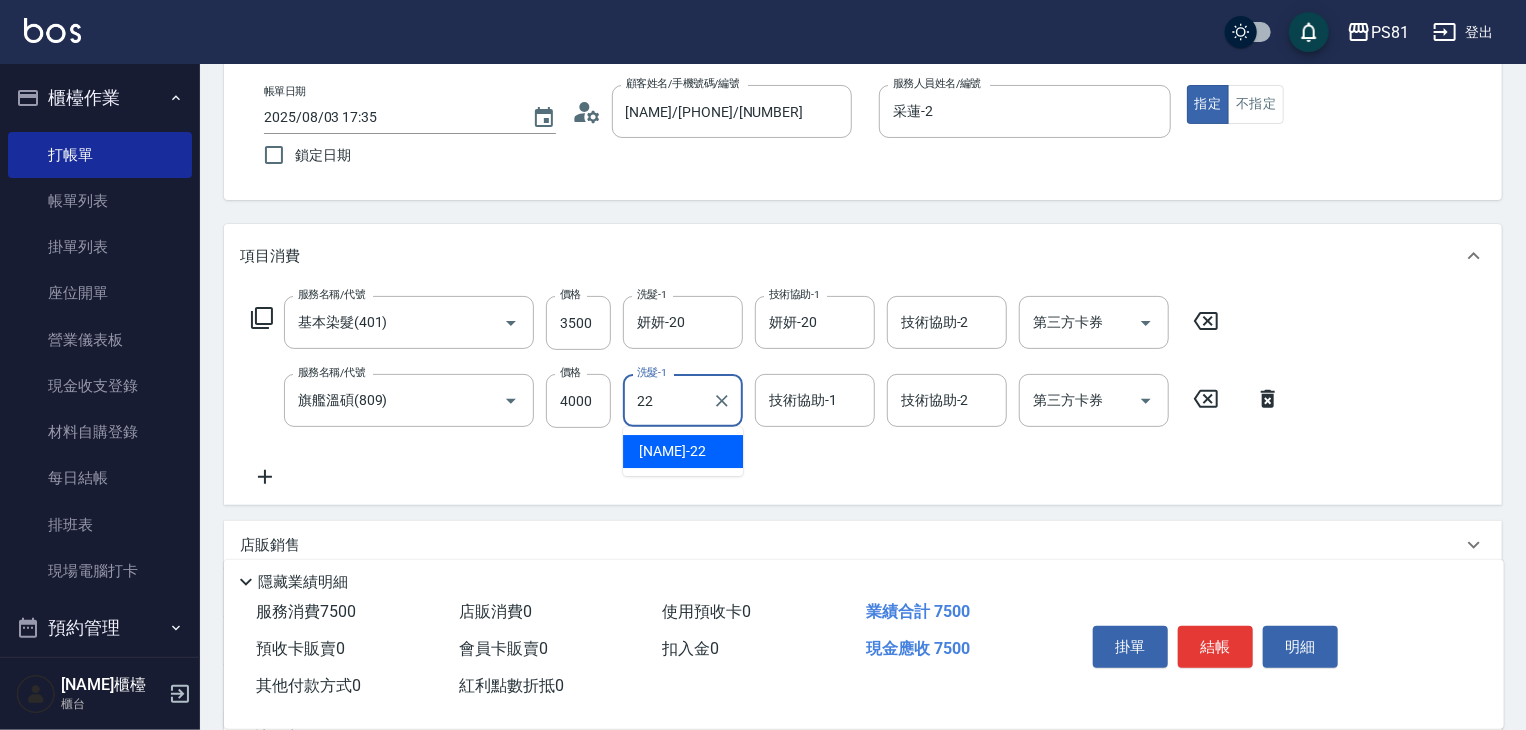 type on "[NAME]-22" 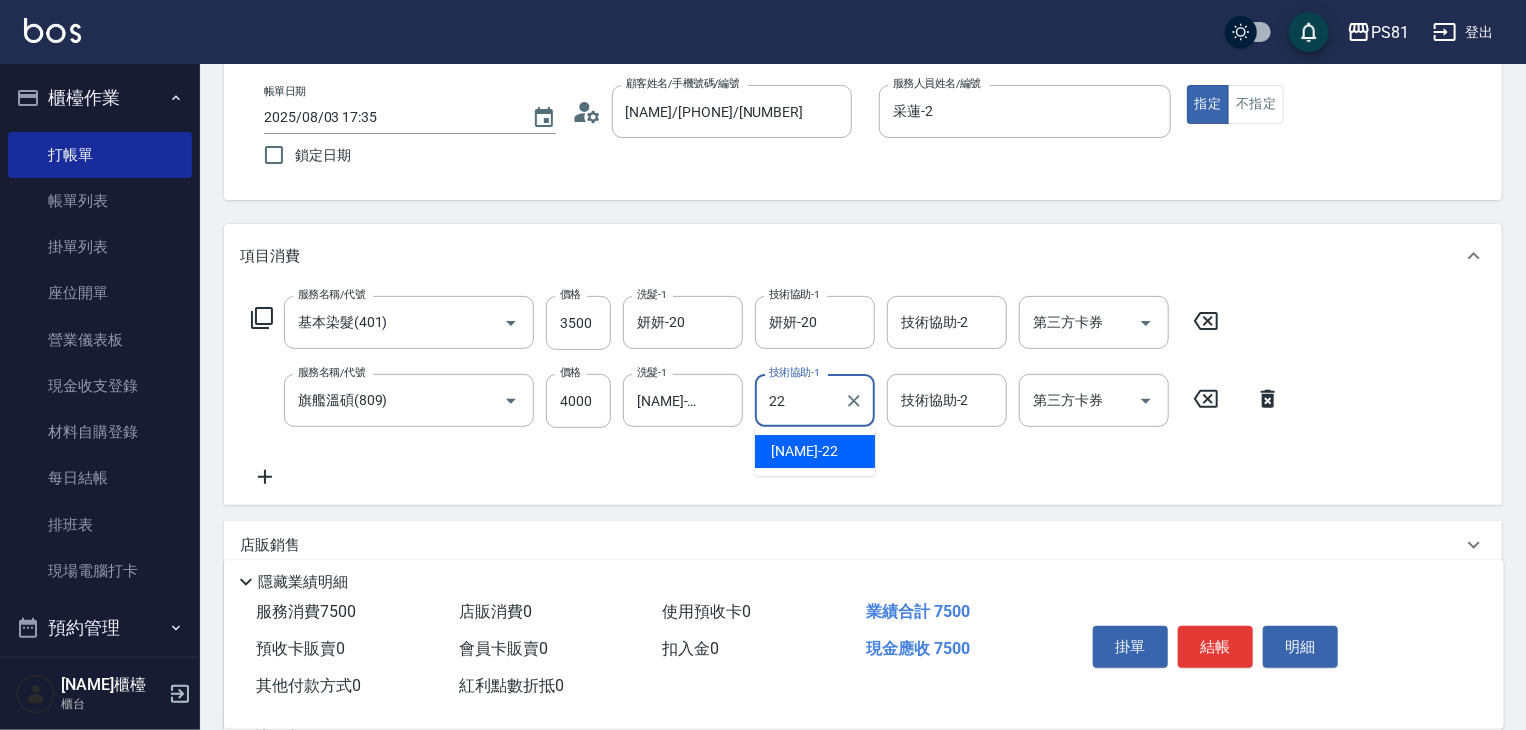 type on "[NAME]-22" 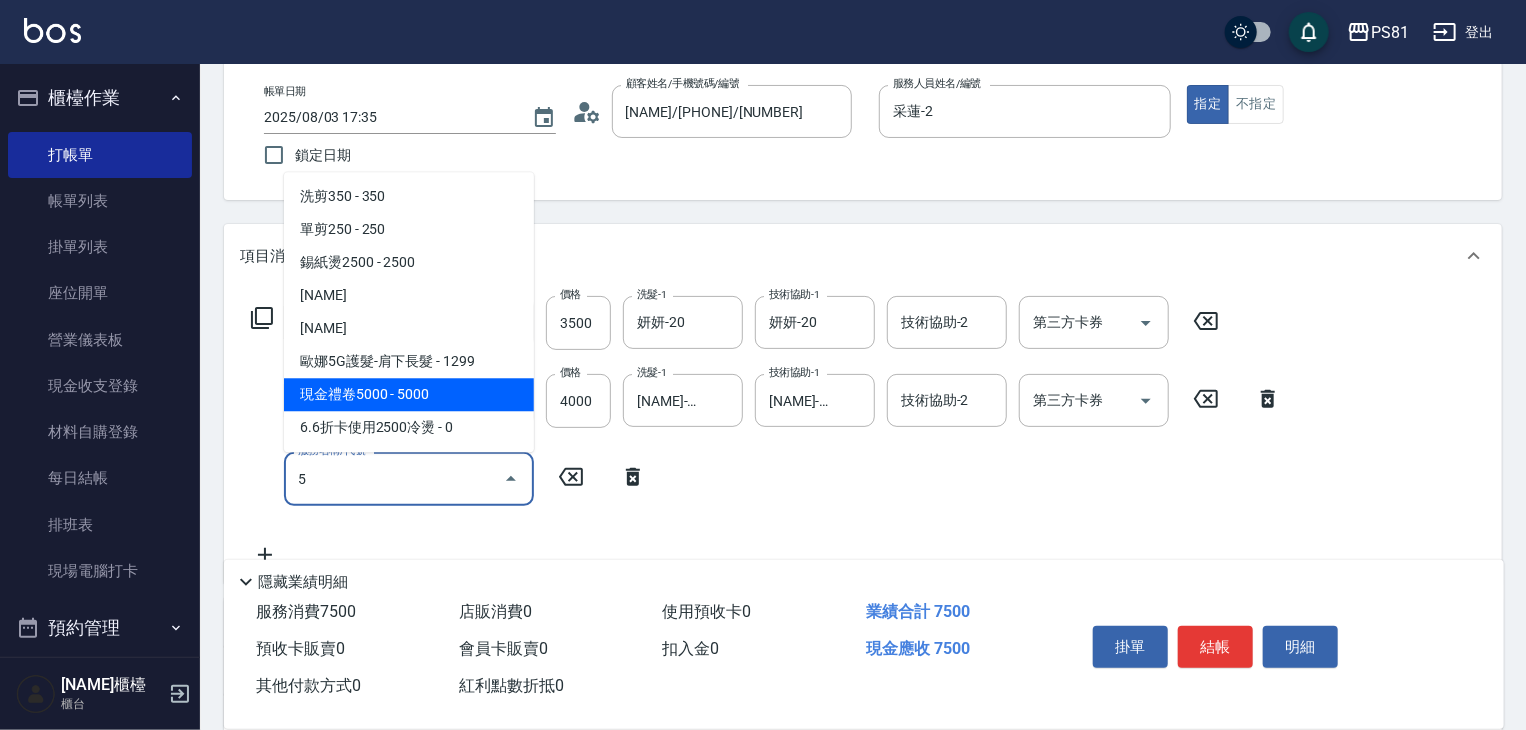 click on "現金禮卷5000 - 5000" at bounding box center [409, 394] 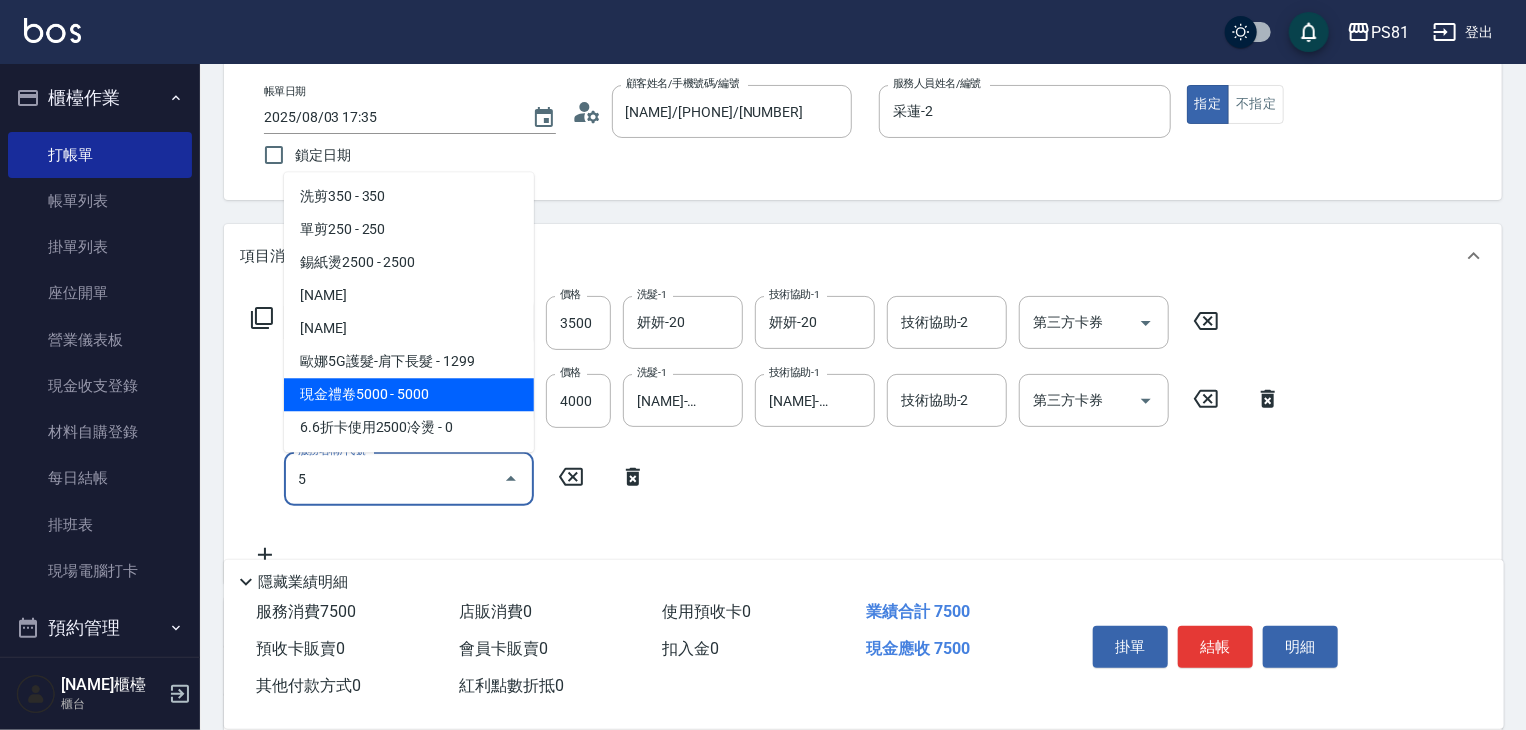 type on "現金禮卷5000(1222)" 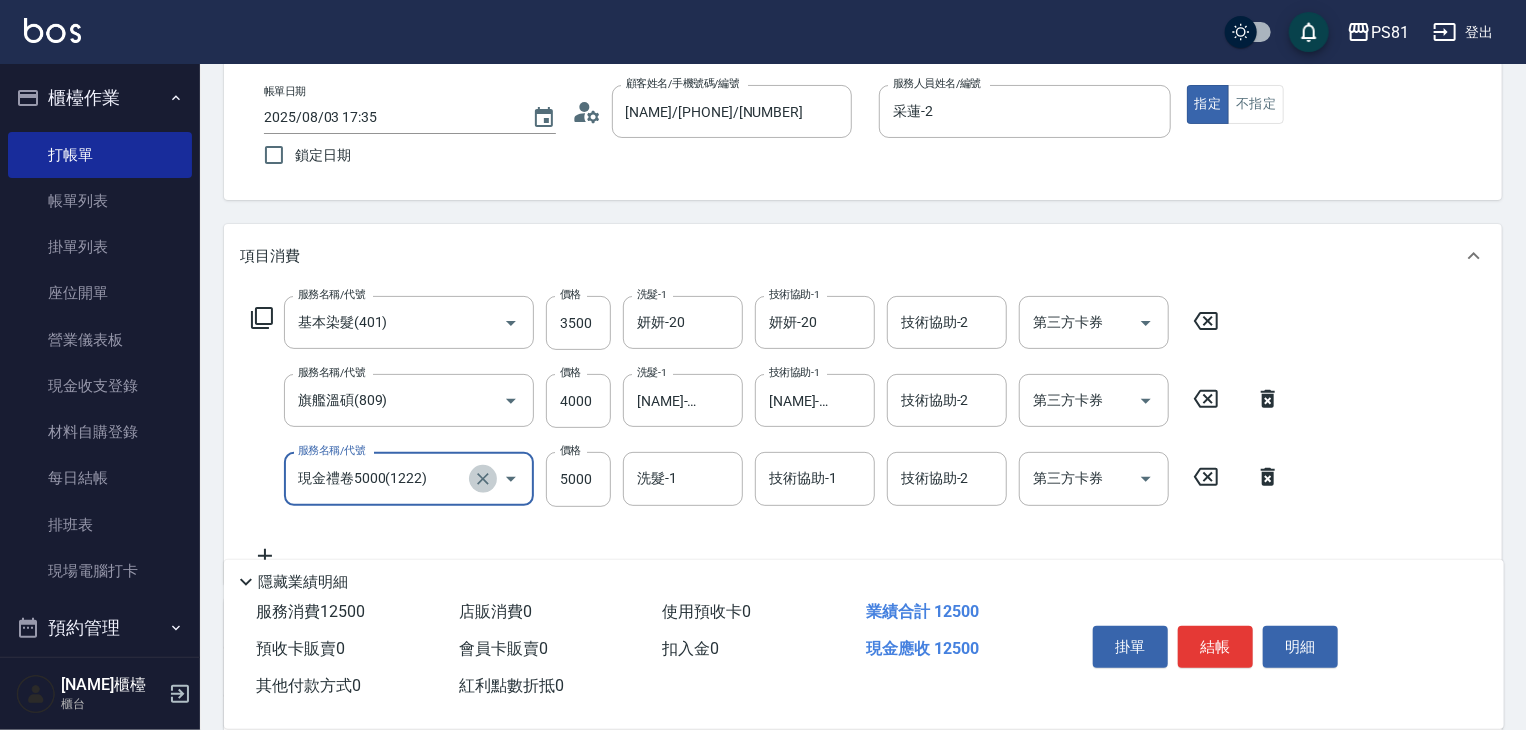 click 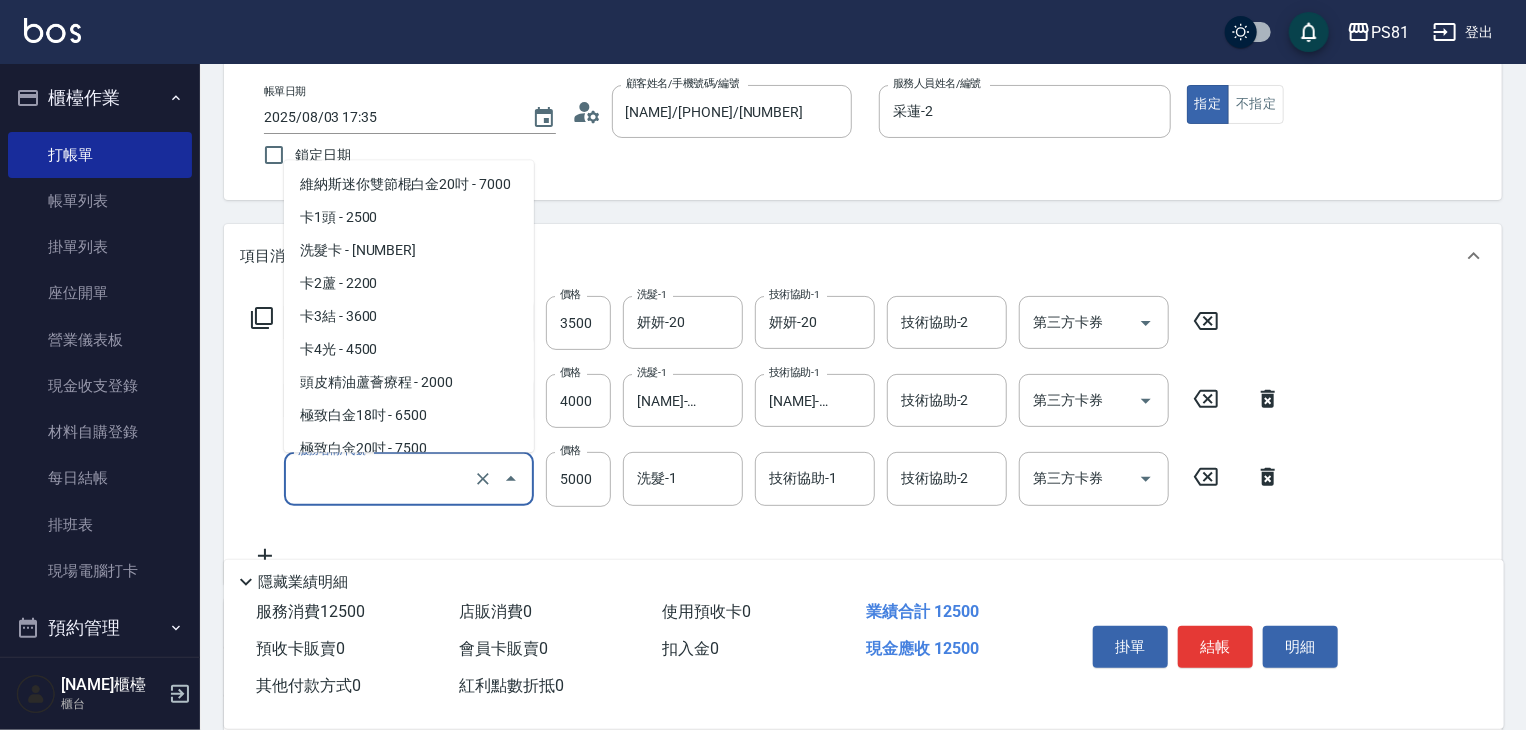 click on "服務名稱/代號" at bounding box center (381, 478) 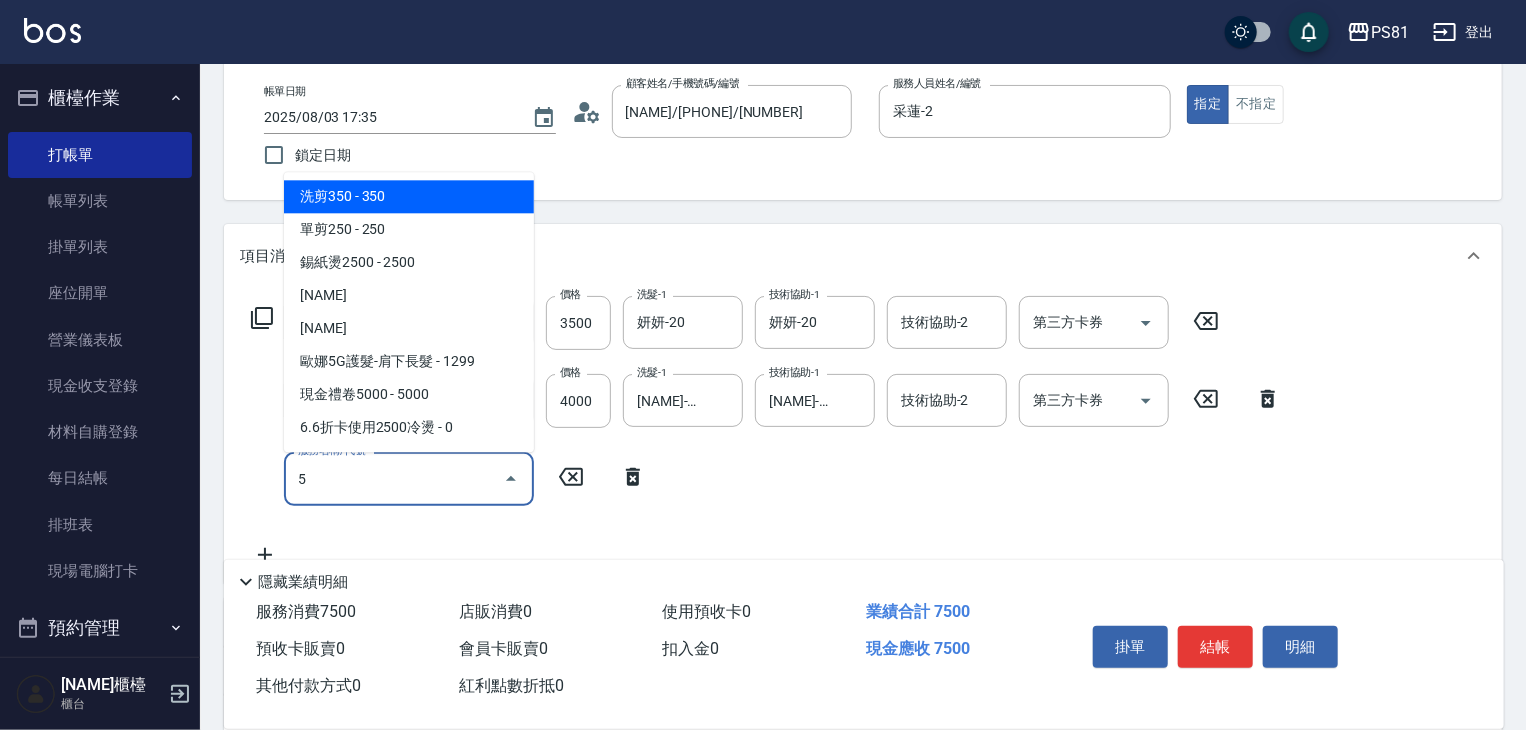 scroll, scrollTop: 0, scrollLeft: 0, axis: both 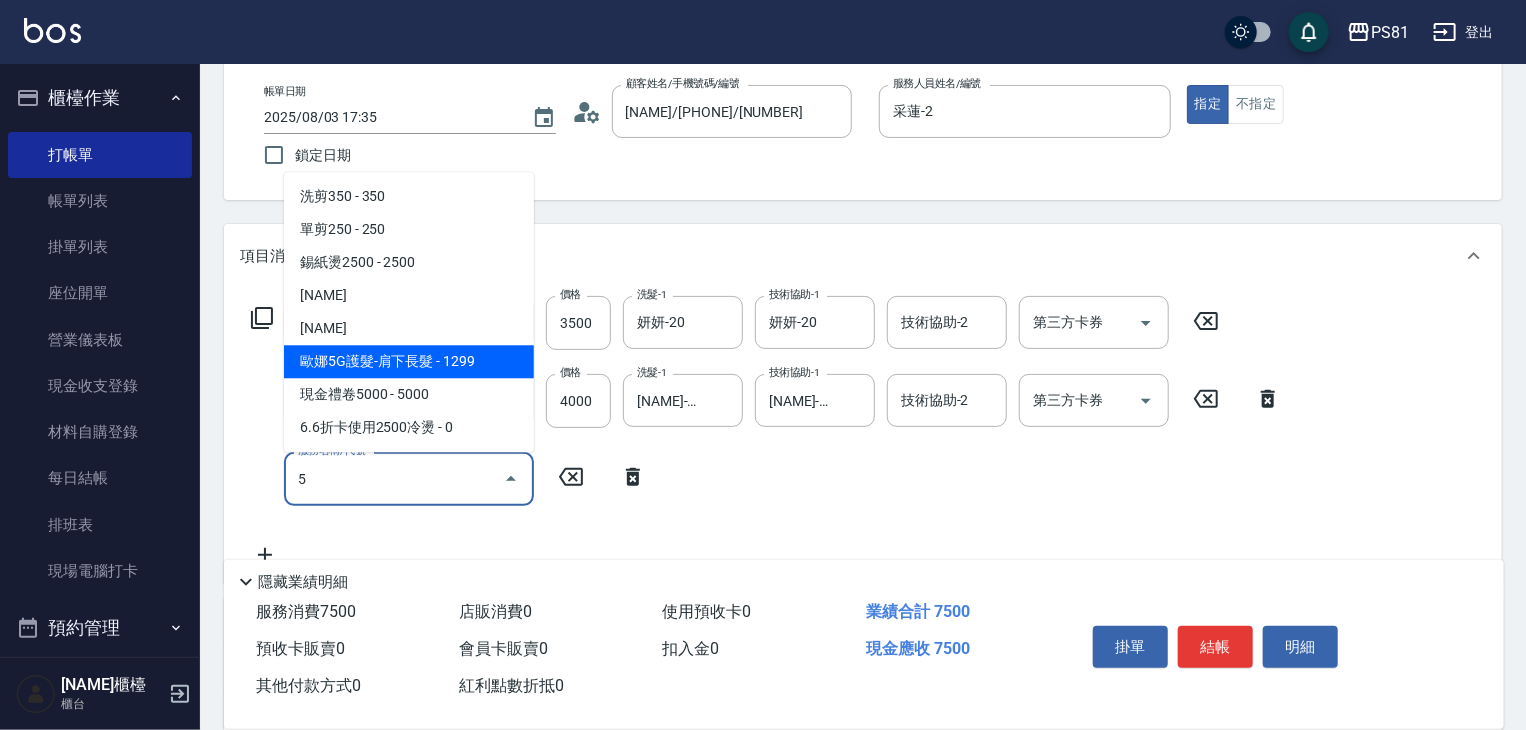 click on "歐娜5G護髮-肩下長髮 - 1299" at bounding box center [409, 361] 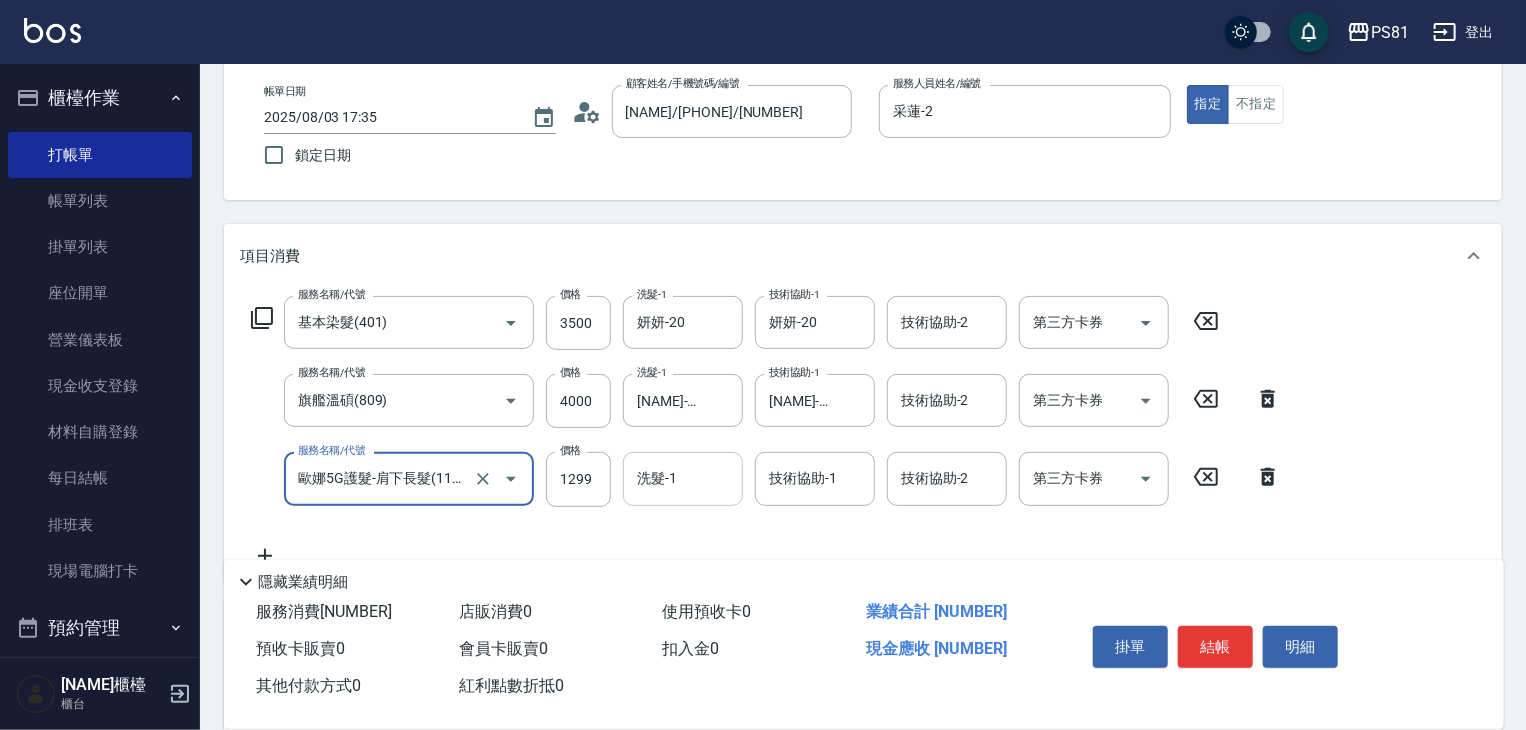 type on "歐娜5G護髮-肩下長髮(1106)" 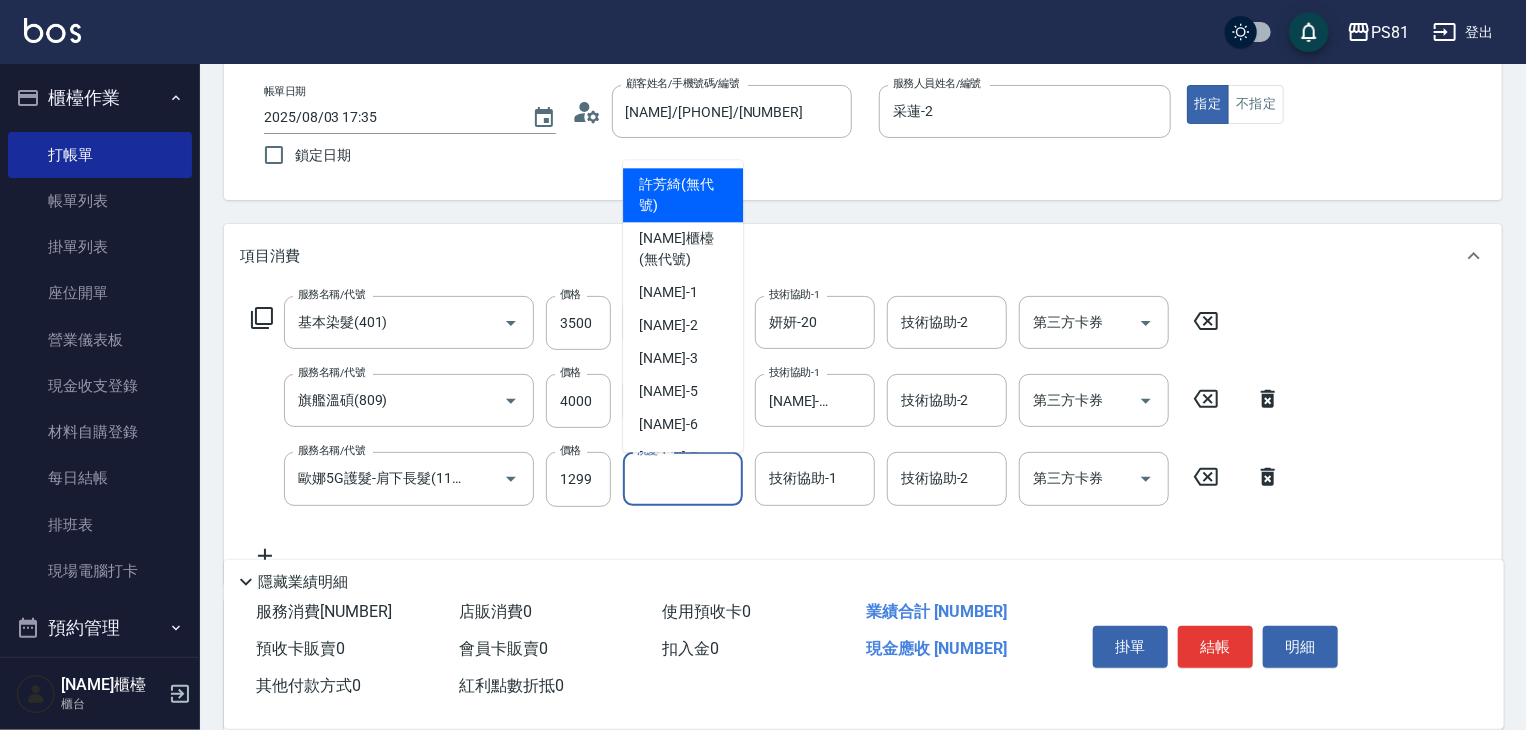 click on "洗髮-1" at bounding box center (683, 478) 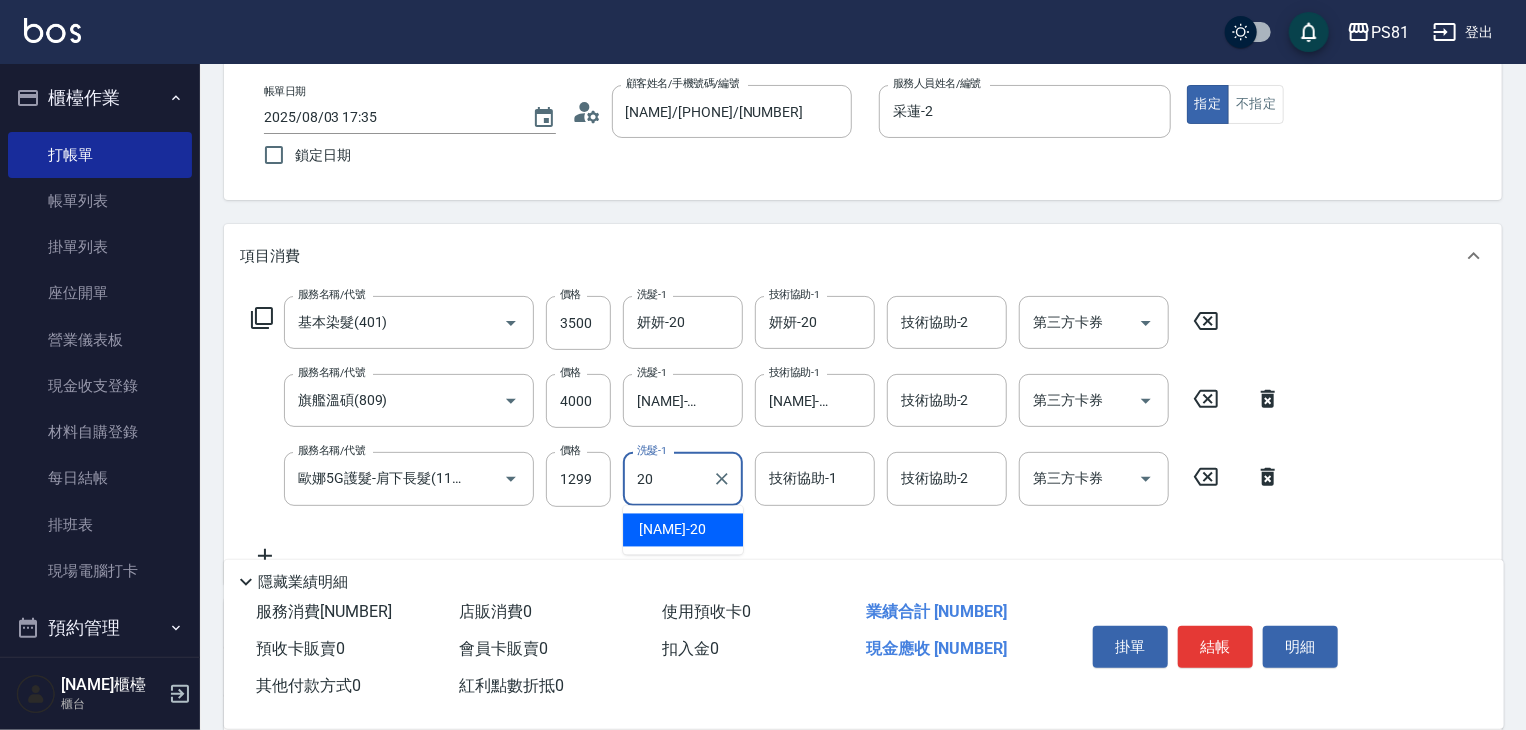 type on "妍妍-20" 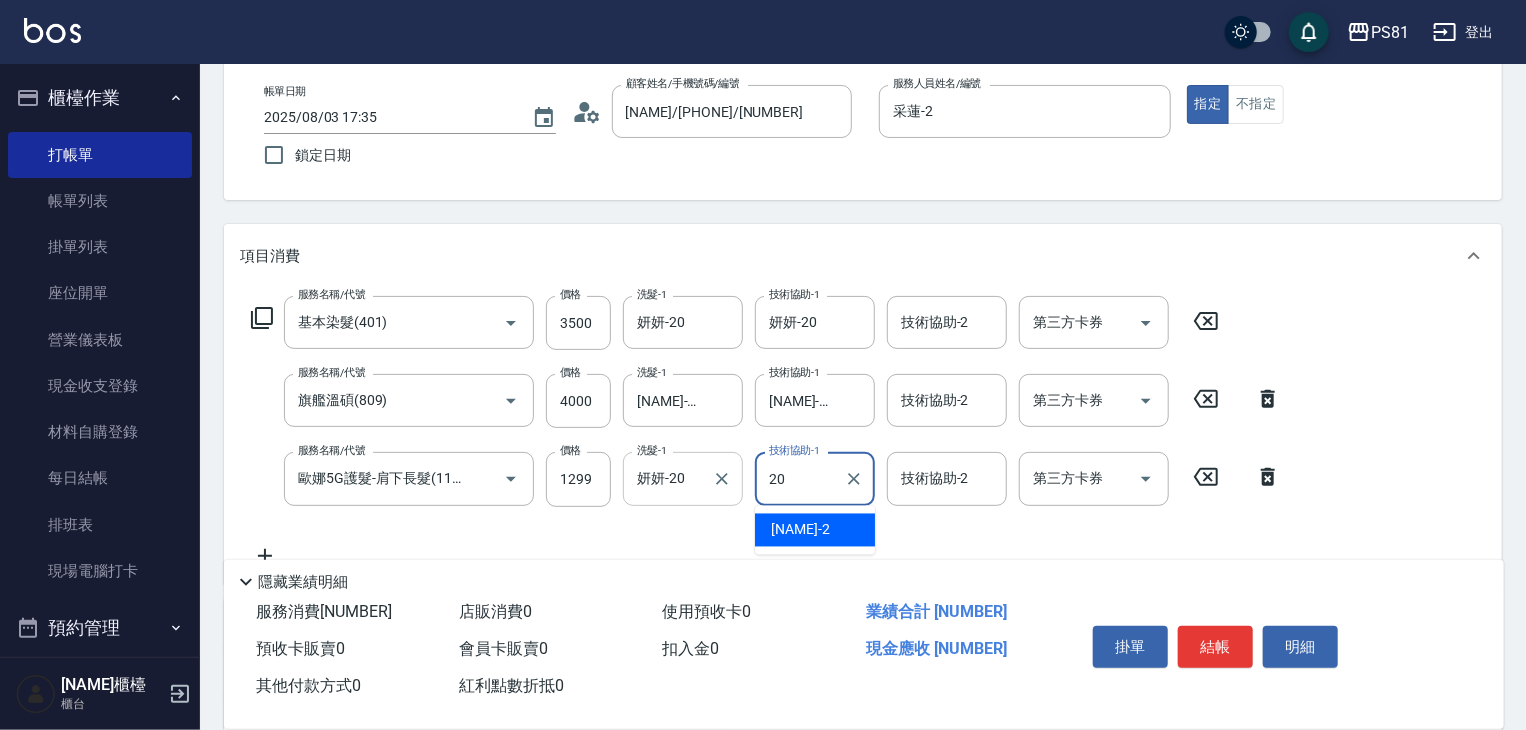 type on "妍妍-20" 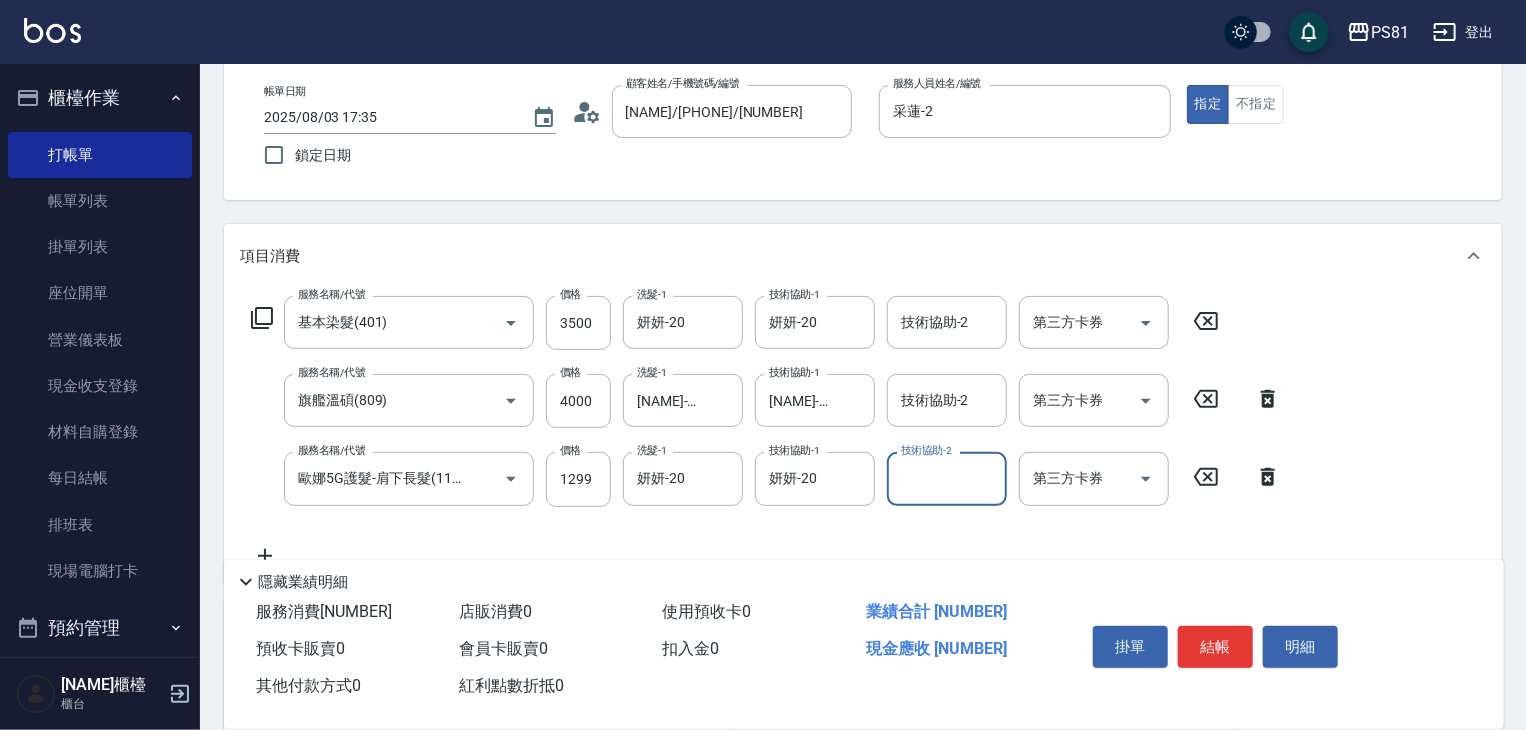 drag, startPoint x: 921, startPoint y: 530, endPoint x: 942, endPoint y: 533, distance: 21.213203 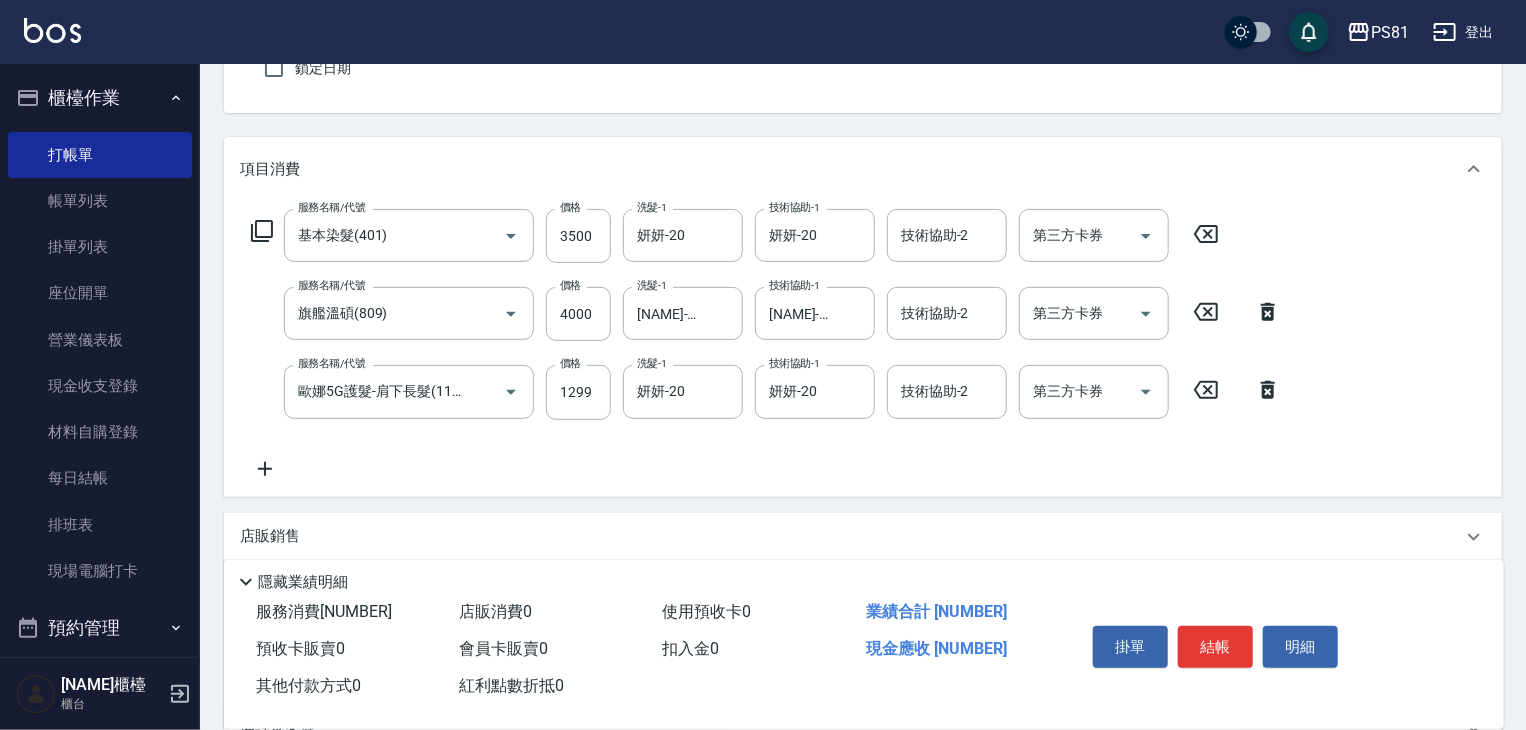 scroll, scrollTop: 400, scrollLeft: 0, axis: vertical 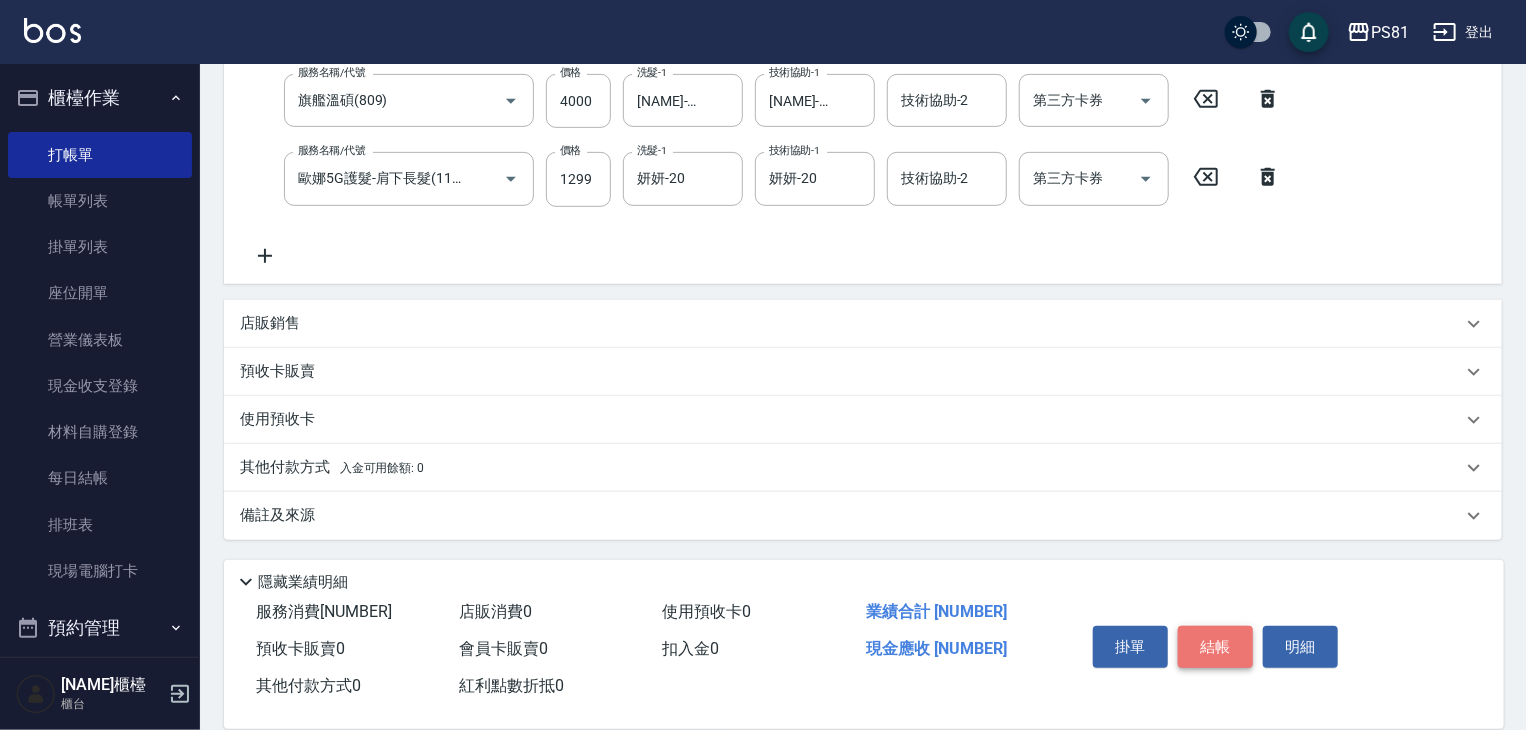 click on "結帳" at bounding box center [1215, 647] 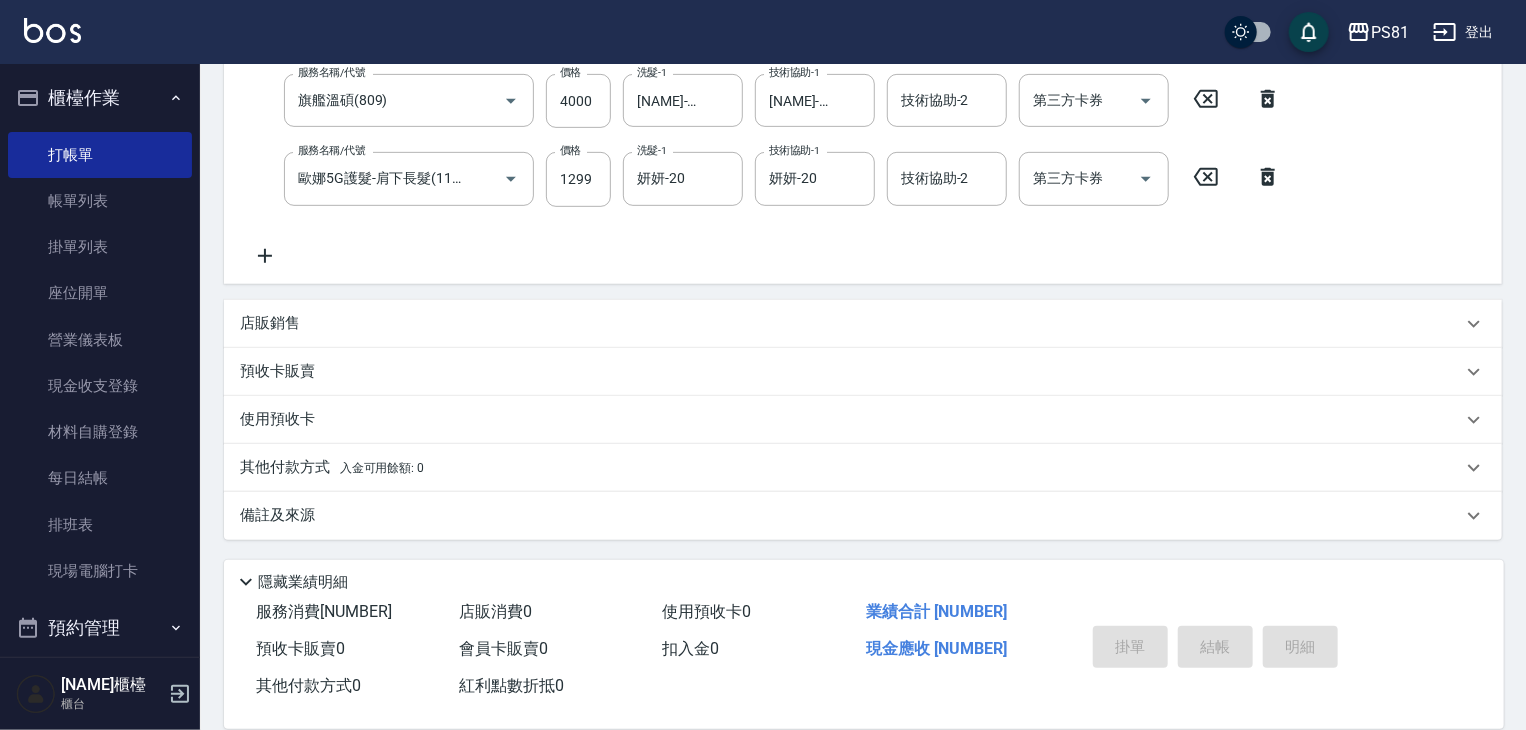 type on "2025/08/03 17:39" 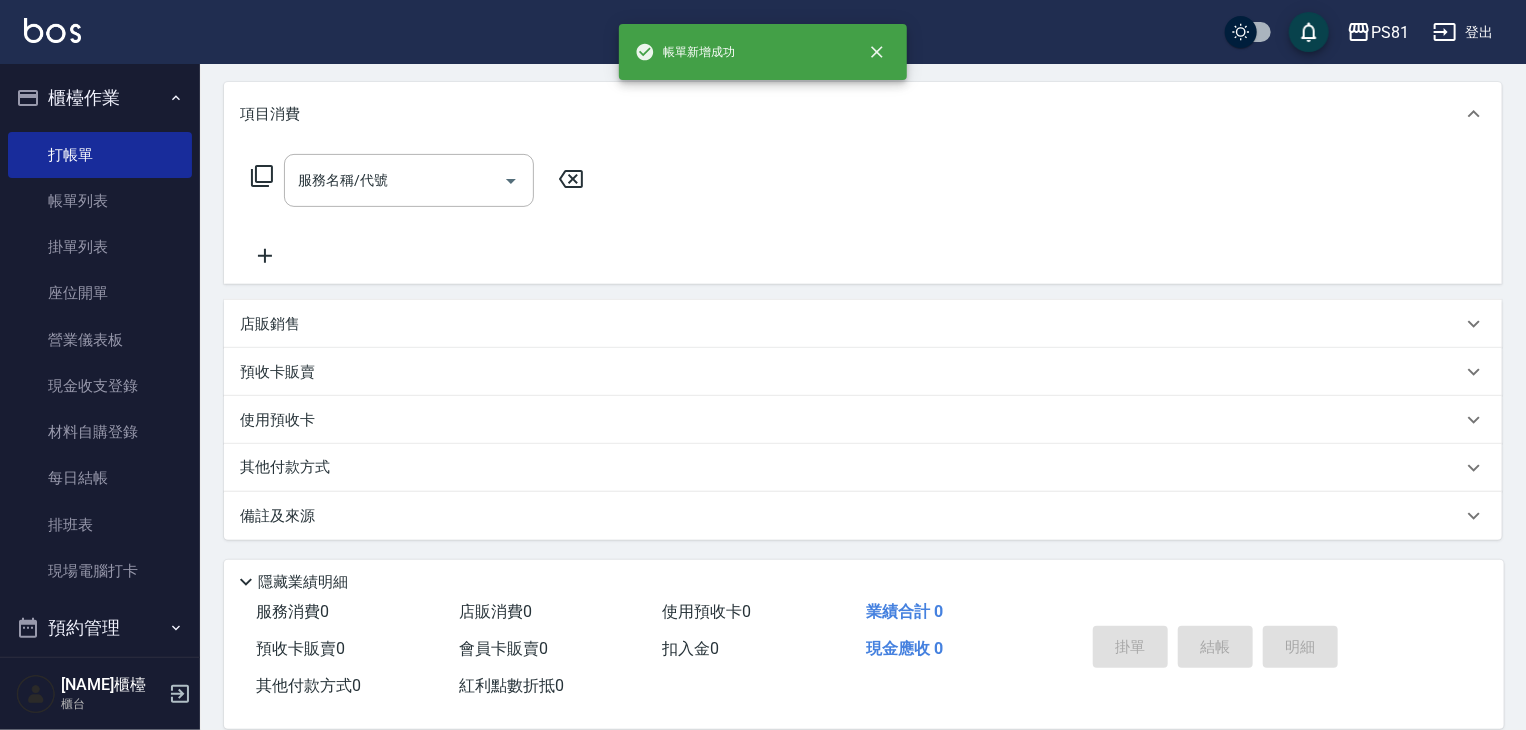 scroll, scrollTop: 0, scrollLeft: 0, axis: both 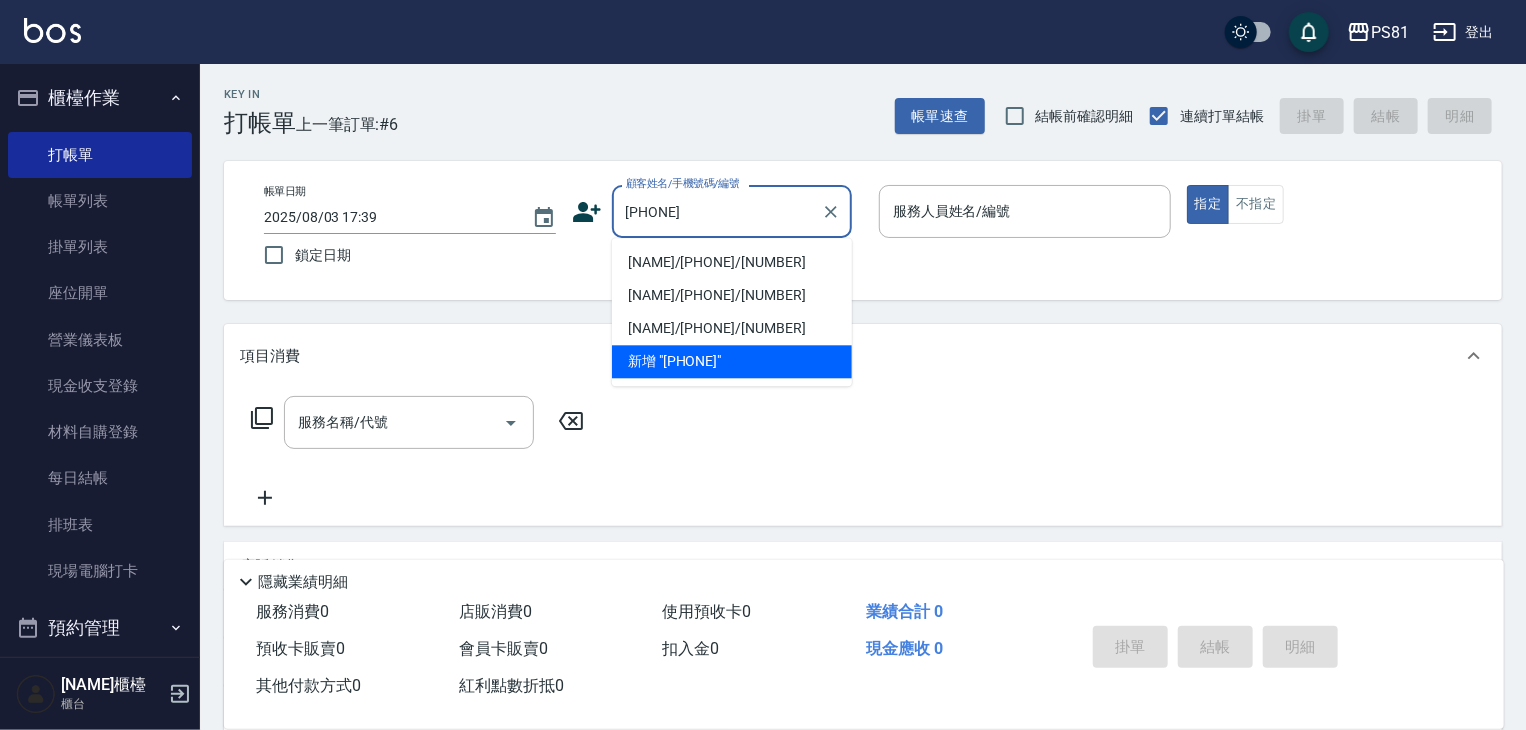 click on "[NAME]/[PHONE]/[NUMBER]" at bounding box center (732, 262) 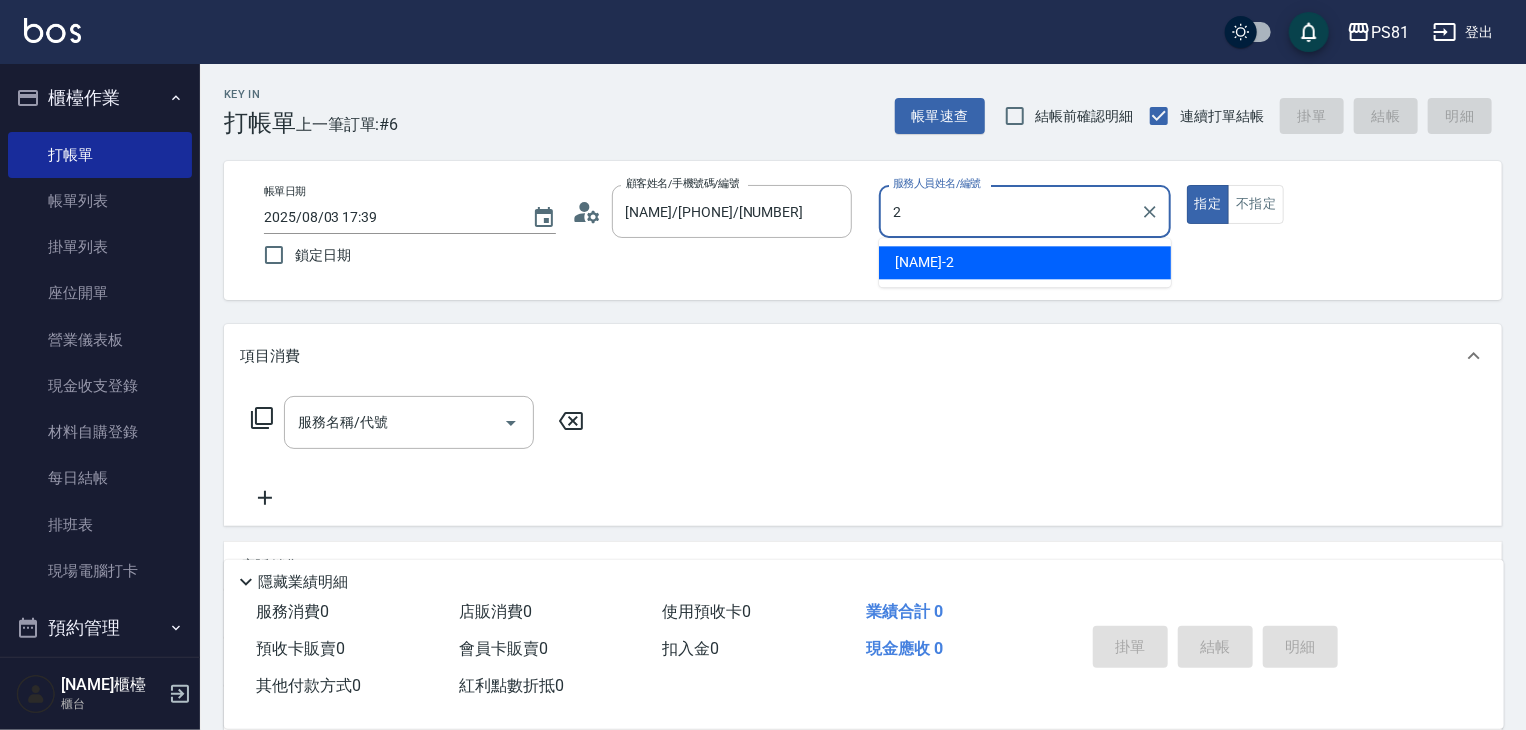 type on "采蓮-2" 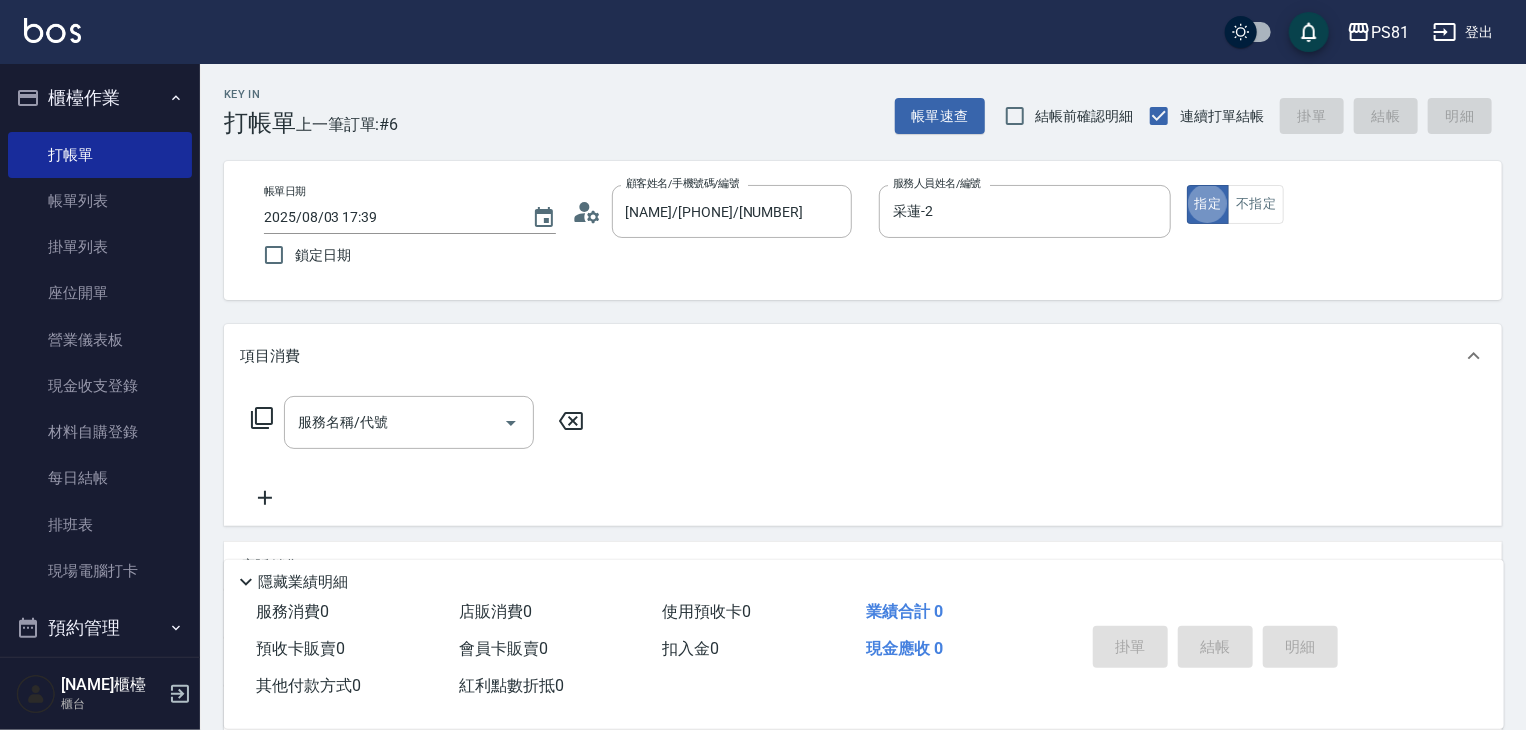 type on "true" 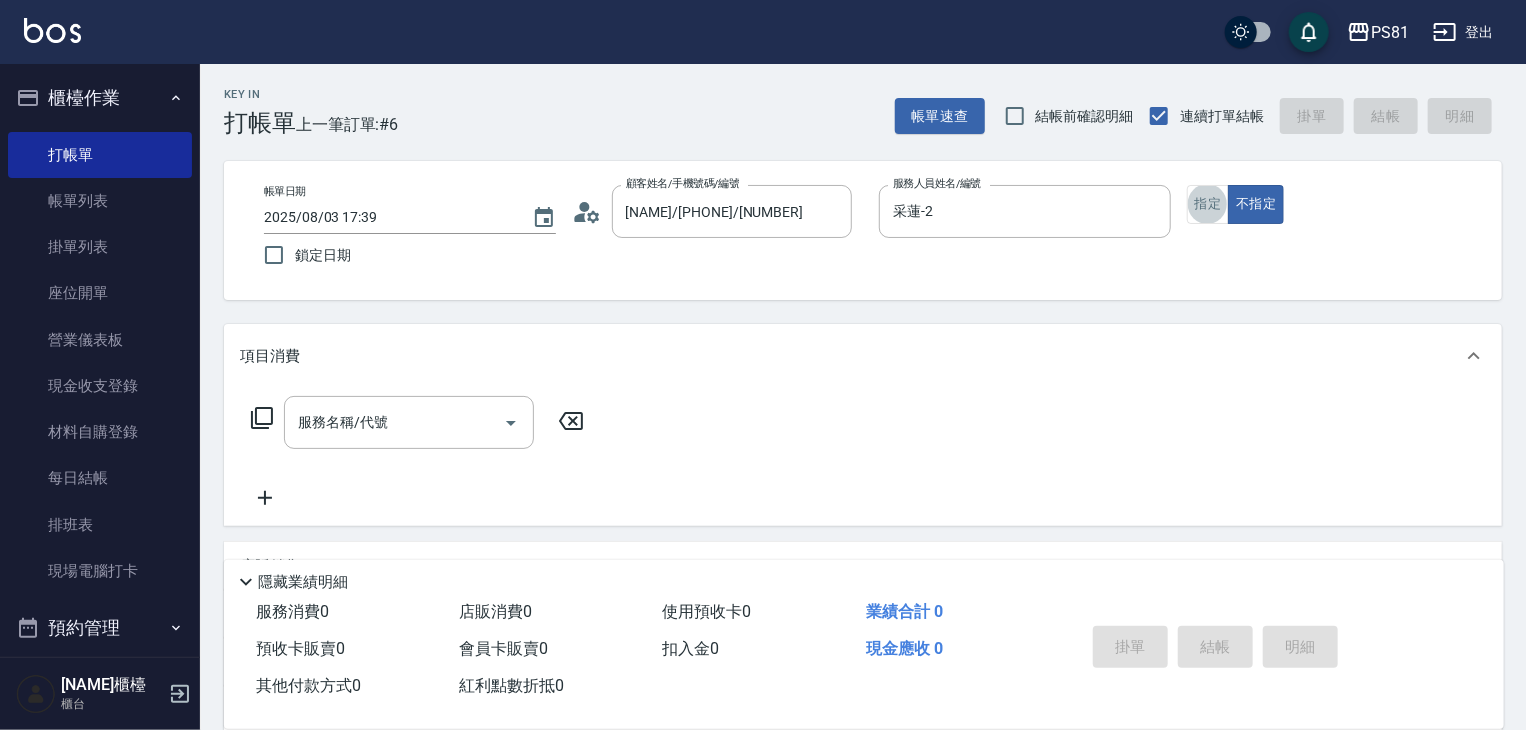 click on "帳單日期 2025/08/03 17:39 鎖定日期 顧客姓名/手機號碼/編號 [NAME]/[PHONE]/[NUMBER] 顧客姓名/手機號碼/編號 服務人員姓名/編號 采蓮-2 服務人員姓名/編號 指定 不指定" at bounding box center (863, 230) 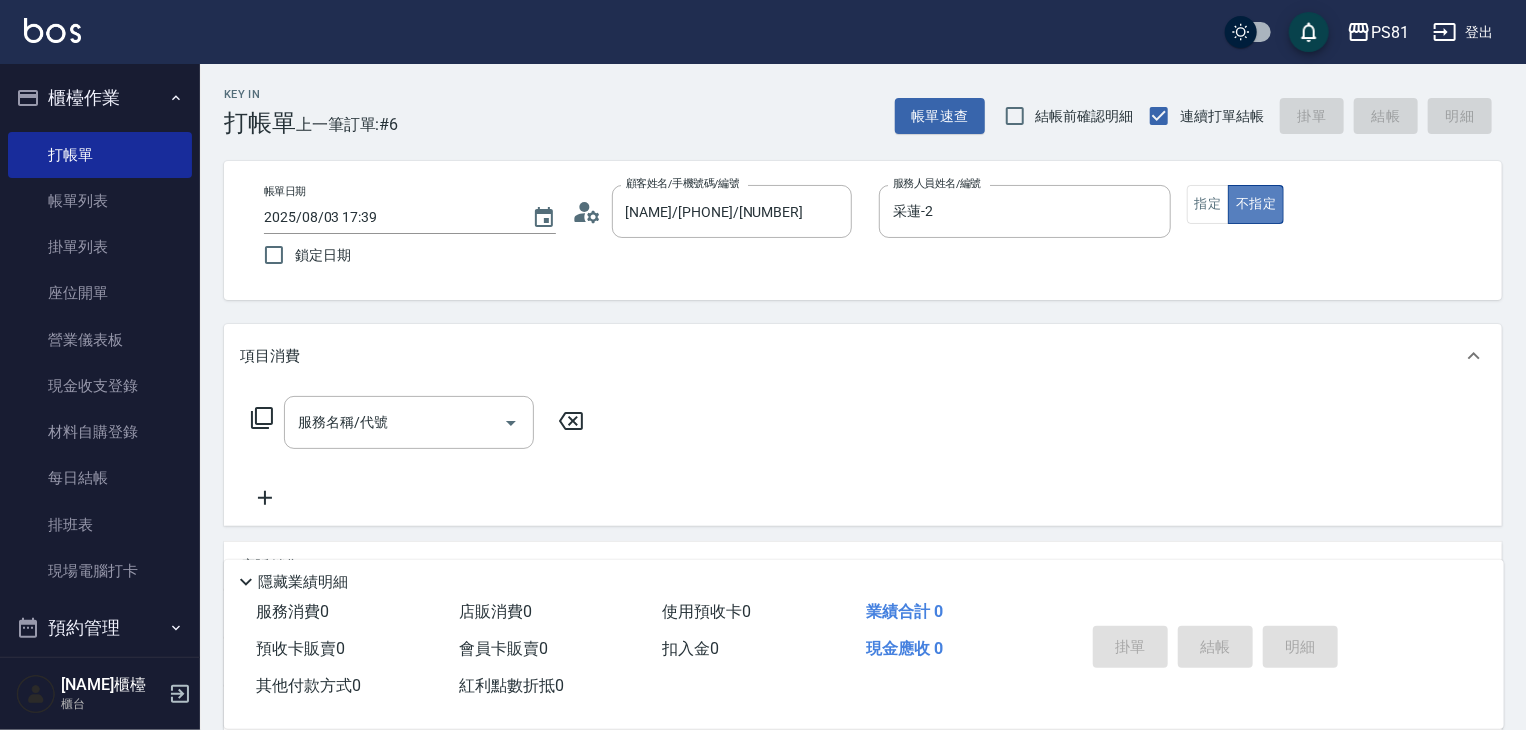 click on "不指定" at bounding box center (1256, 204) 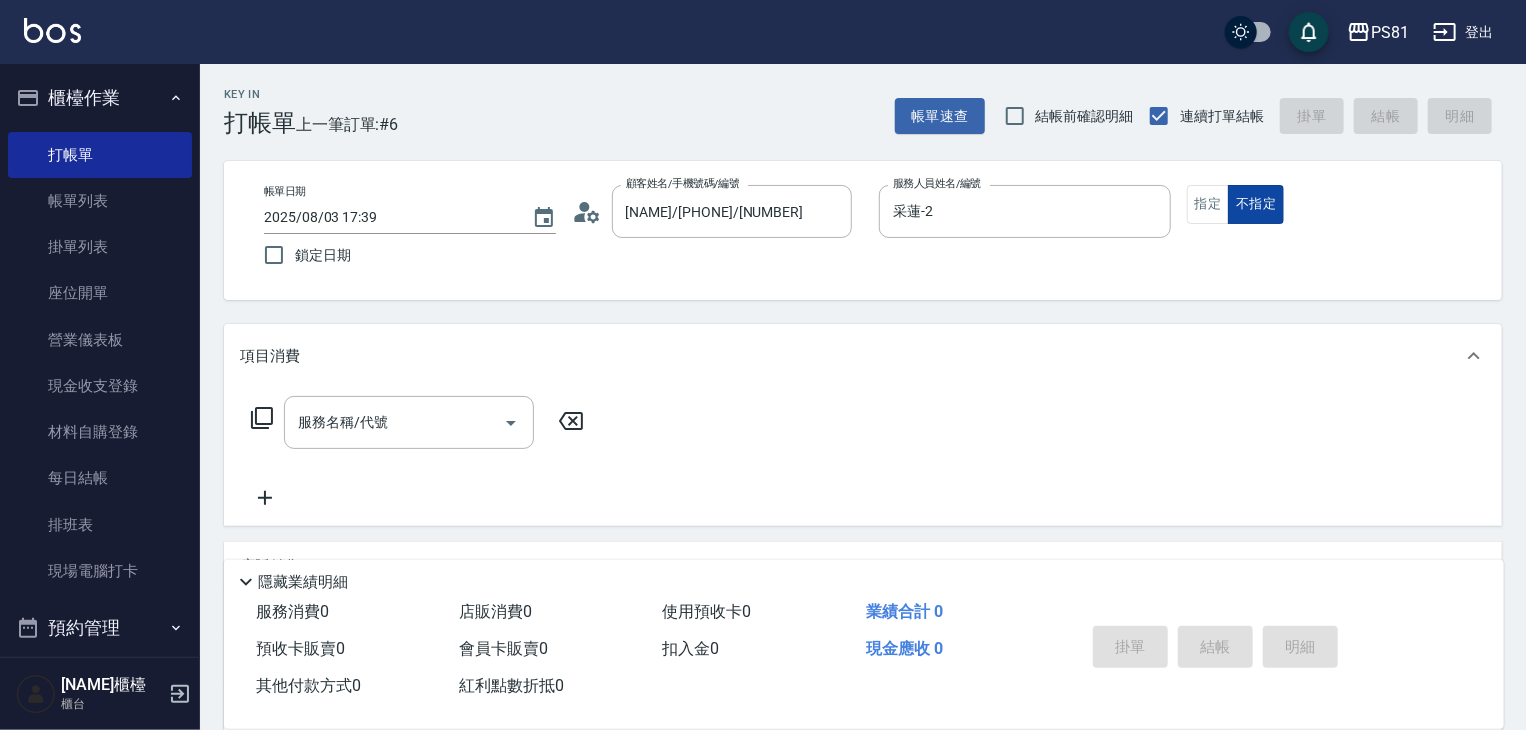 click on "帳單日期 2025/08/03 17:39 鎖定日期 顧客姓名/手機號碼/編號 [NAME]/[PHONE]/[NUMBER] 顧客姓名/手機號碼/編號 服務人員姓名/編號 采蓮-2 服務人員姓名/編號 指定 不指定" at bounding box center (863, 230) 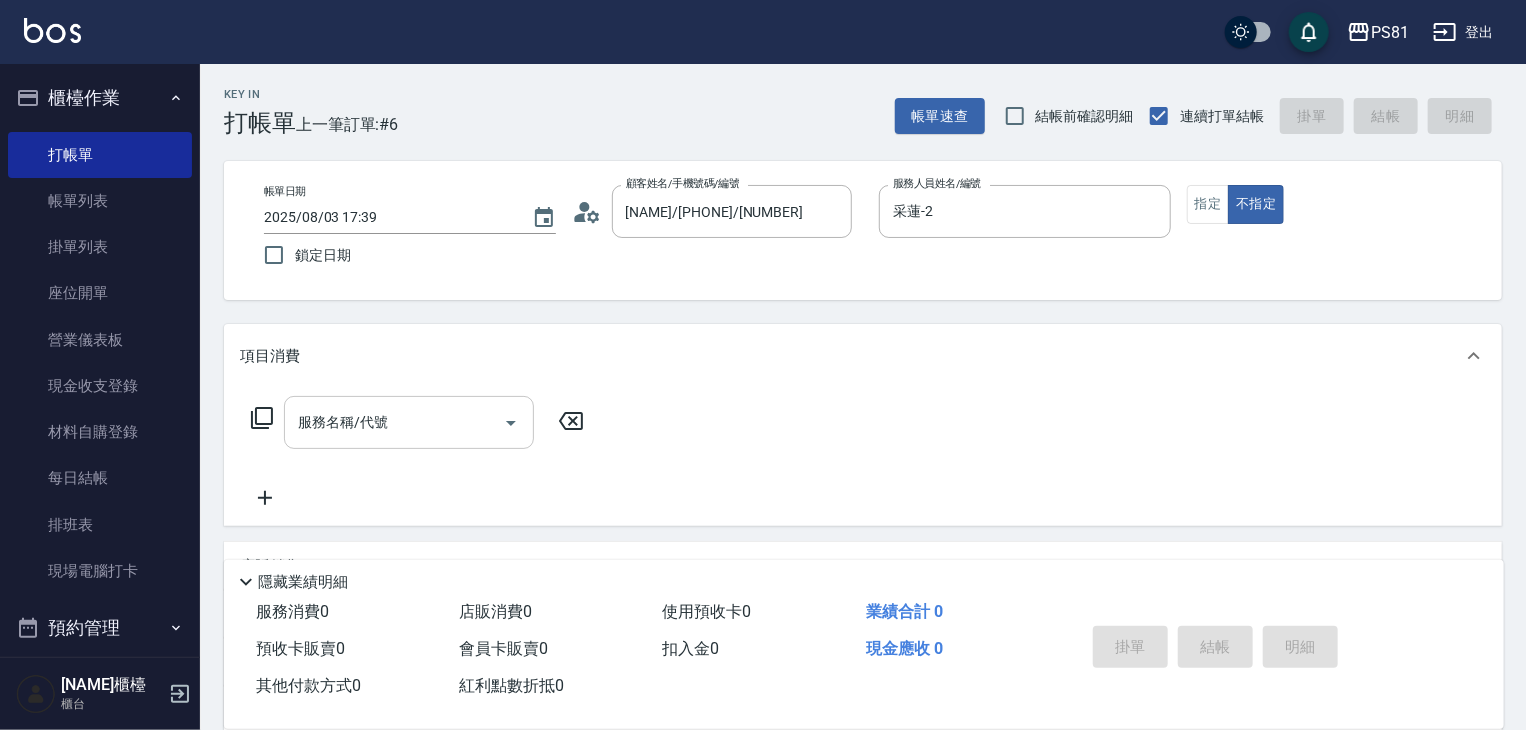 click on "服務名稱/代號" at bounding box center (394, 422) 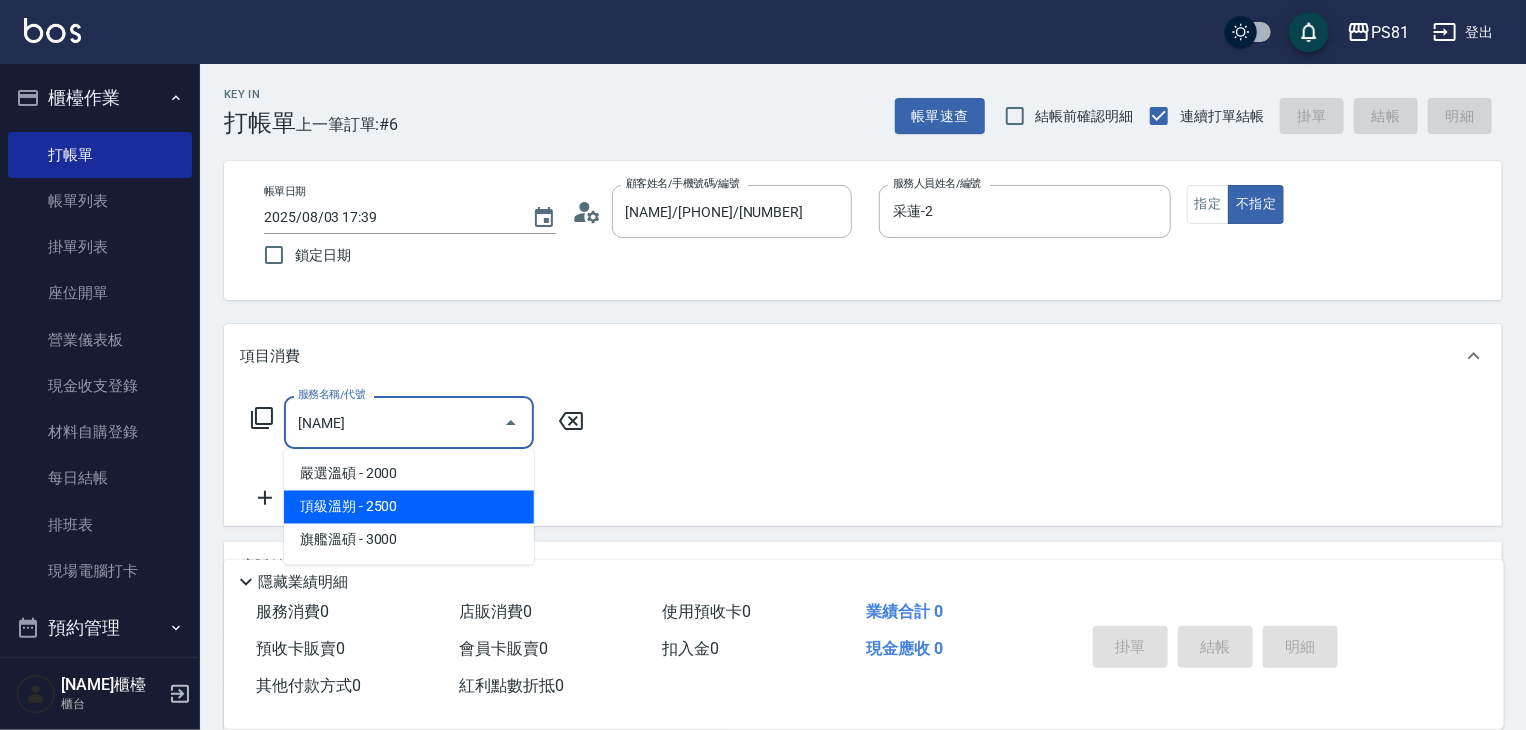 click on "頂級溫朔 - 2500" at bounding box center (409, 507) 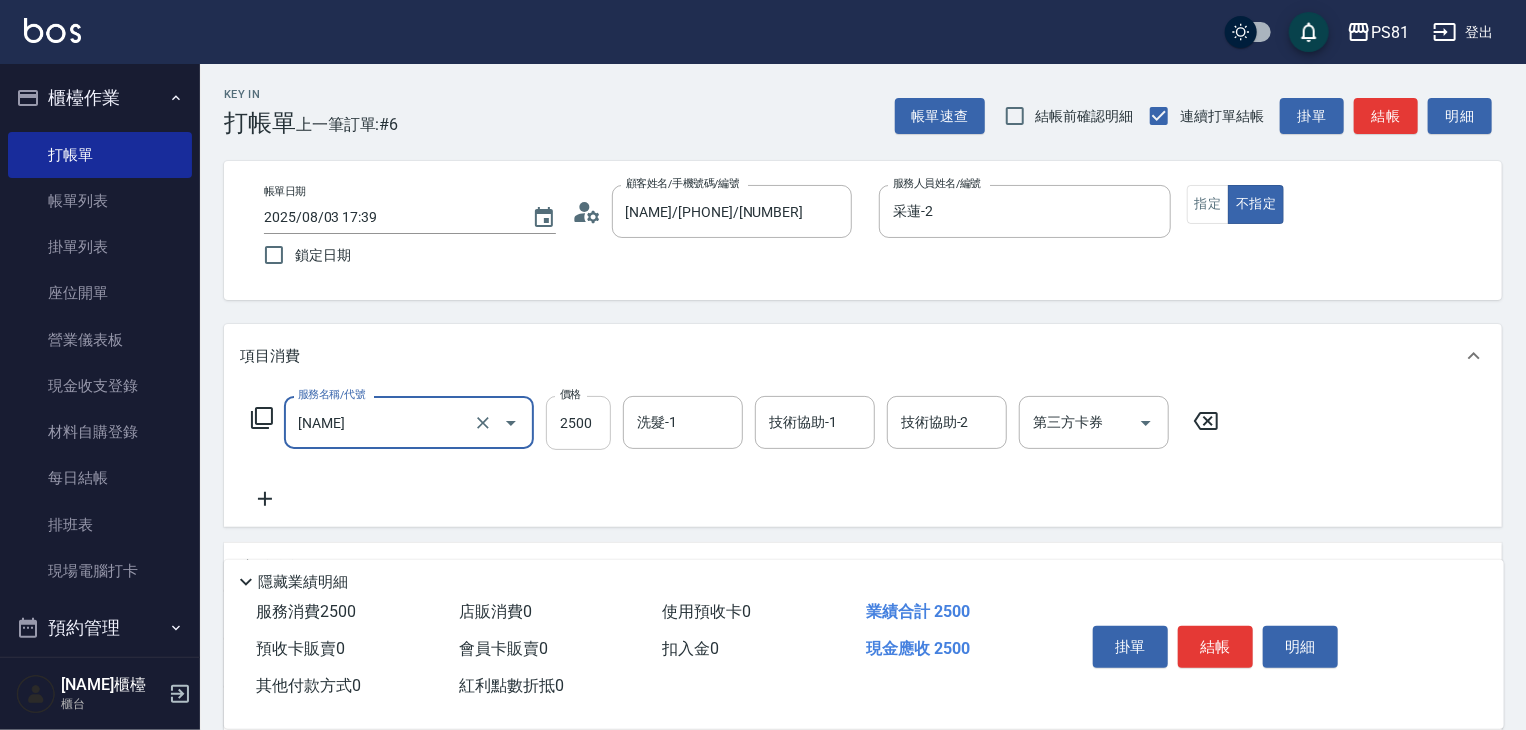 type on "[NAME]" 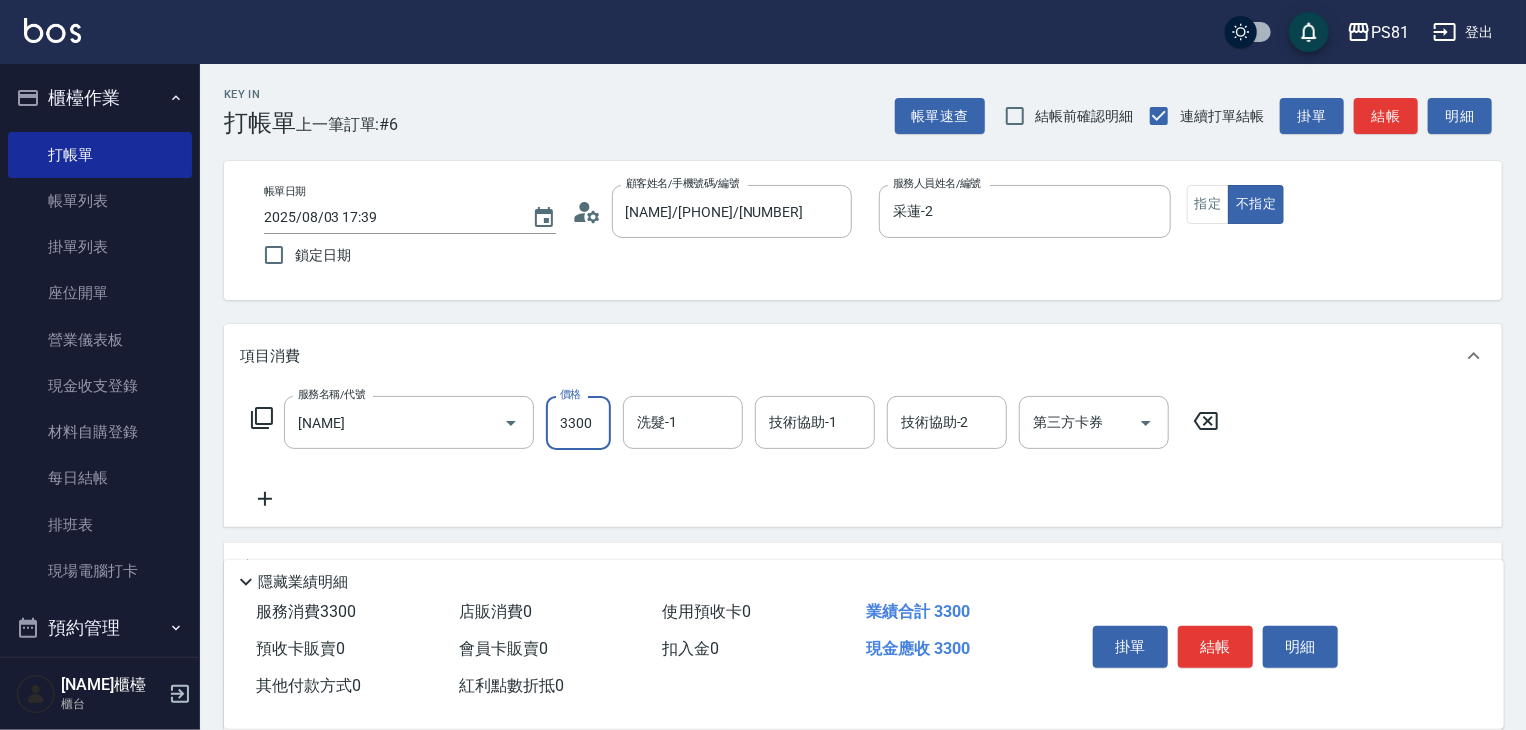 type on "3300" 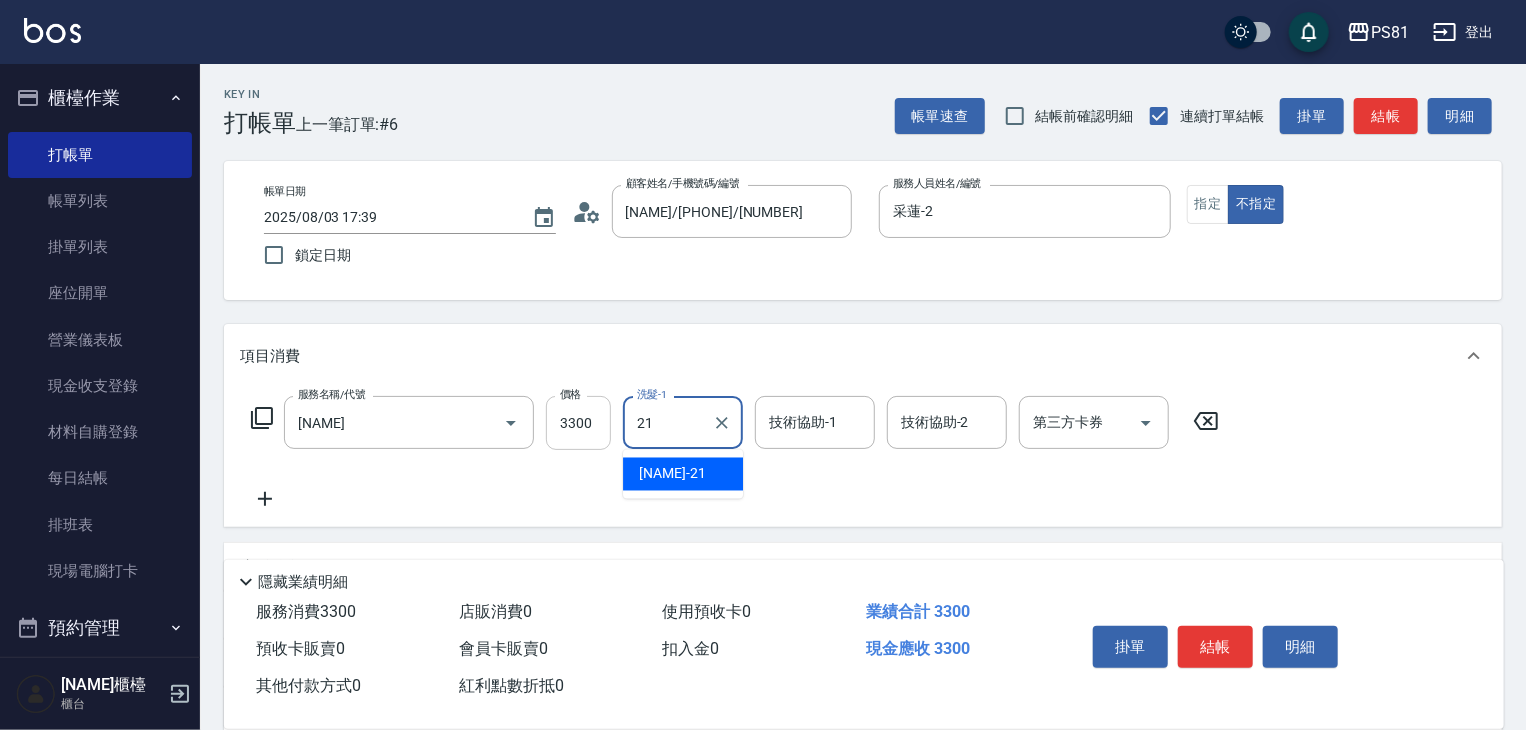 type on "Q比-21" 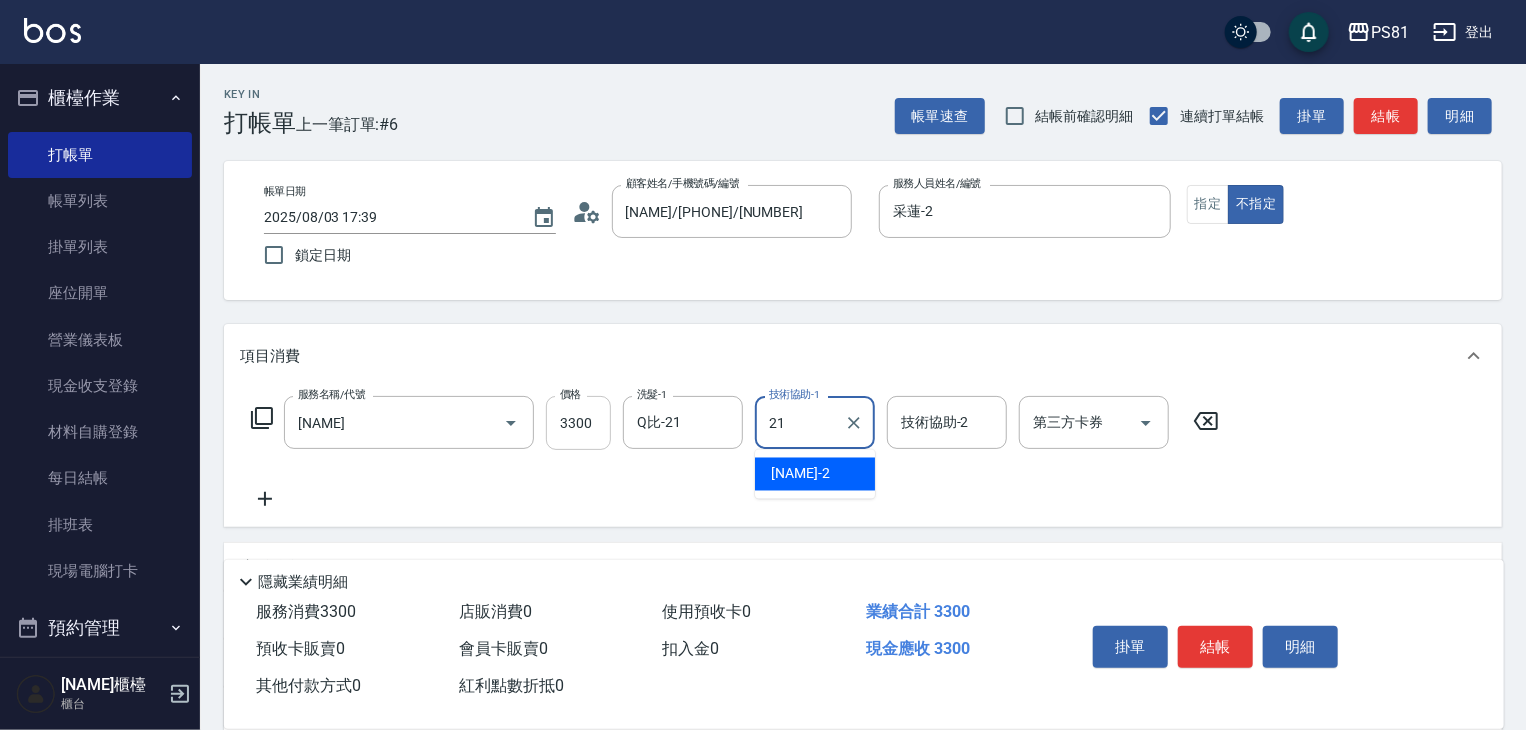 type on "Q比-21" 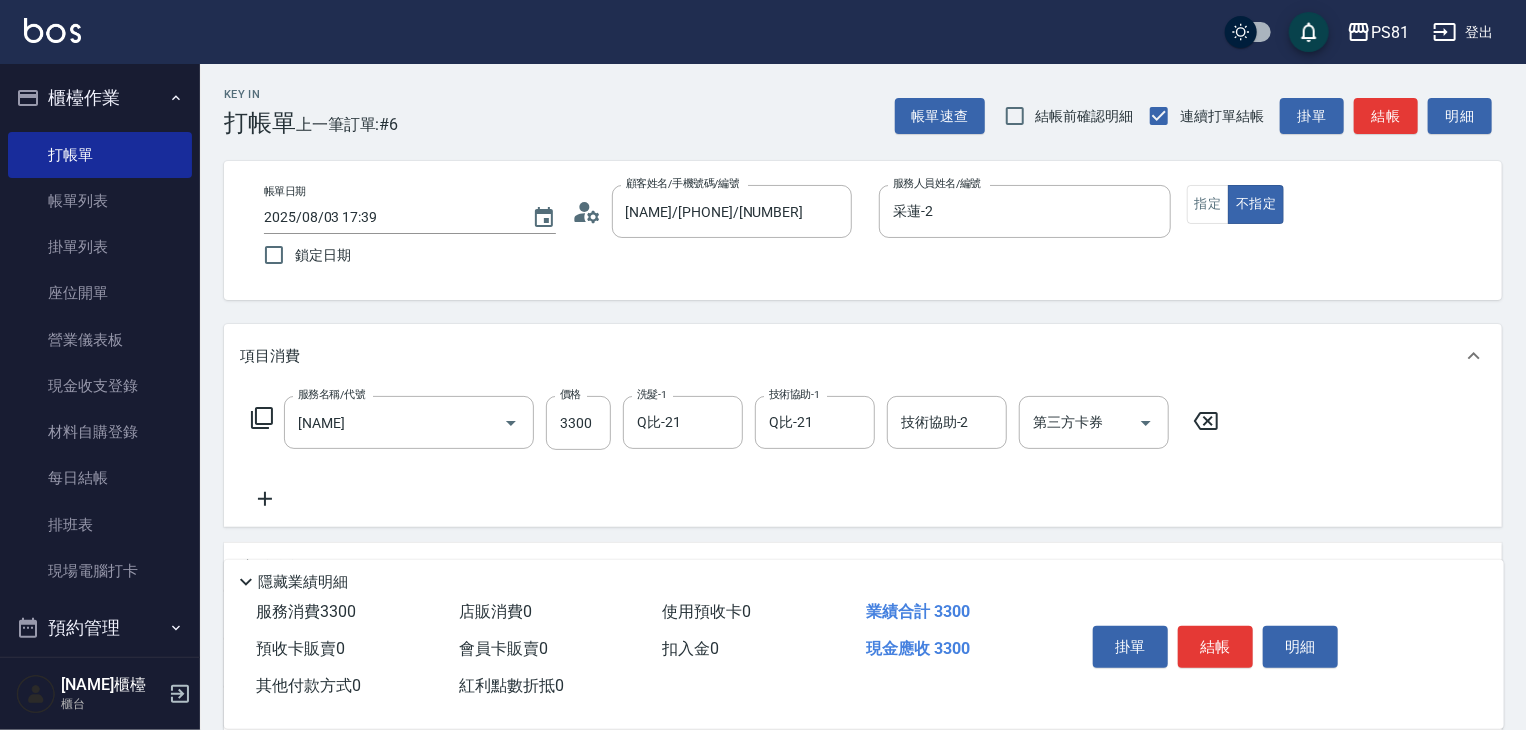 drag, startPoint x: 970, startPoint y: 478, endPoint x: 1167, endPoint y: 565, distance: 215.35551 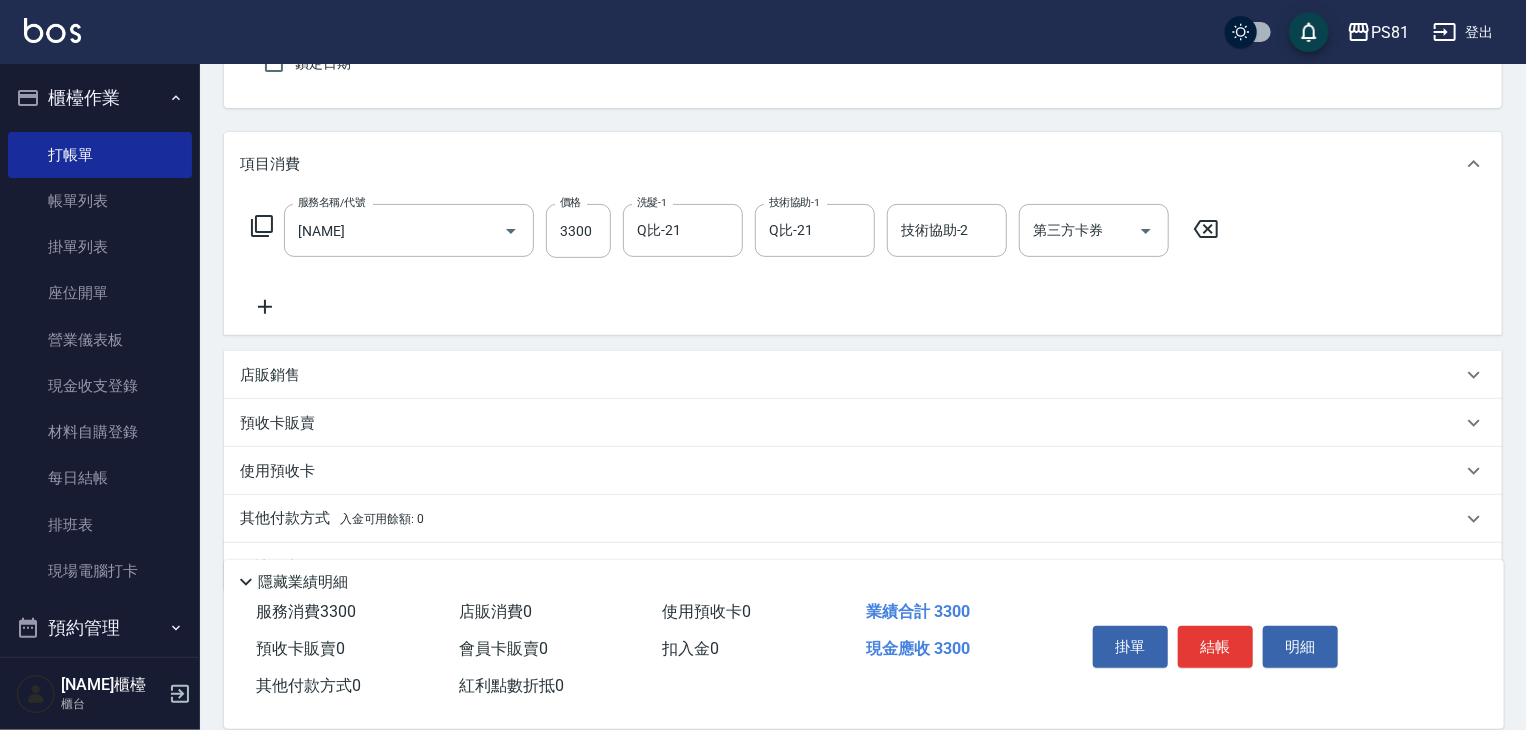 scroll, scrollTop: 244, scrollLeft: 0, axis: vertical 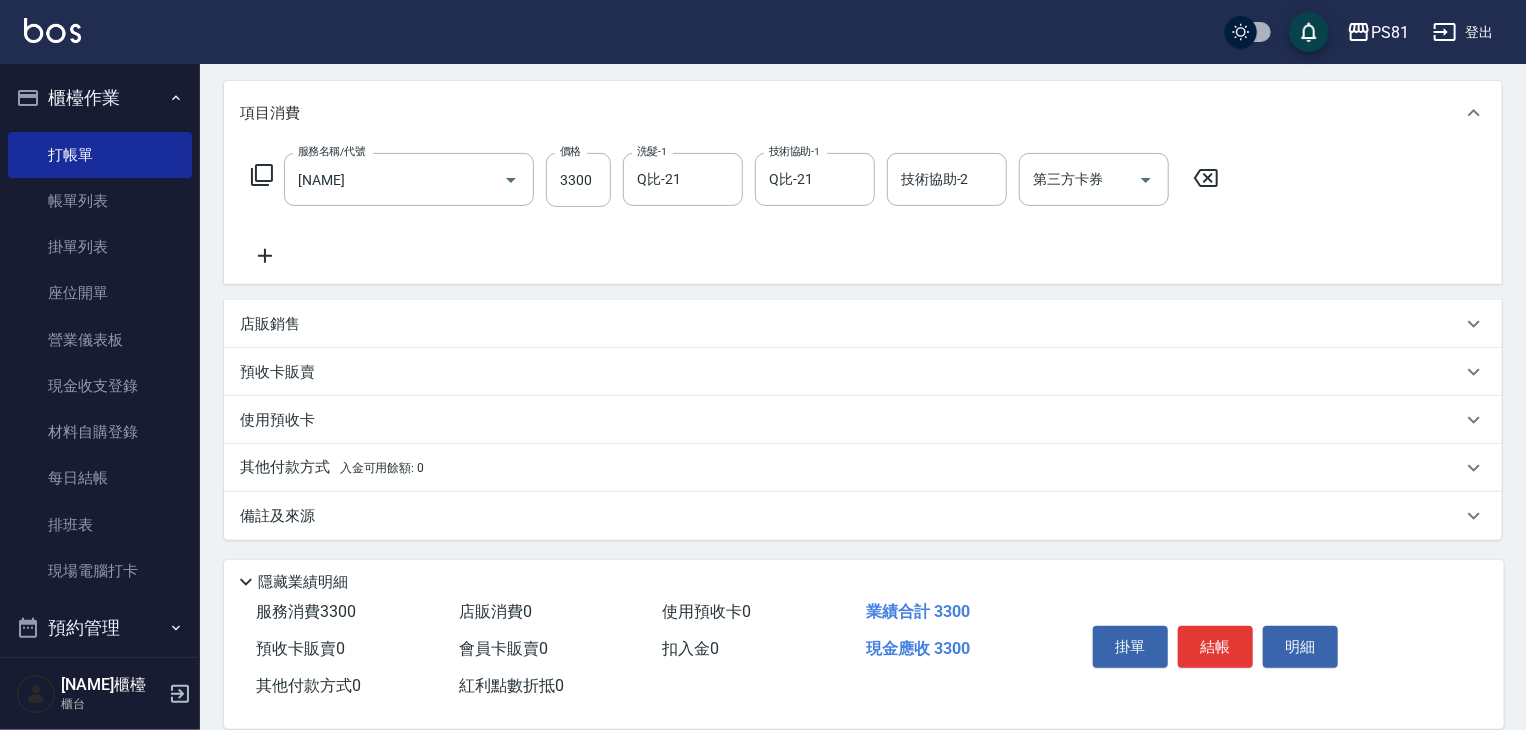 click on "店販銷售" at bounding box center [863, 324] 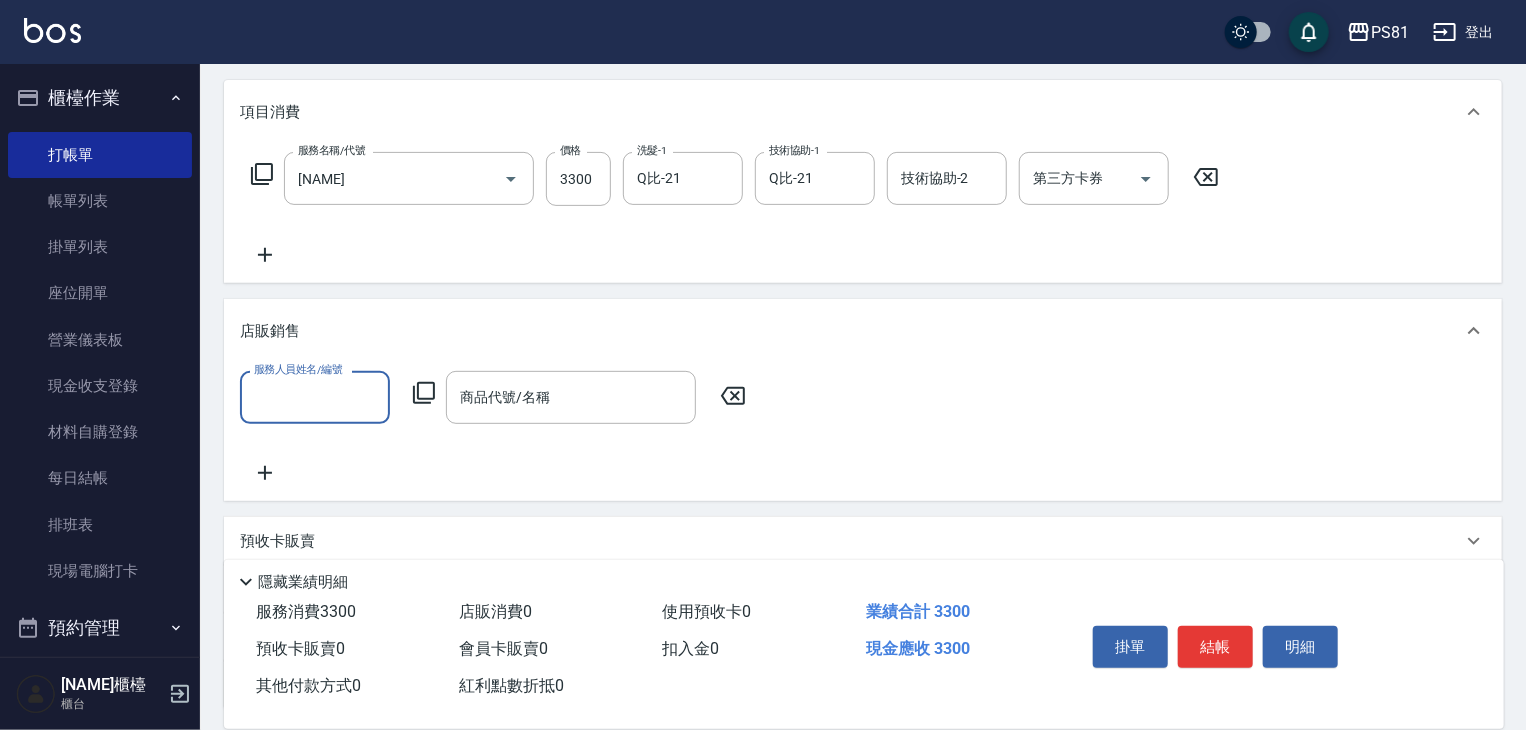scroll, scrollTop: 0, scrollLeft: 0, axis: both 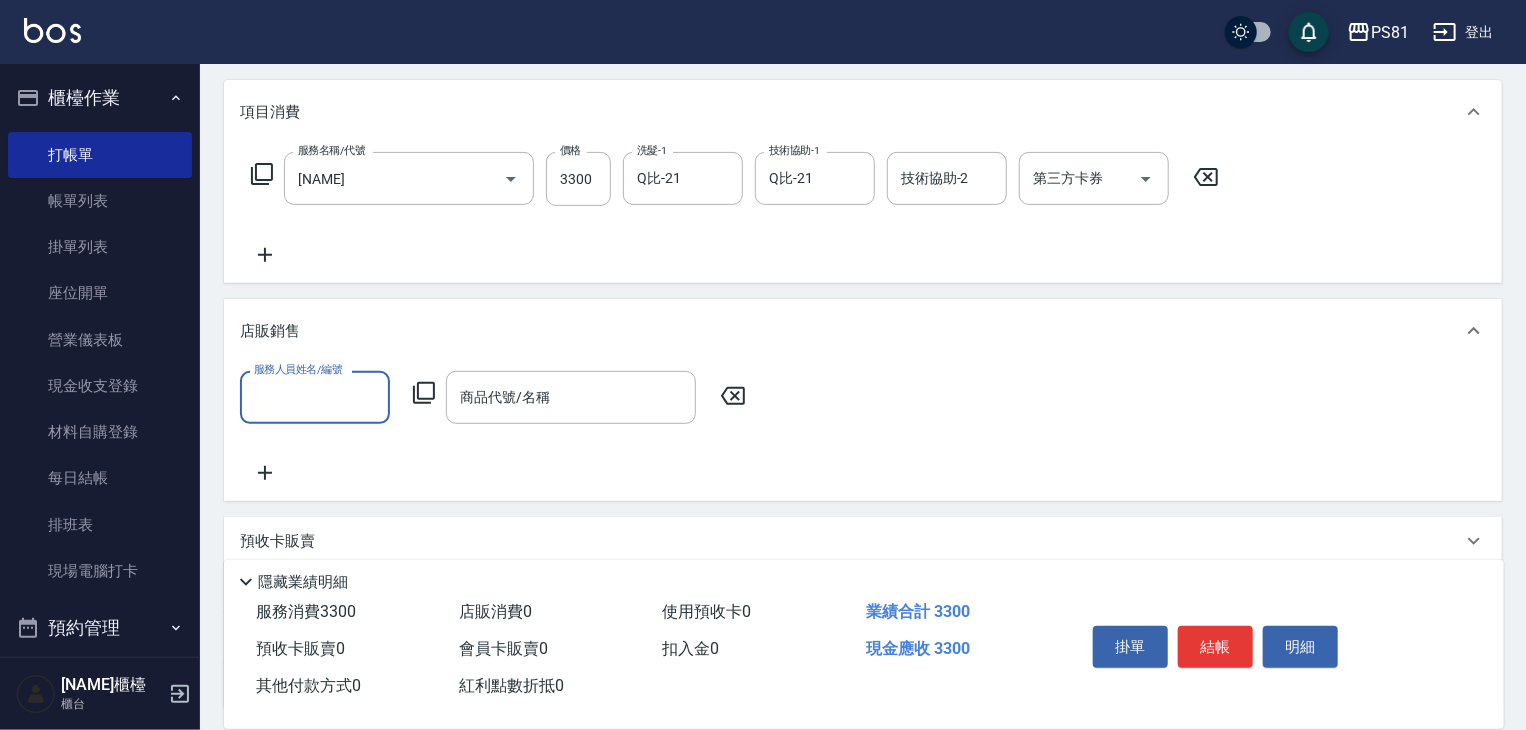 click on "服務人員姓名/編號" at bounding box center [315, 397] 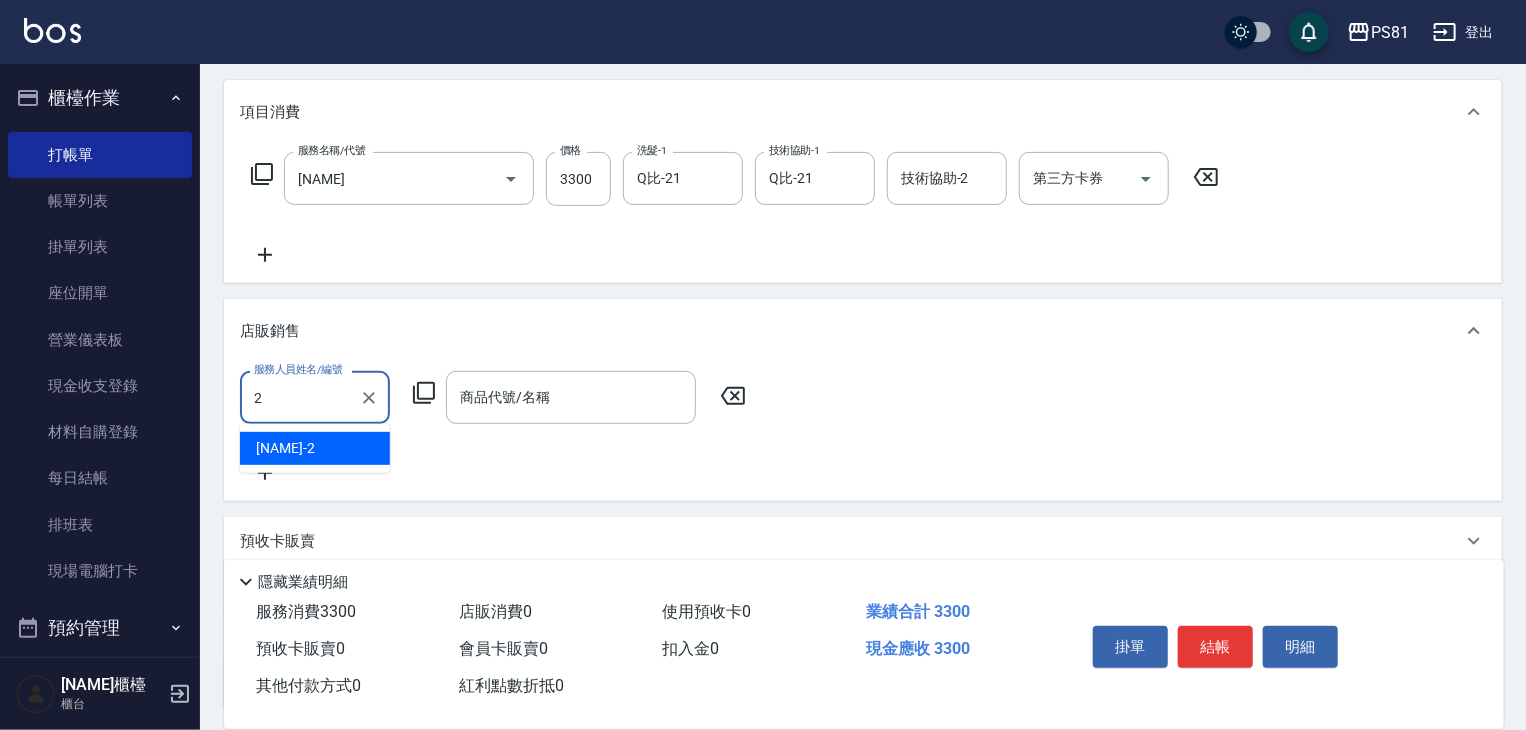 type on "采蓮-2" 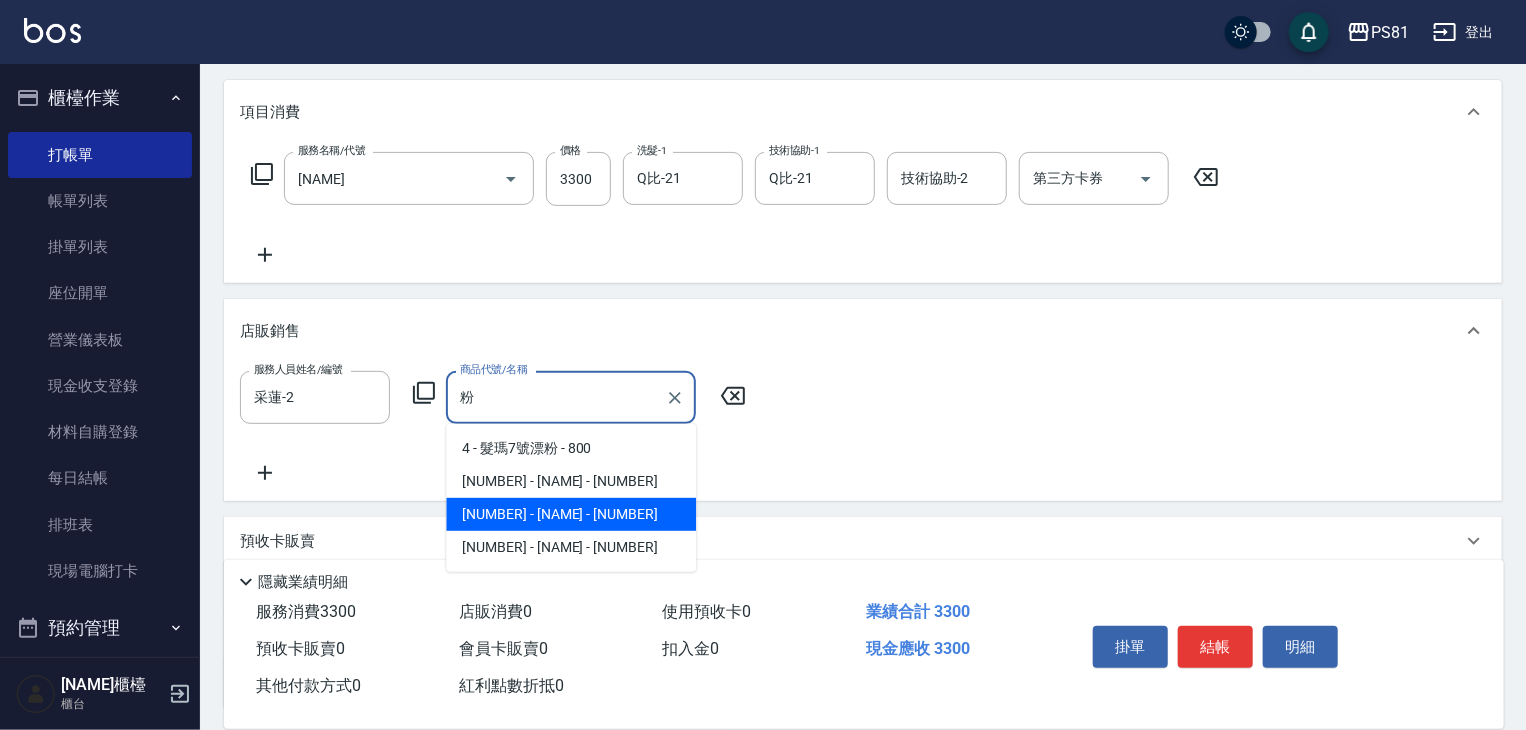 click on "[NUMBER] - [NAME] - [NUMBER]" at bounding box center (571, 514) 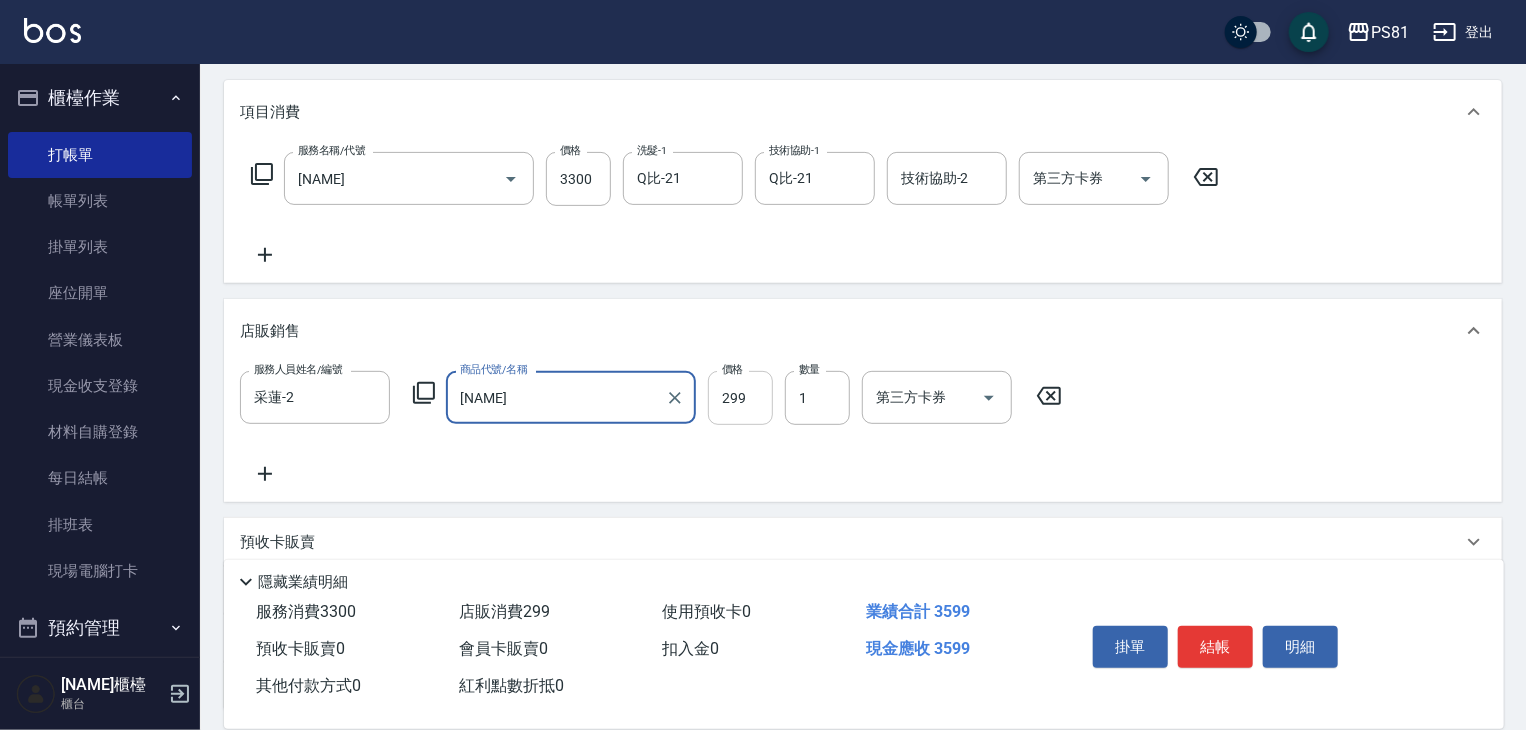 type on "[NAME]" 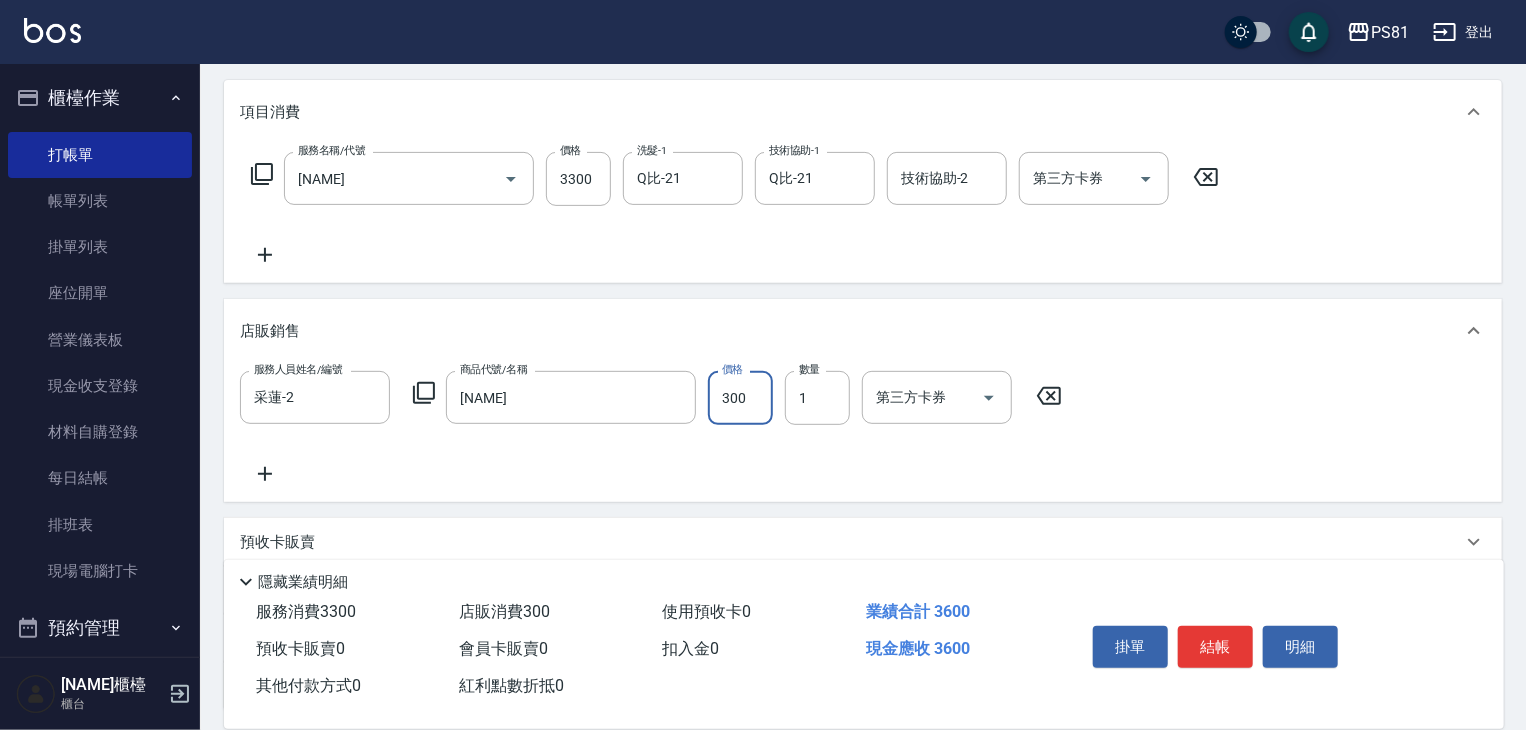 type on "300" 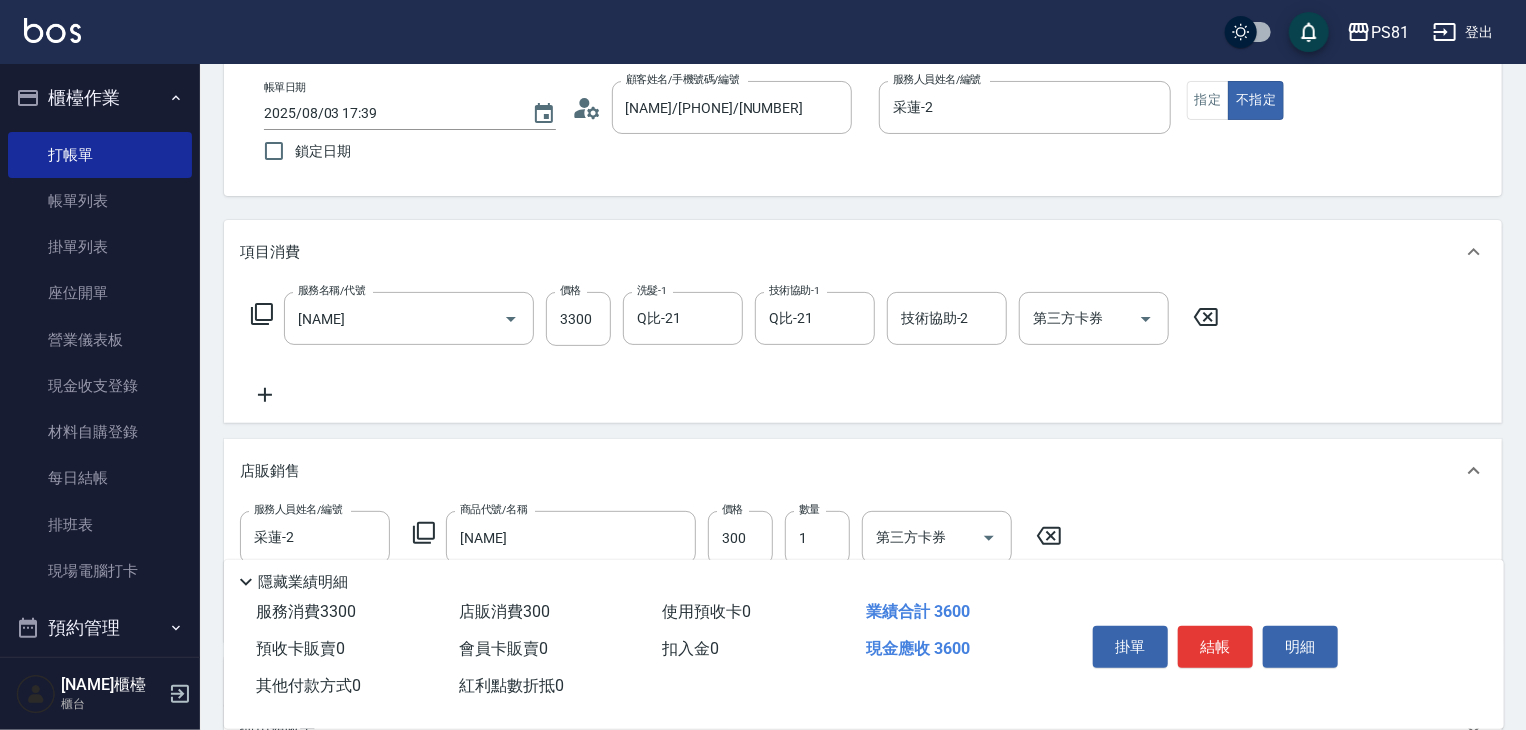 scroll, scrollTop: 0, scrollLeft: 0, axis: both 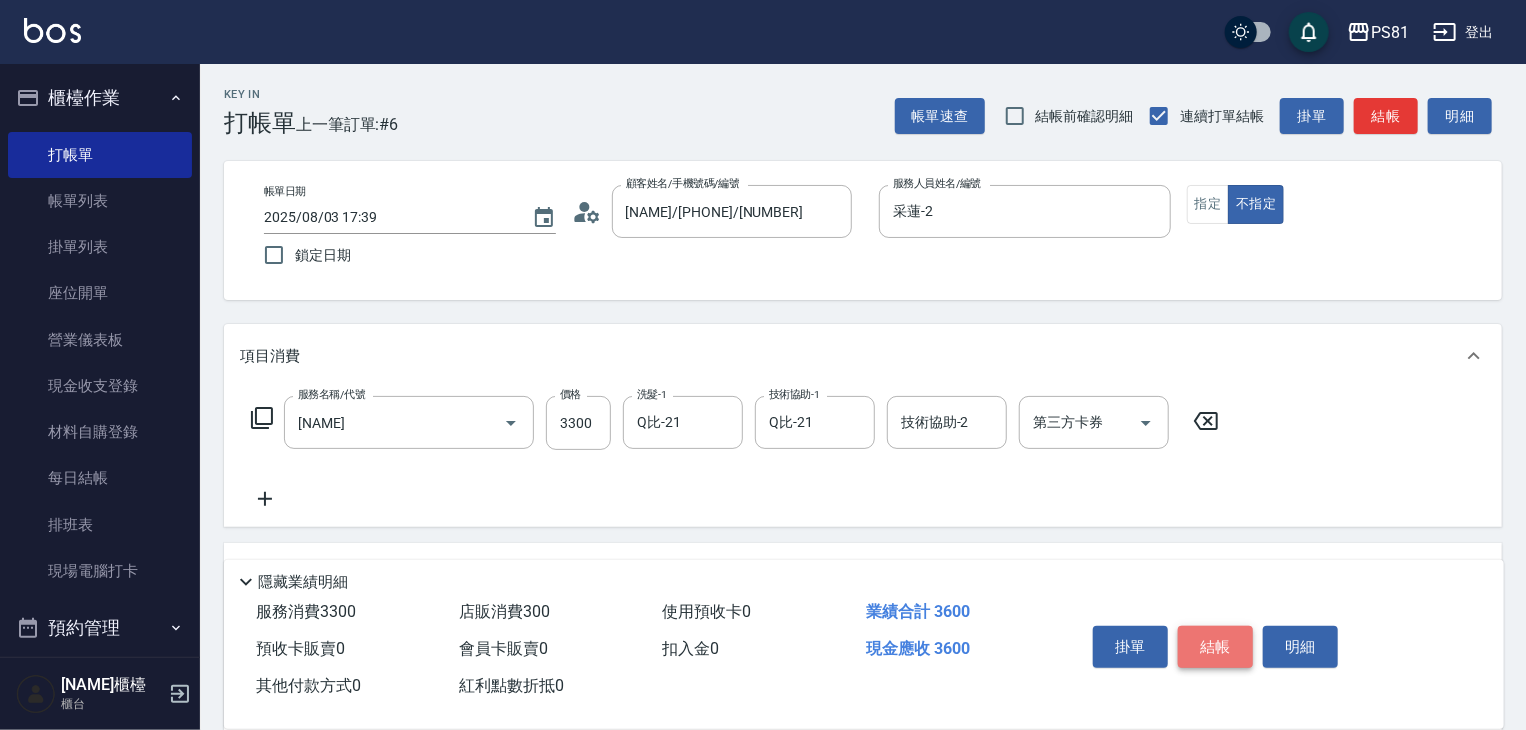 click on "結帳" at bounding box center (1215, 647) 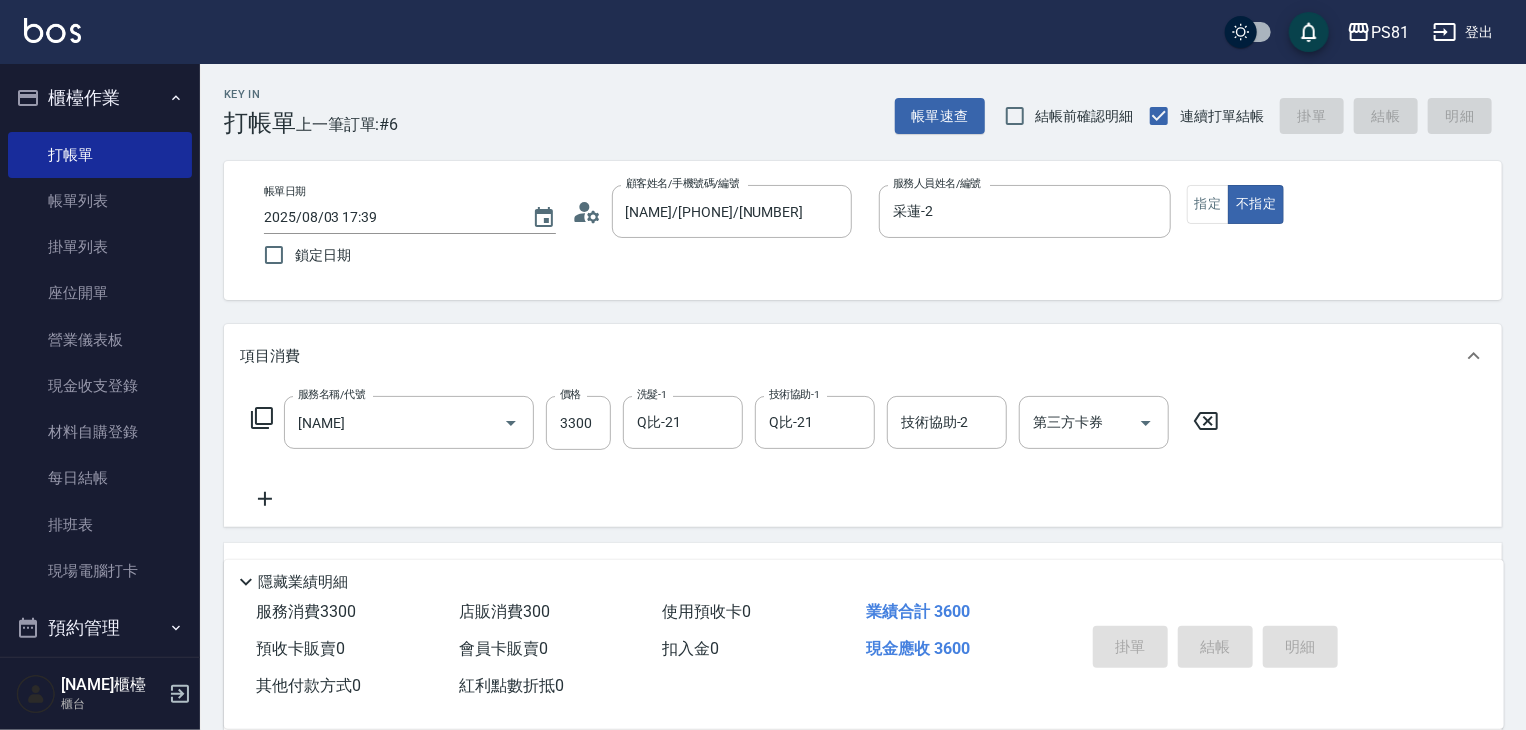 type 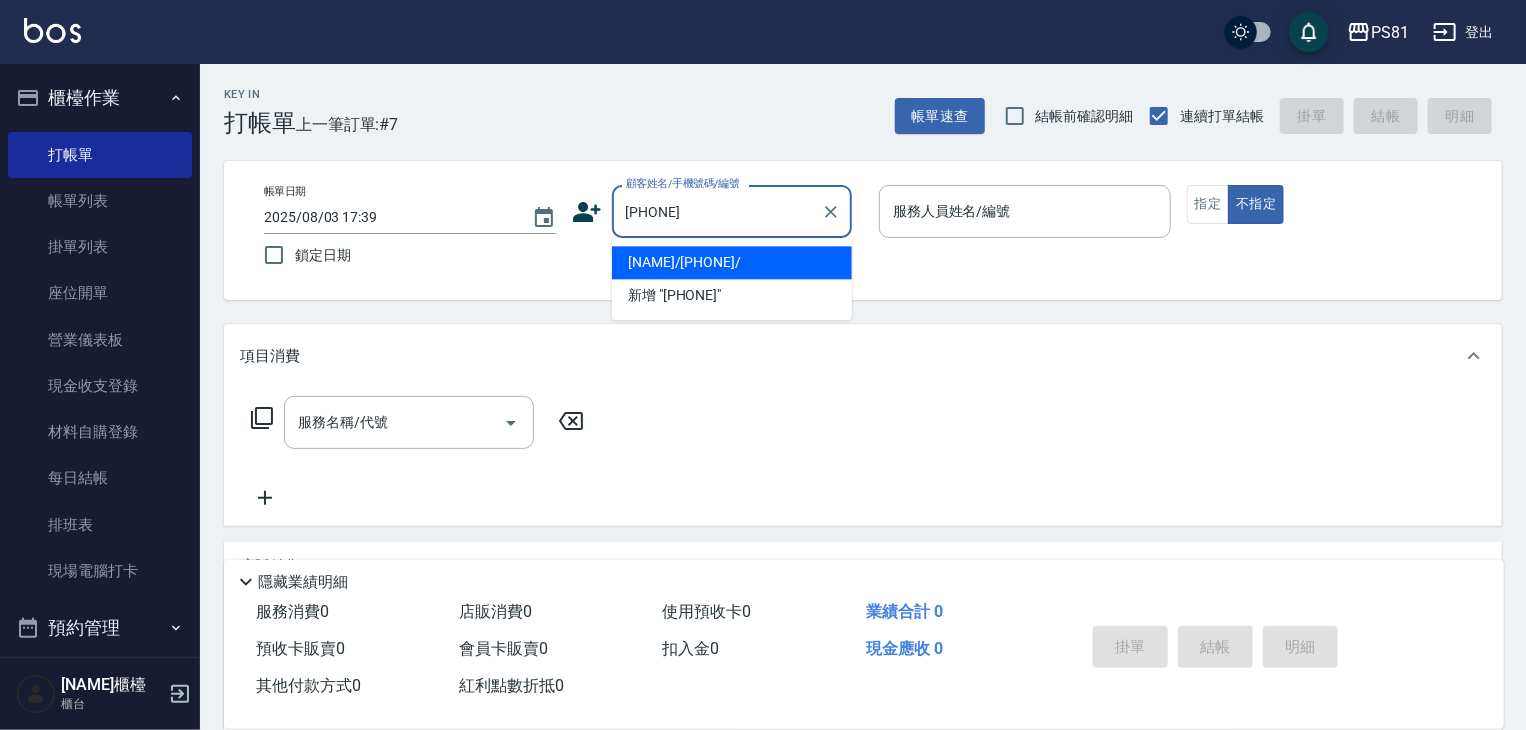 click on "[NAME]/[PHONE]/" at bounding box center (732, 262) 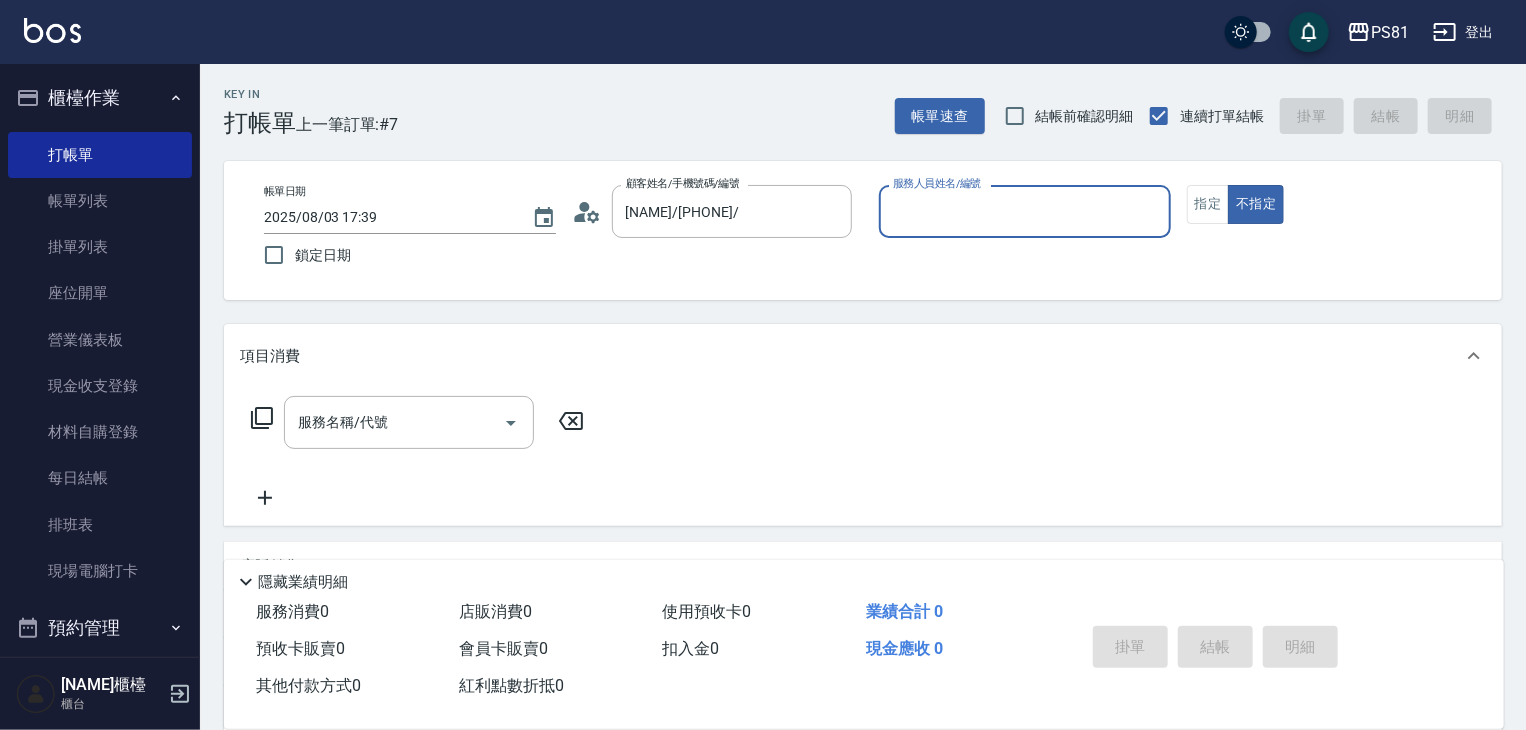 type on "[NAME]-7" 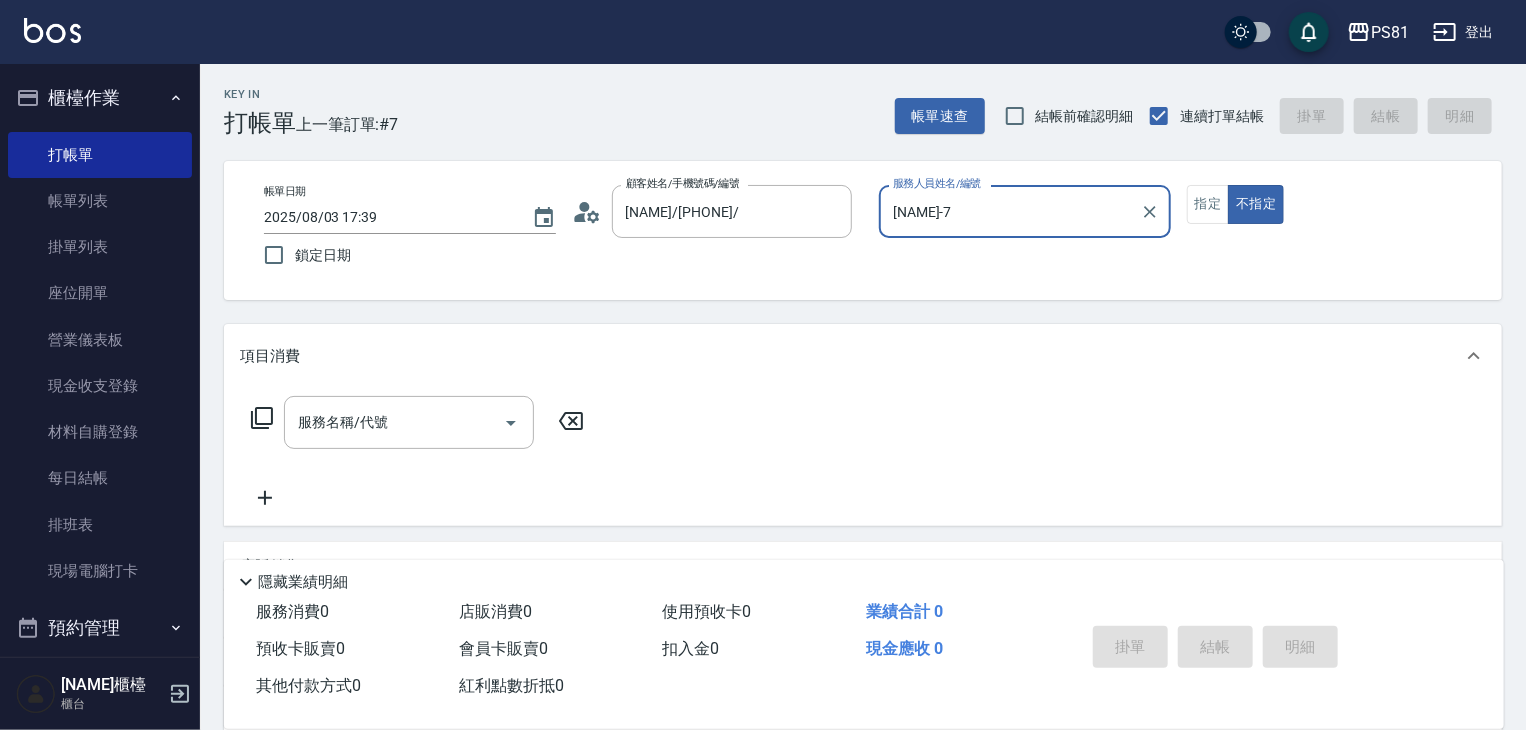 drag, startPoint x: 1145, startPoint y: 215, endPoint x: 1128, endPoint y: 205, distance: 19.723083 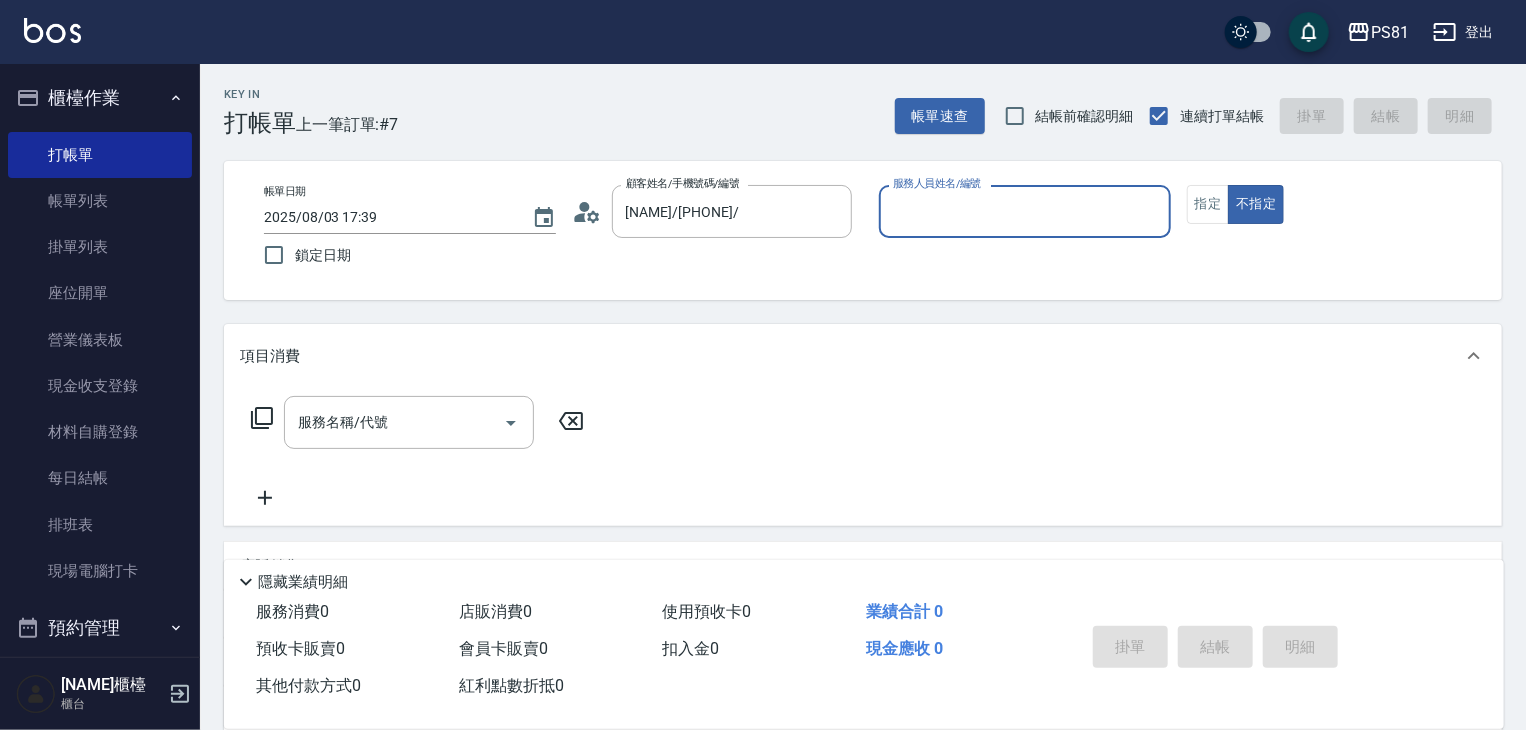 click on "服務人員姓名/編號" at bounding box center [1025, 211] 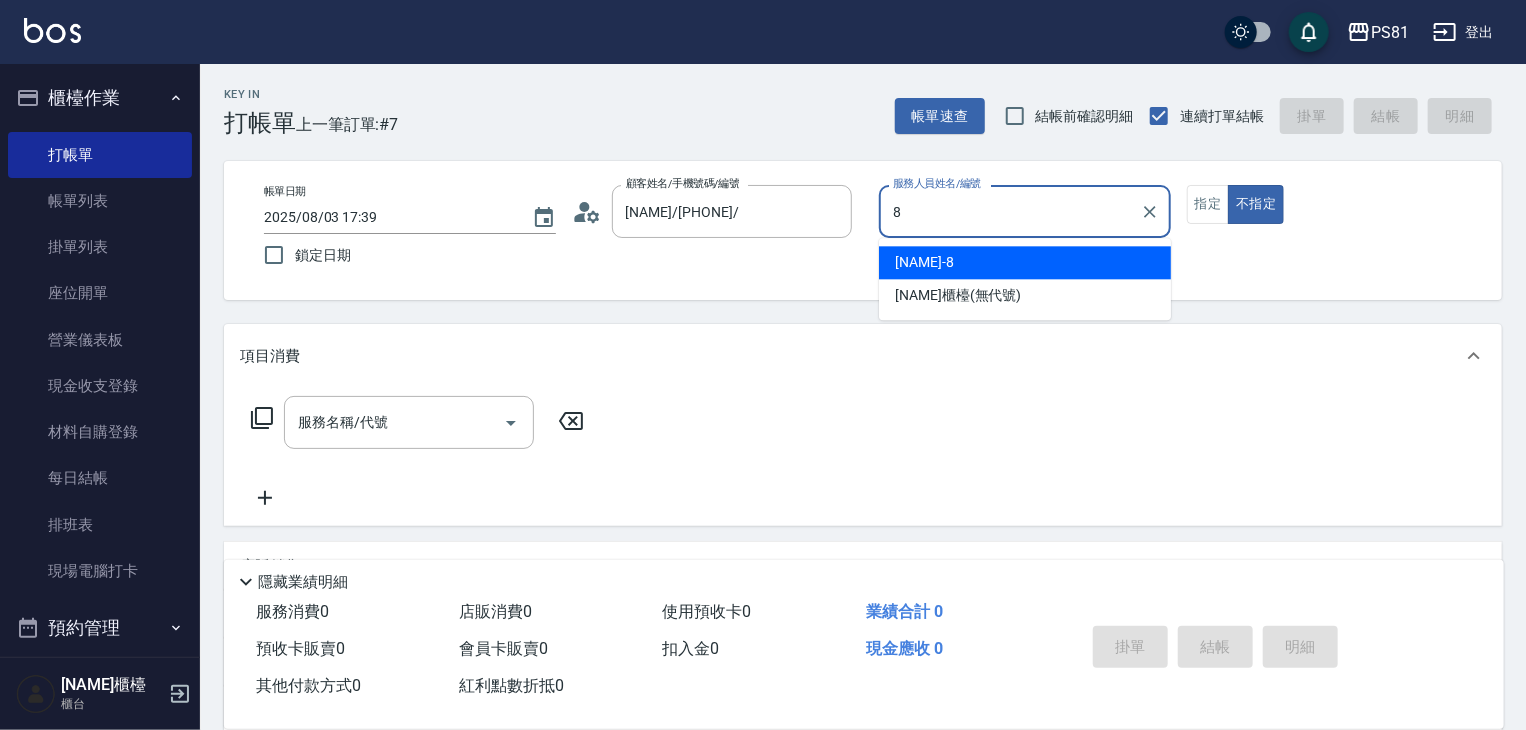 type on "[NAME]-8" 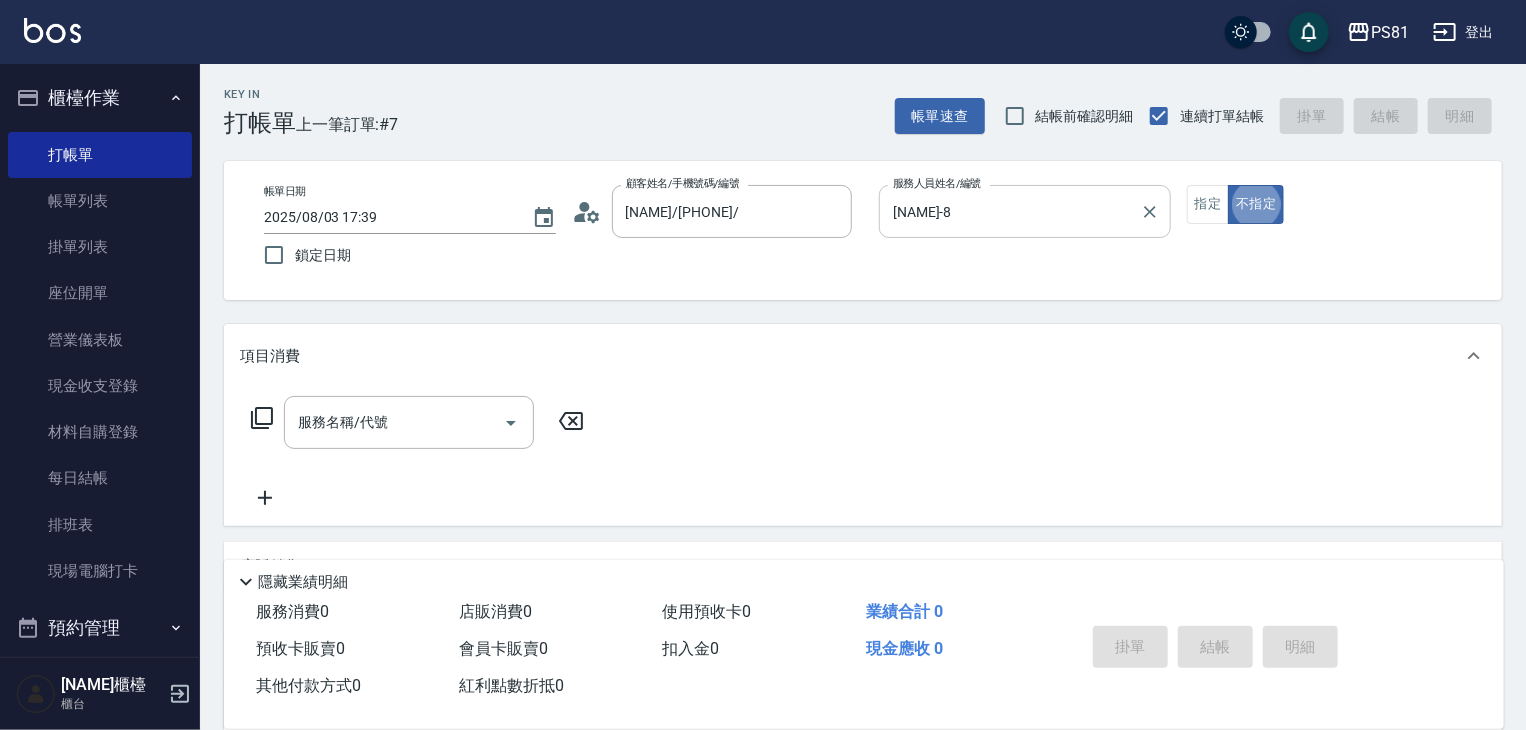 type on "false" 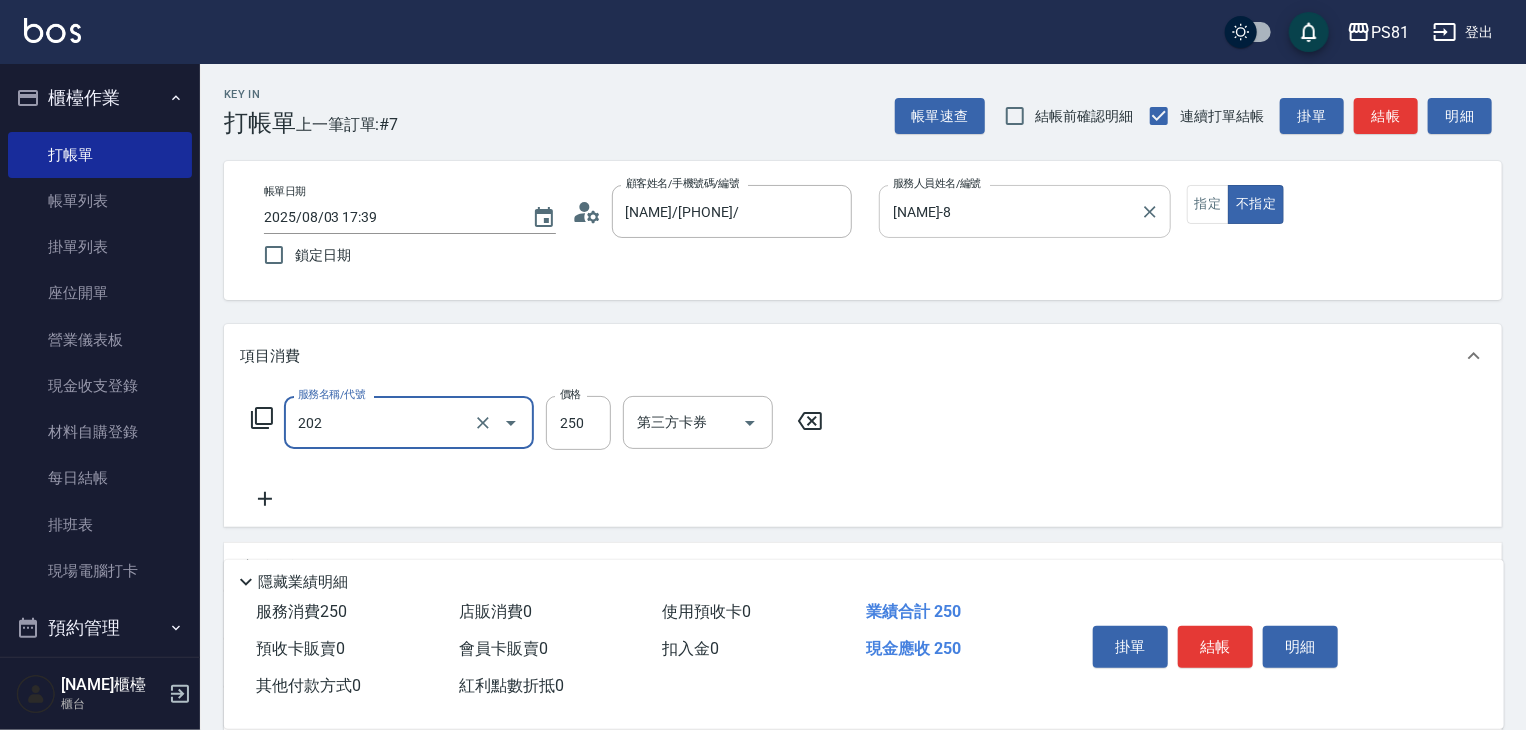 type on "單剪250([NUMBER])" 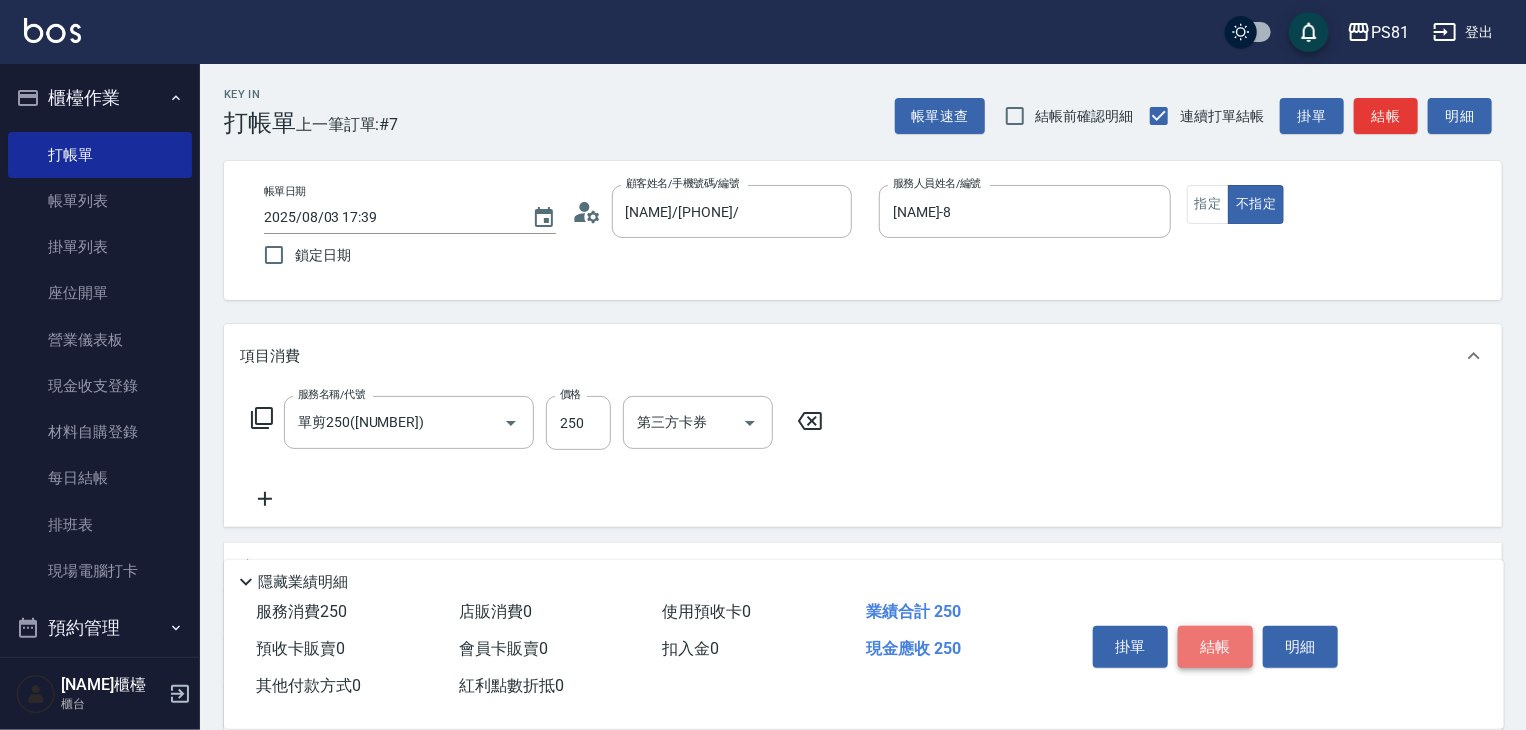 click on "結帳" at bounding box center (1215, 647) 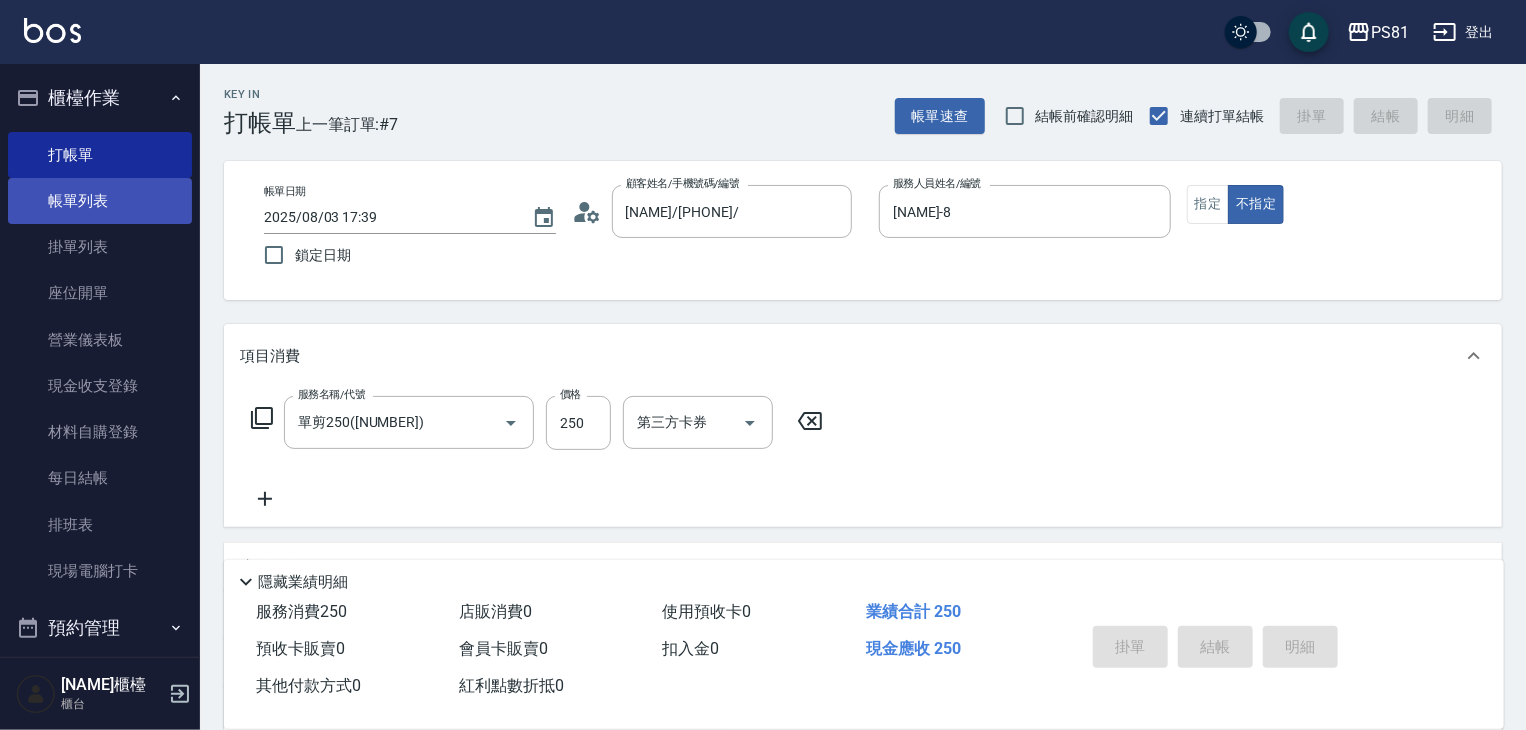 type on "[DATE] [TIME]" 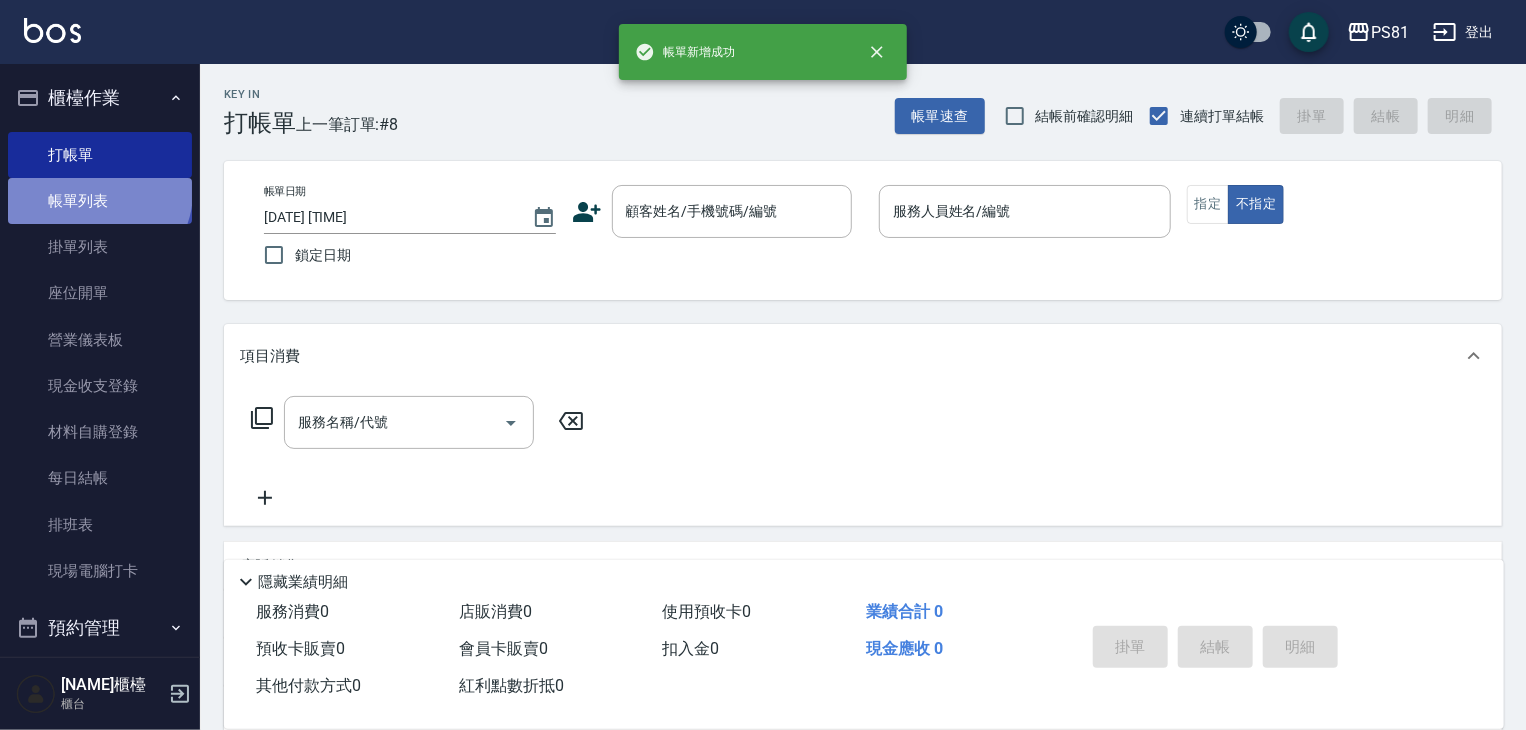click on "帳單列表" at bounding box center [100, 201] 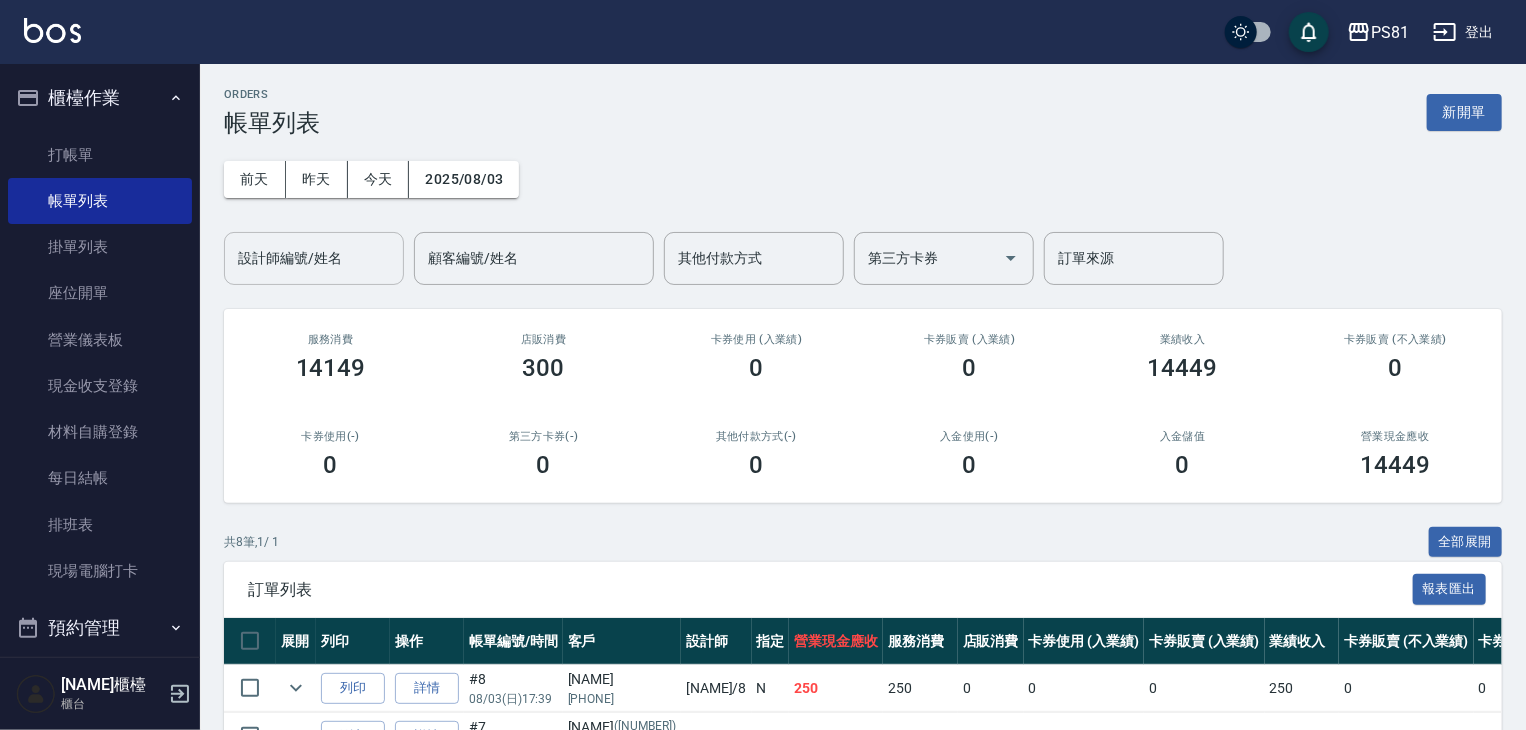 click on "設計師編號/姓名" at bounding box center (314, 258) 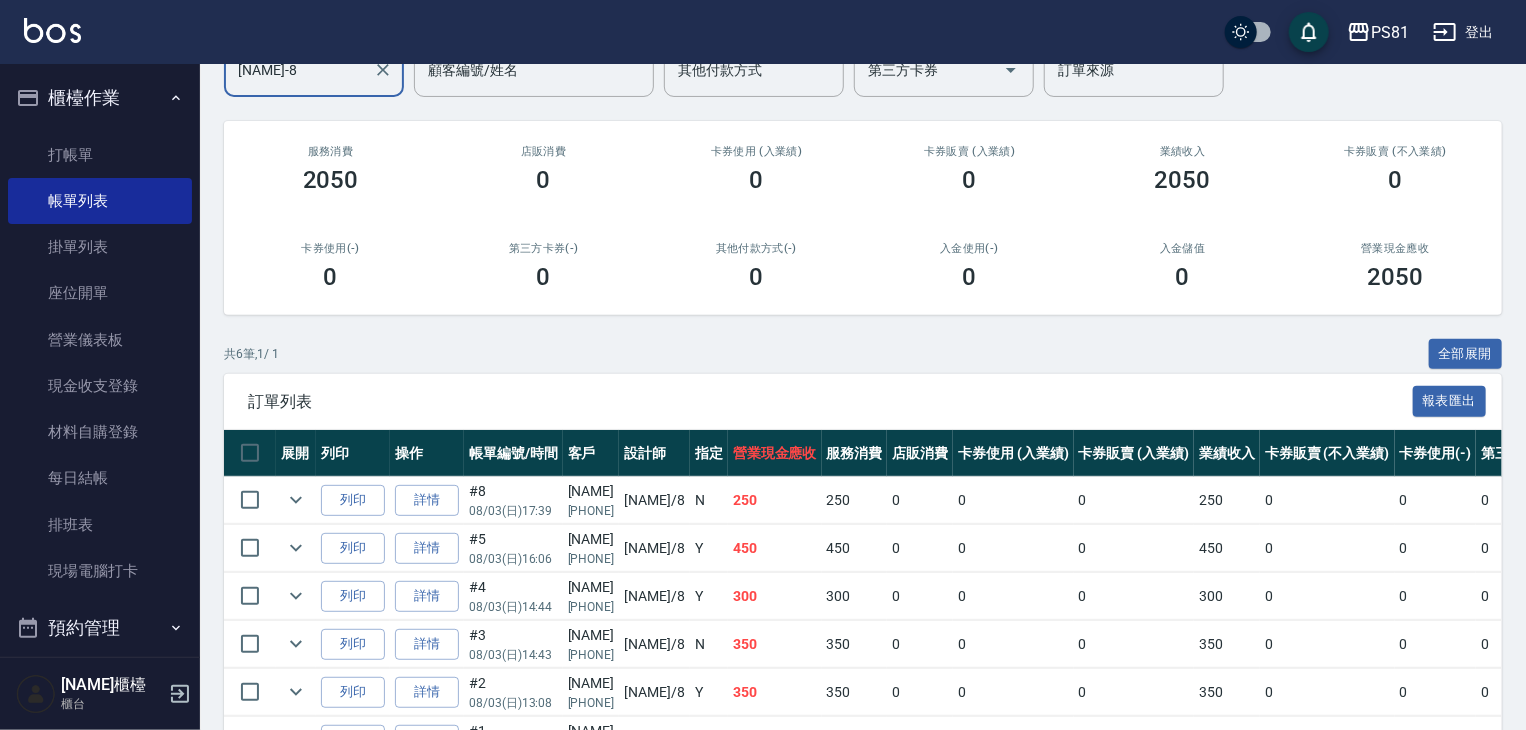 scroll, scrollTop: 314, scrollLeft: 0, axis: vertical 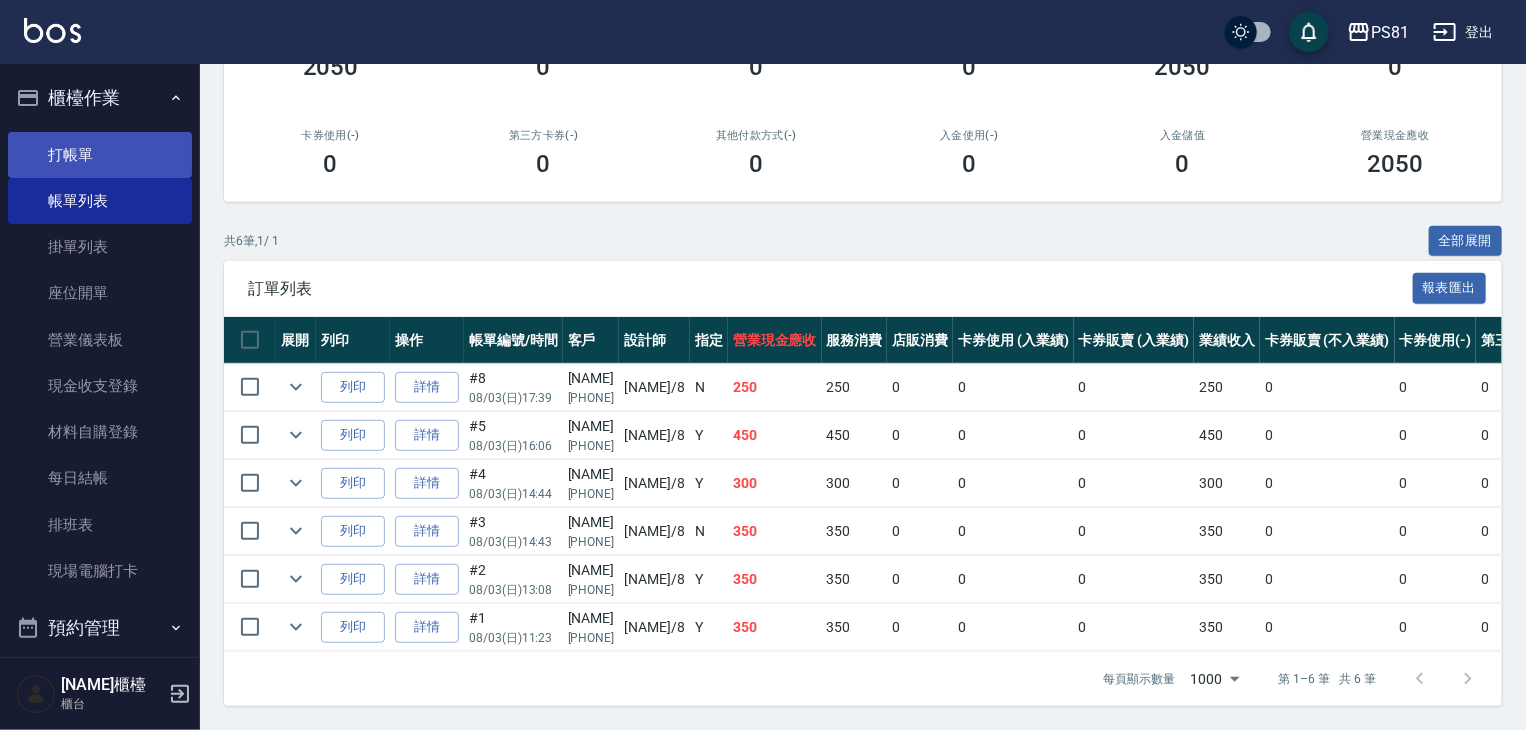 type on "[NAME]-8" 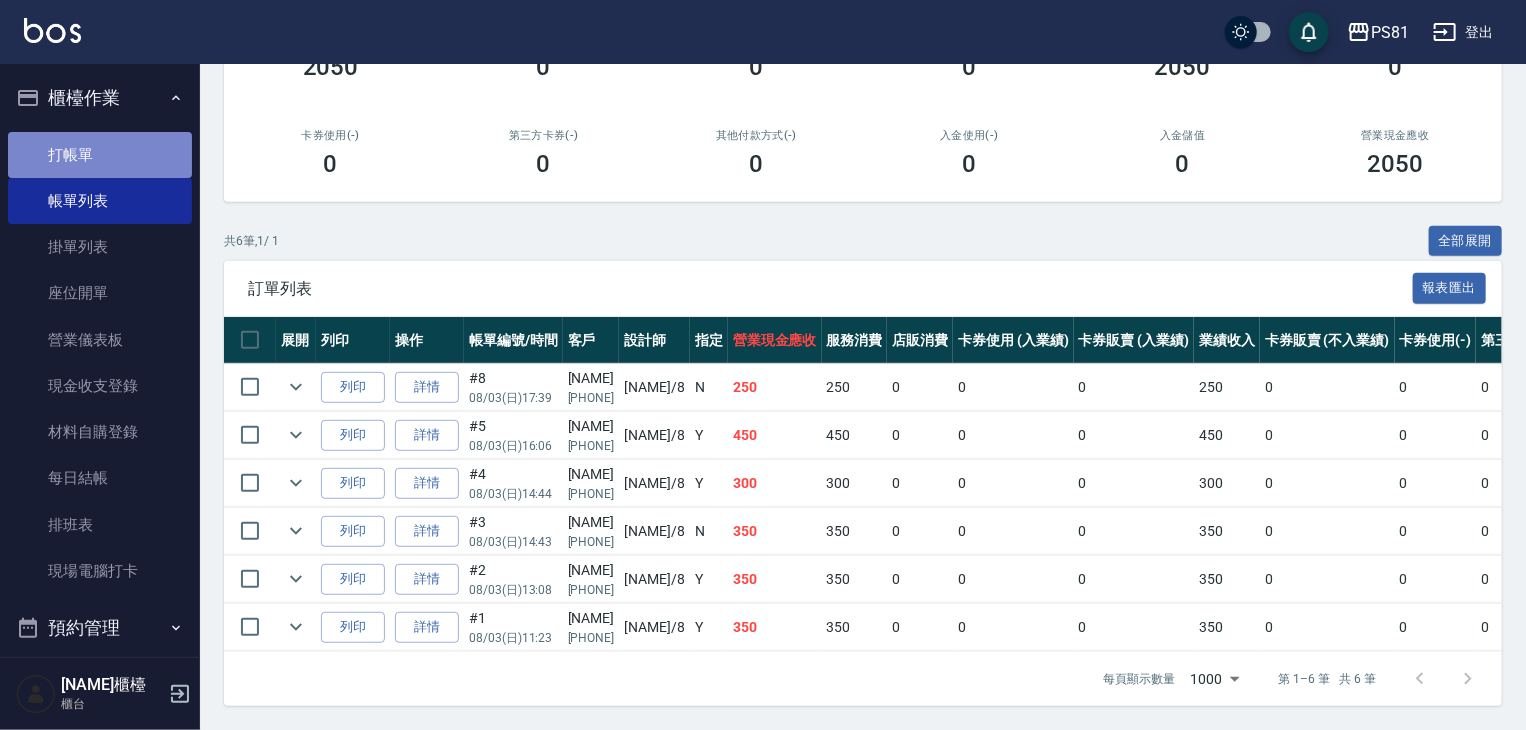 click on "打帳單" at bounding box center (100, 155) 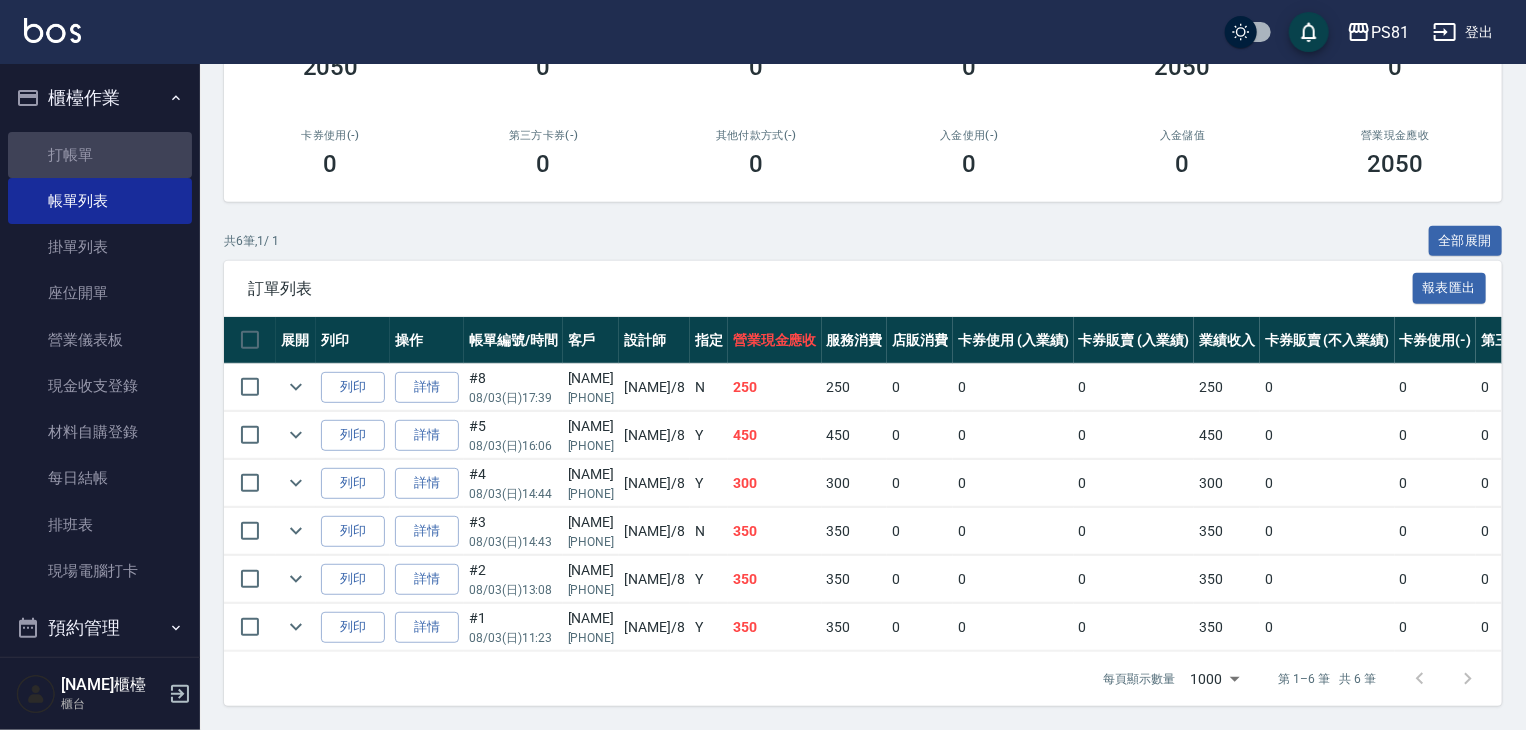 scroll, scrollTop: 0, scrollLeft: 0, axis: both 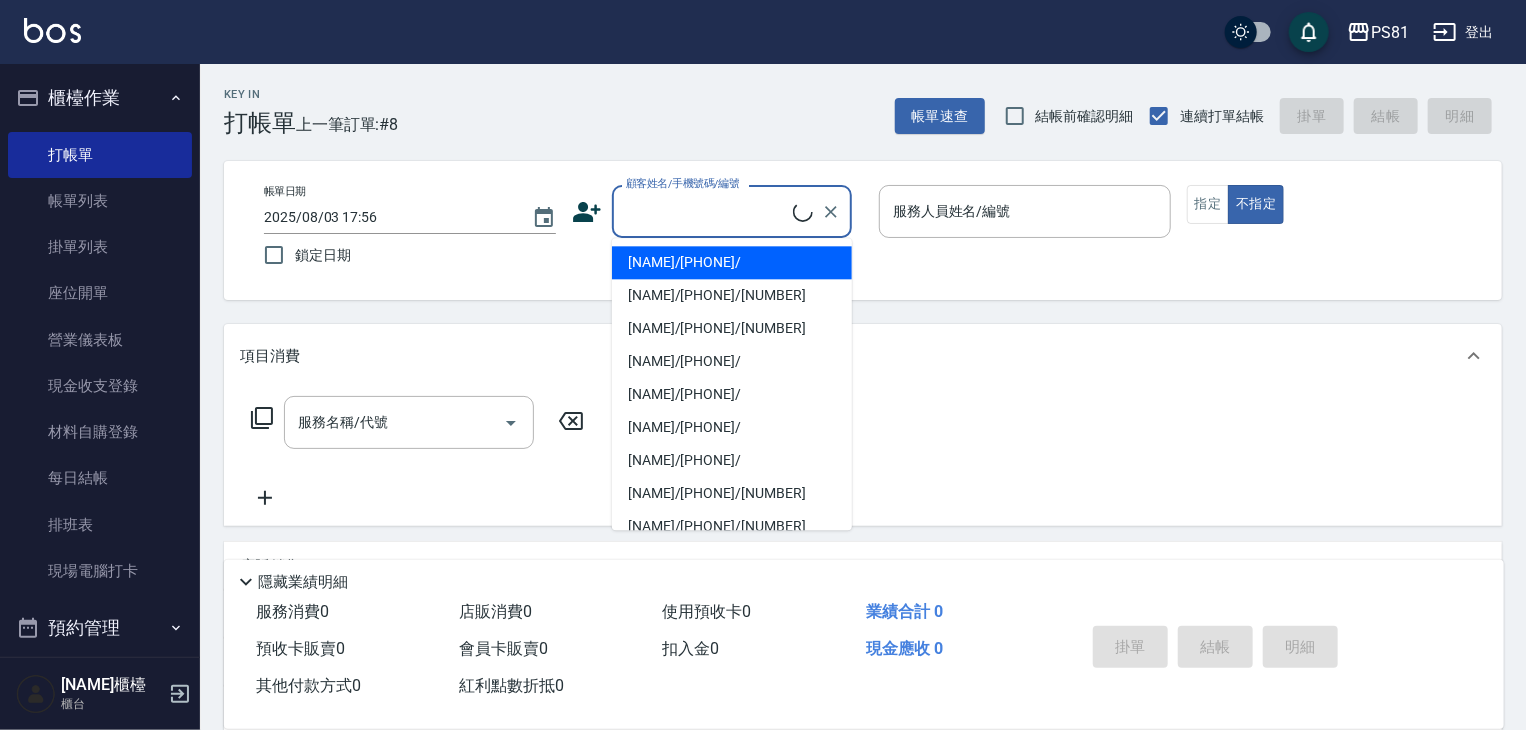 click on "顧客姓名/手機號碼/編號" at bounding box center [707, 211] 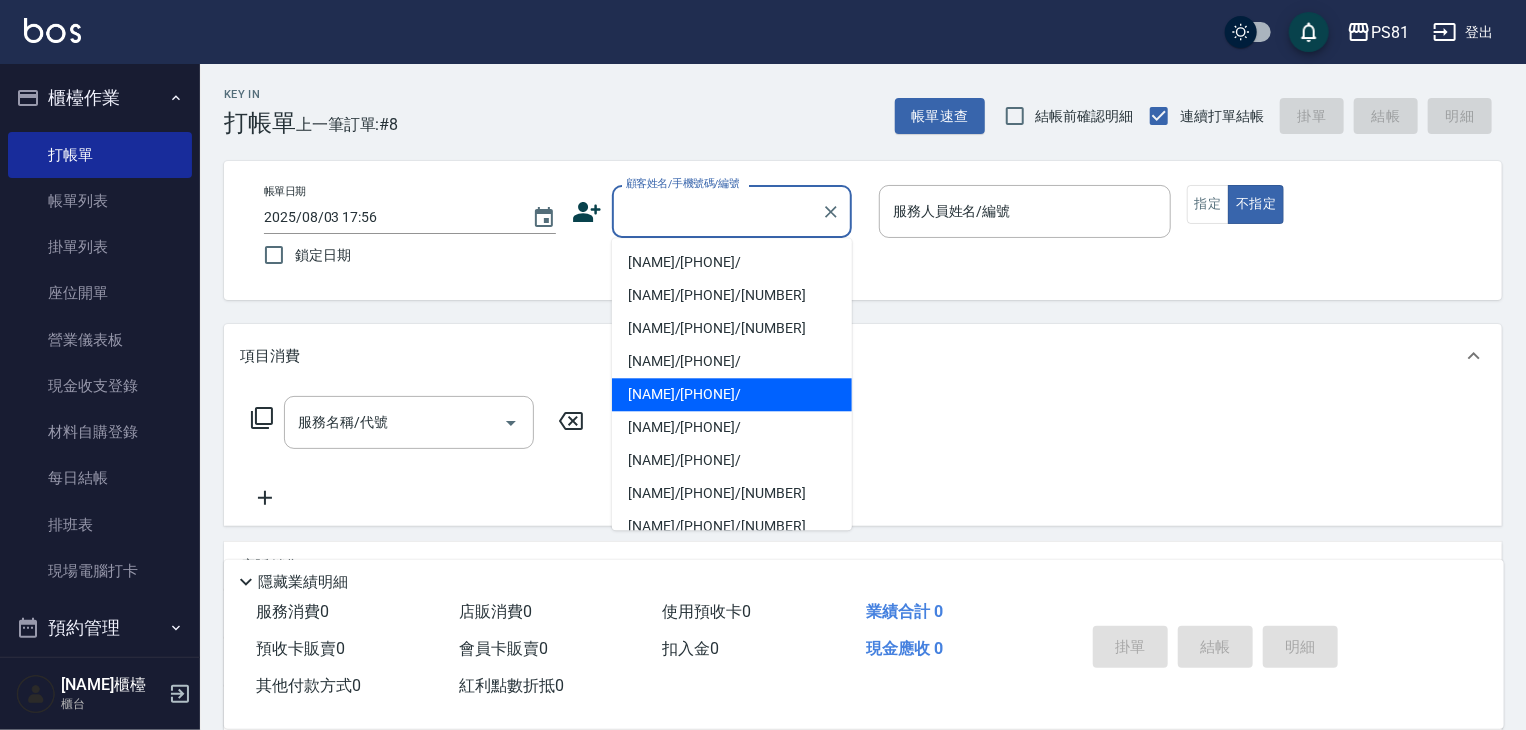 drag, startPoint x: 699, startPoint y: 398, endPoint x: 776, endPoint y: 377, distance: 79.81228 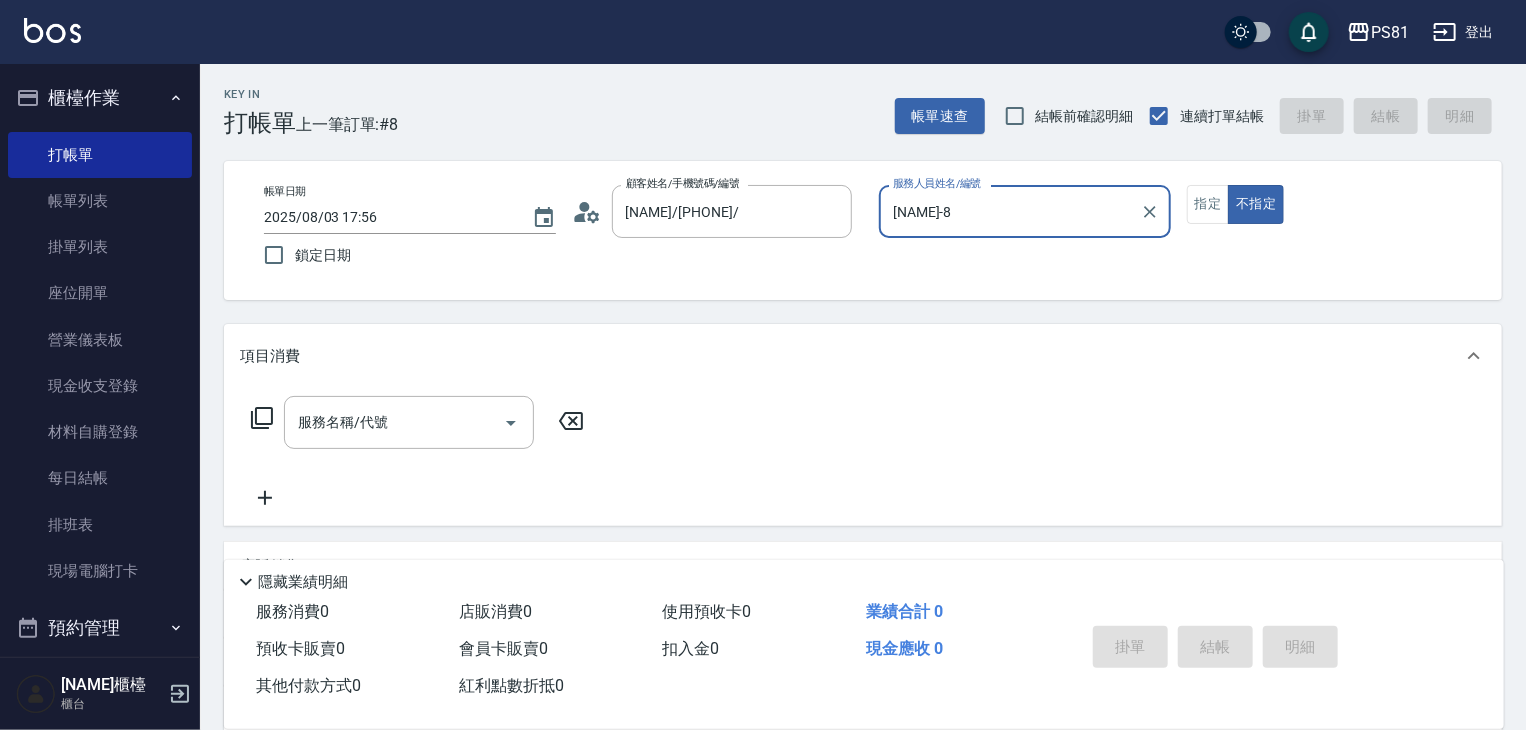 type on "[NAME]-8" 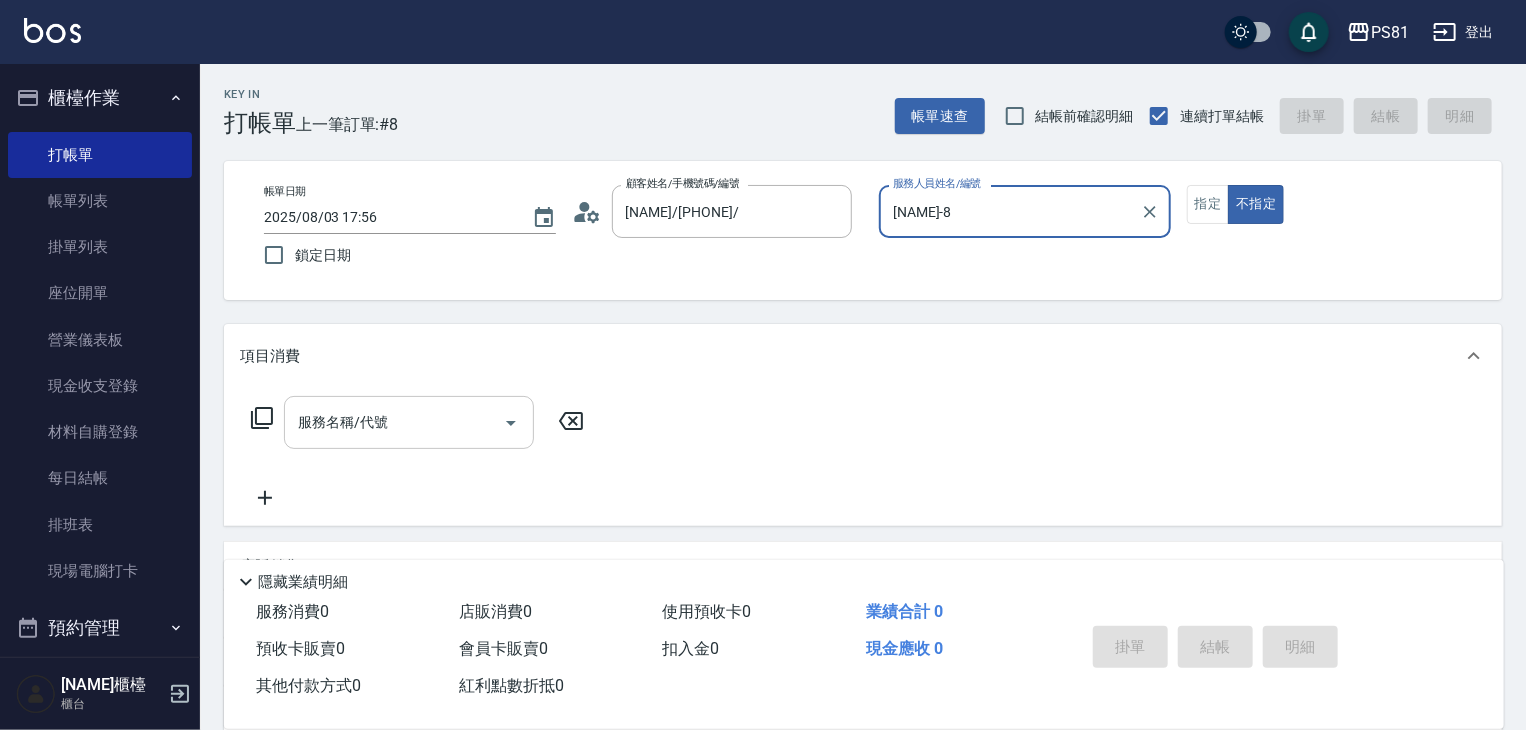 click on "服務名稱/代號" at bounding box center [409, 422] 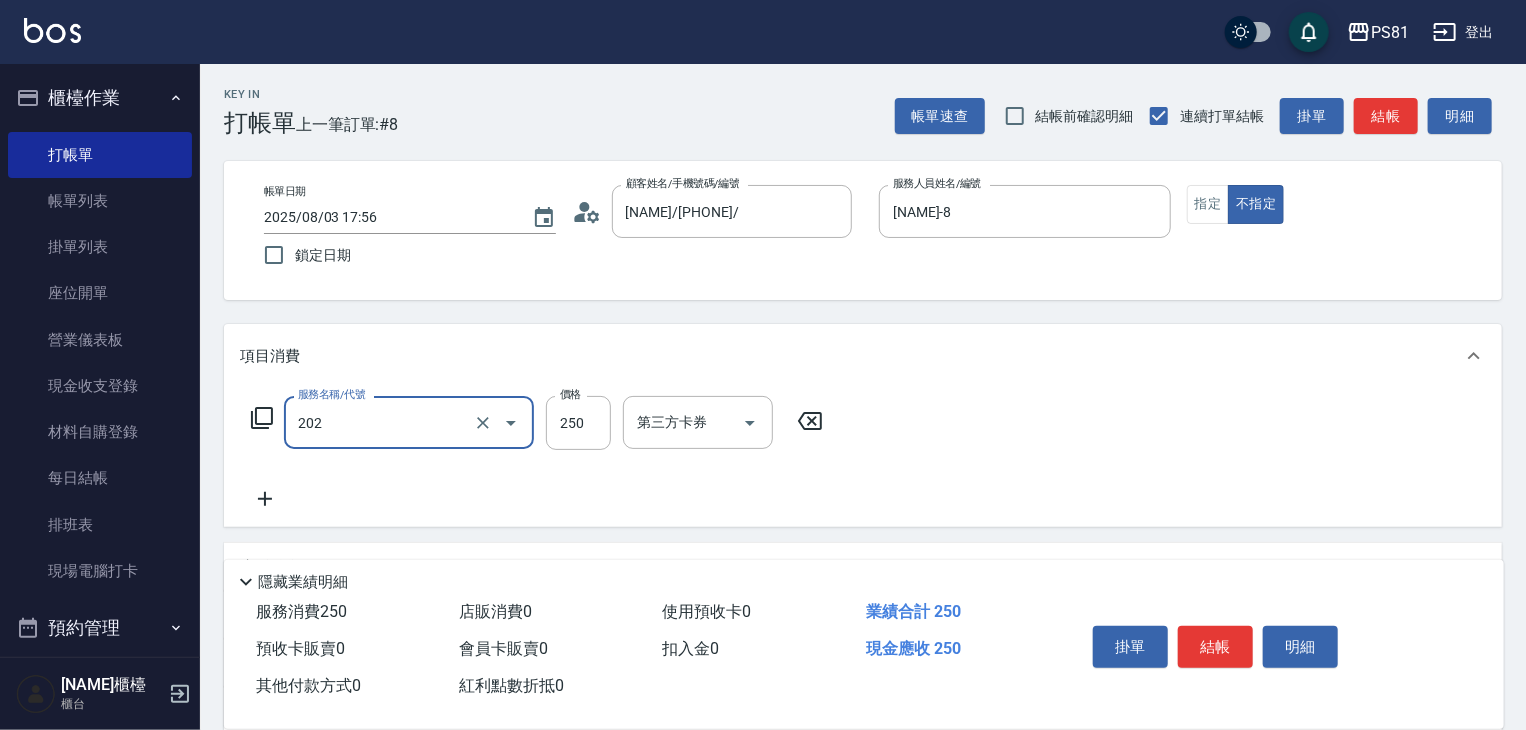 type on "單剪250([NUMBER])" 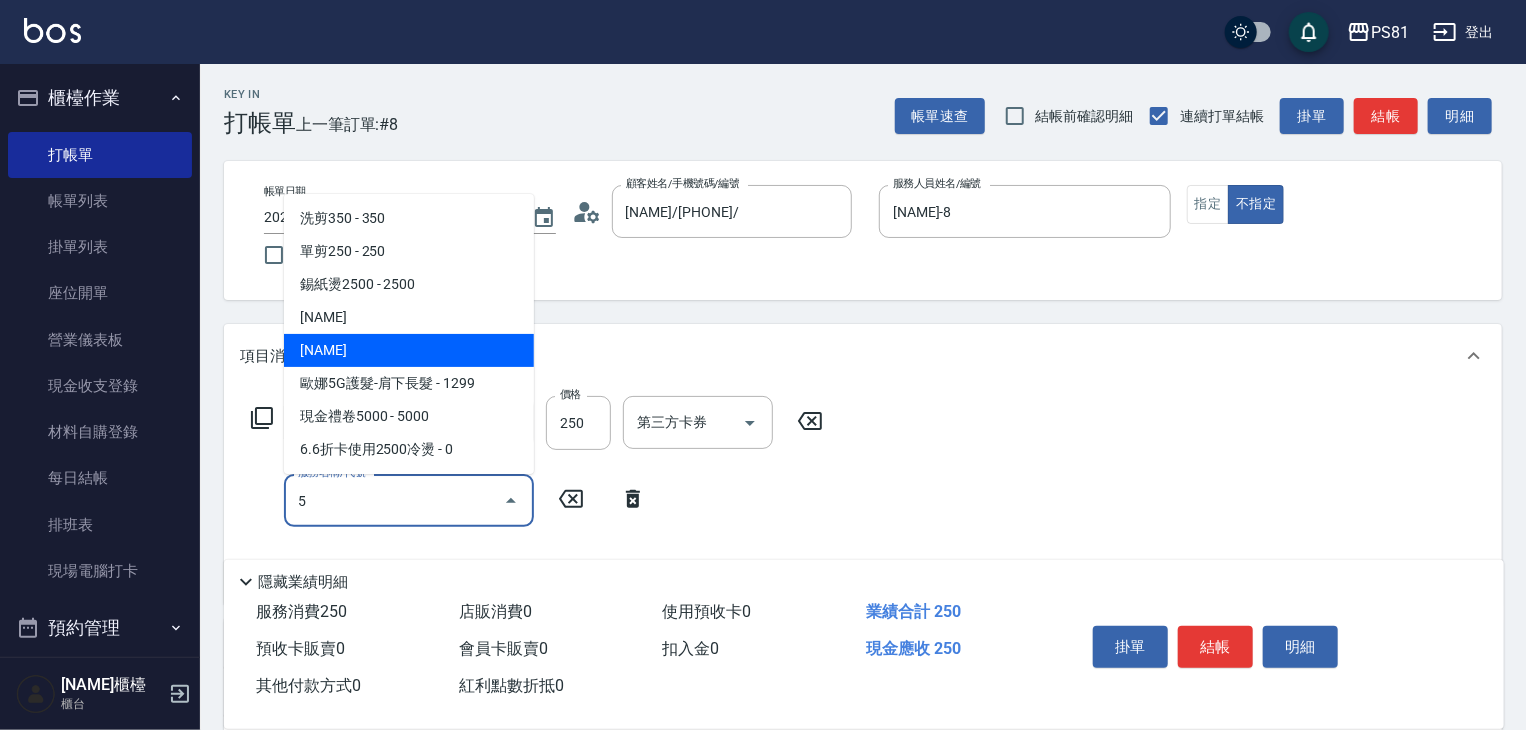 click on "[NAME]" at bounding box center (409, 350) 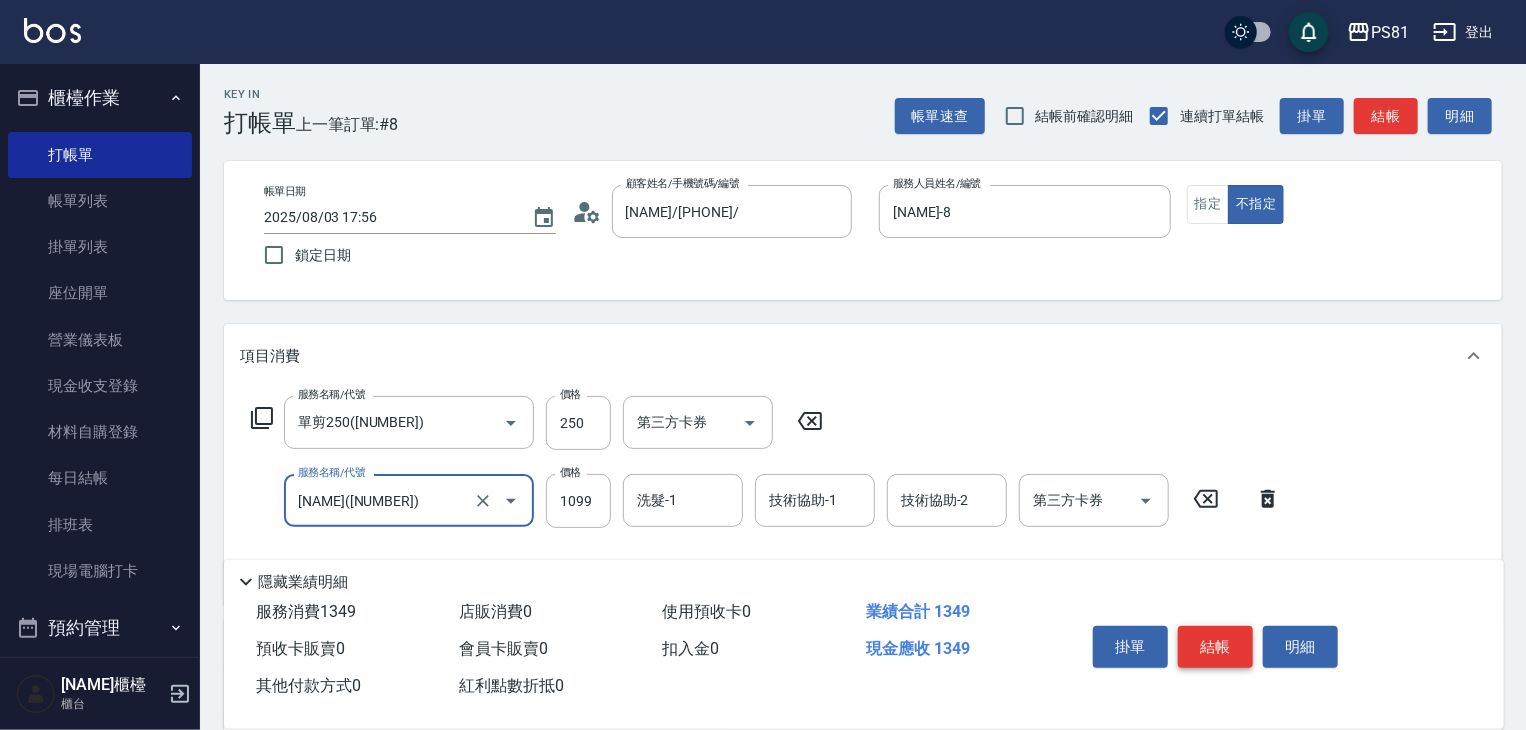 type on "[NAME]([NUMBER])" 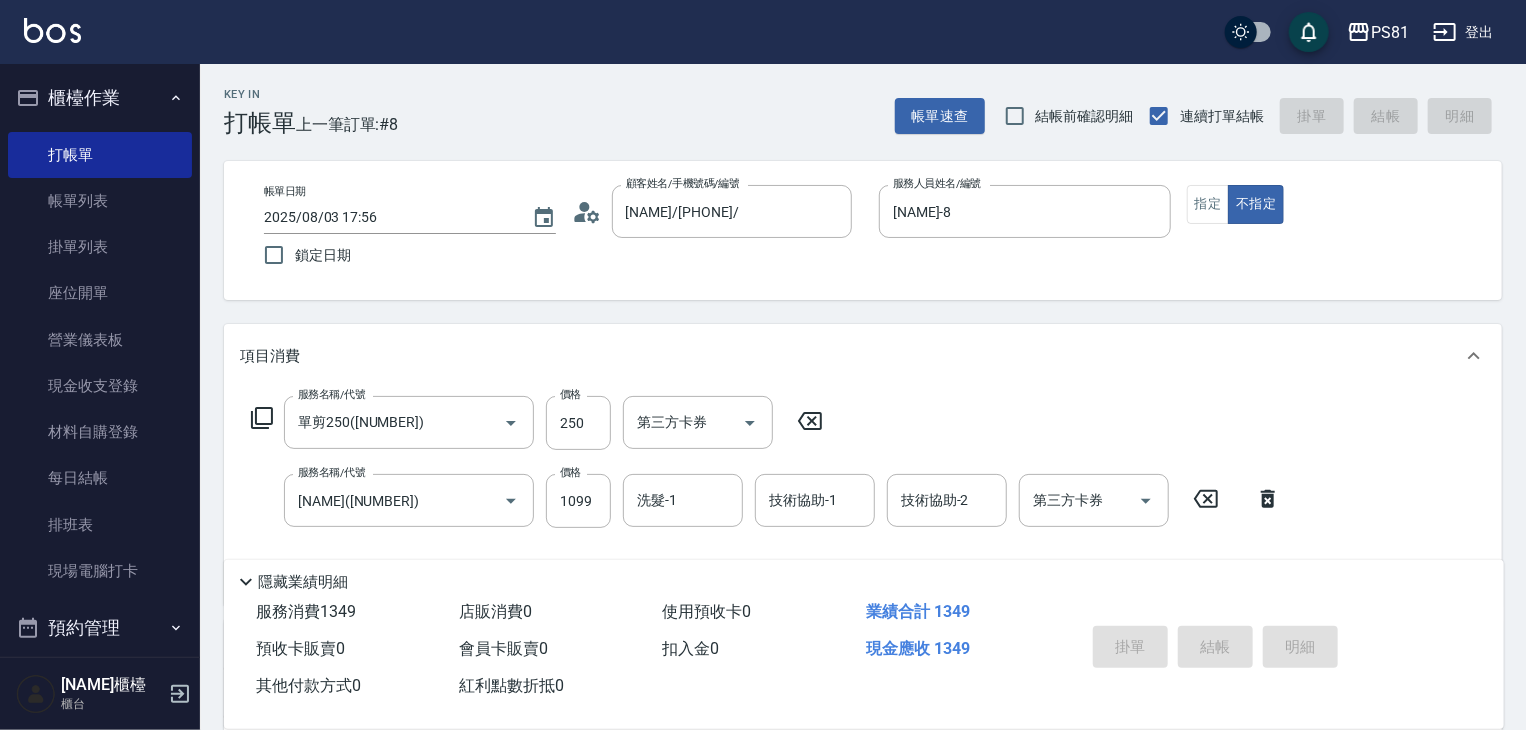 type 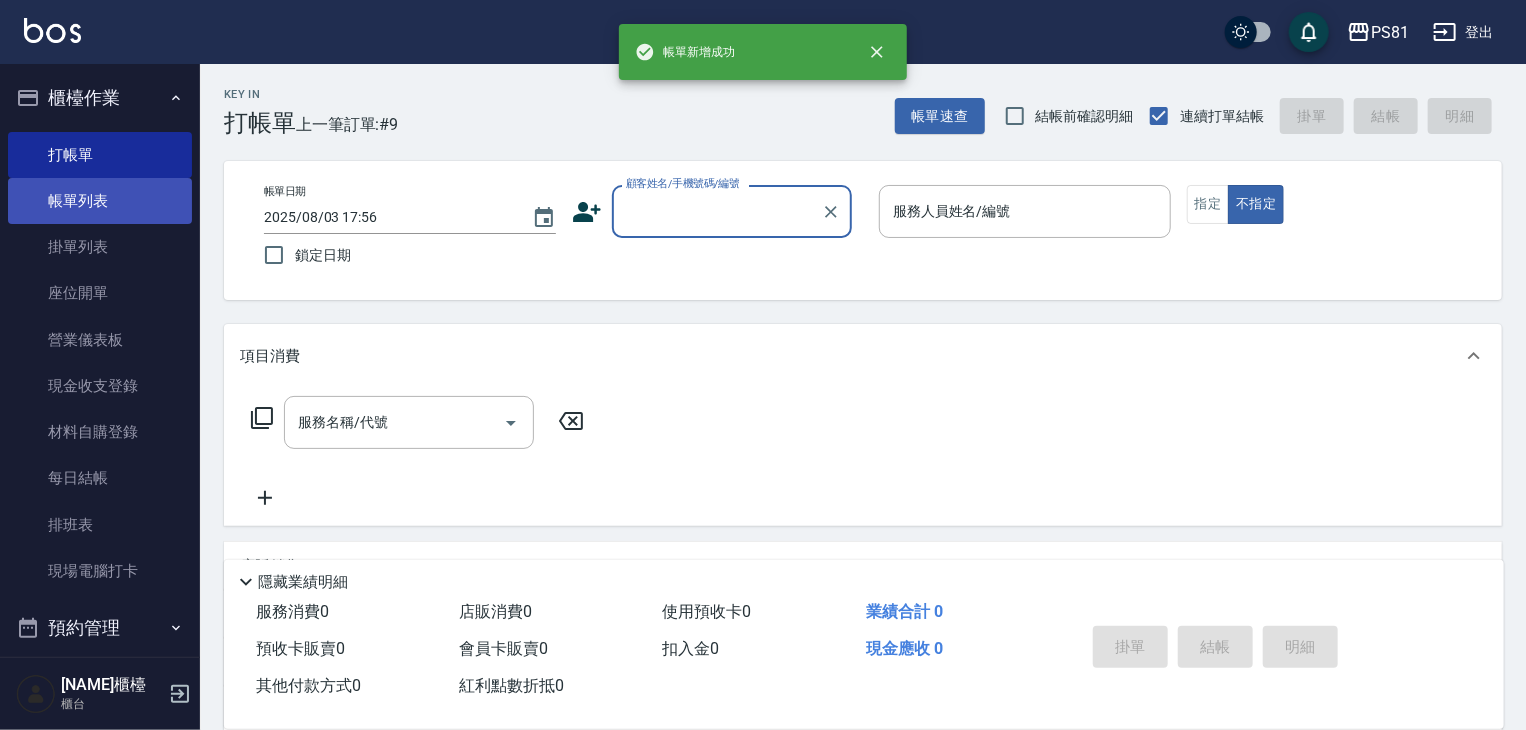 click on "帳單列表" at bounding box center (100, 201) 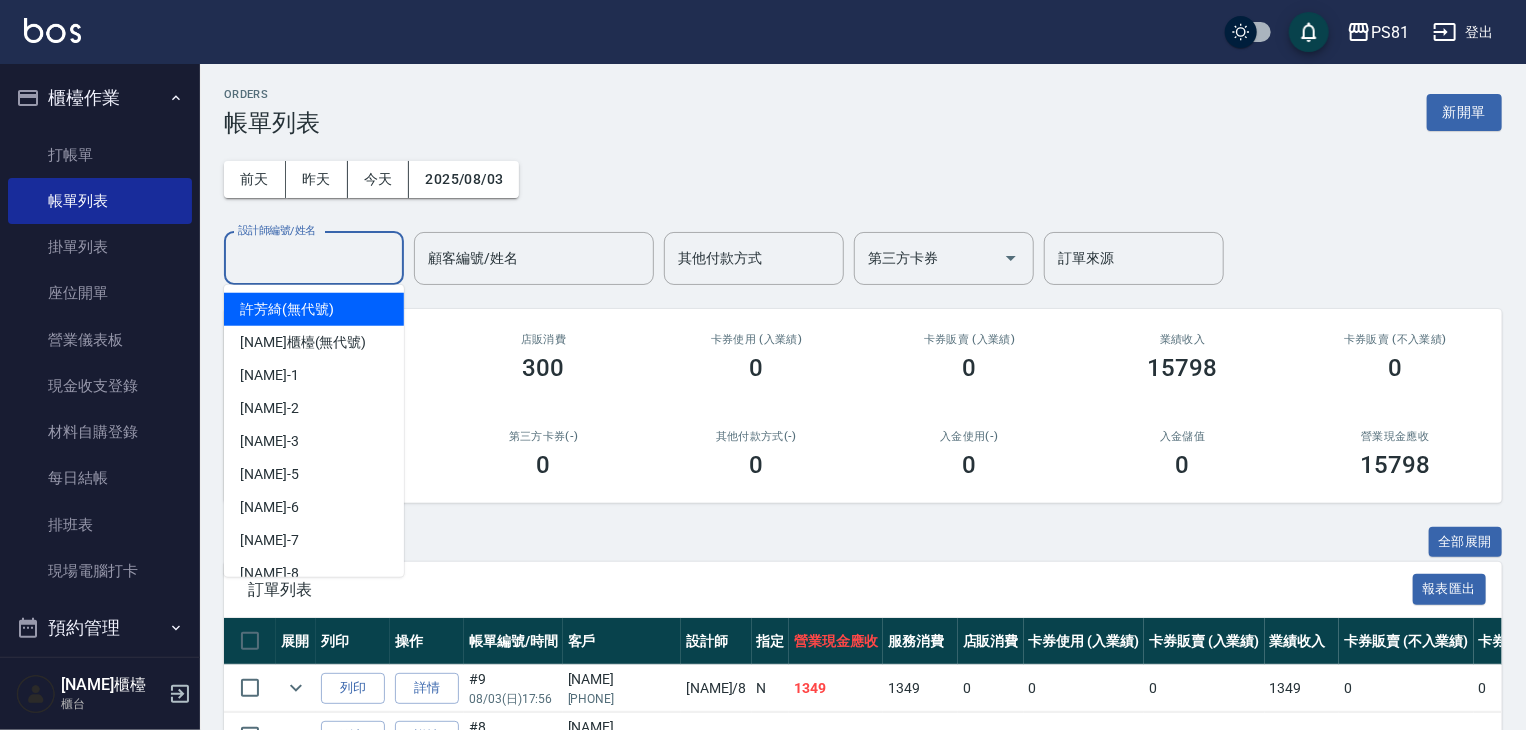 click on "設計師編號/姓名" at bounding box center (314, 258) 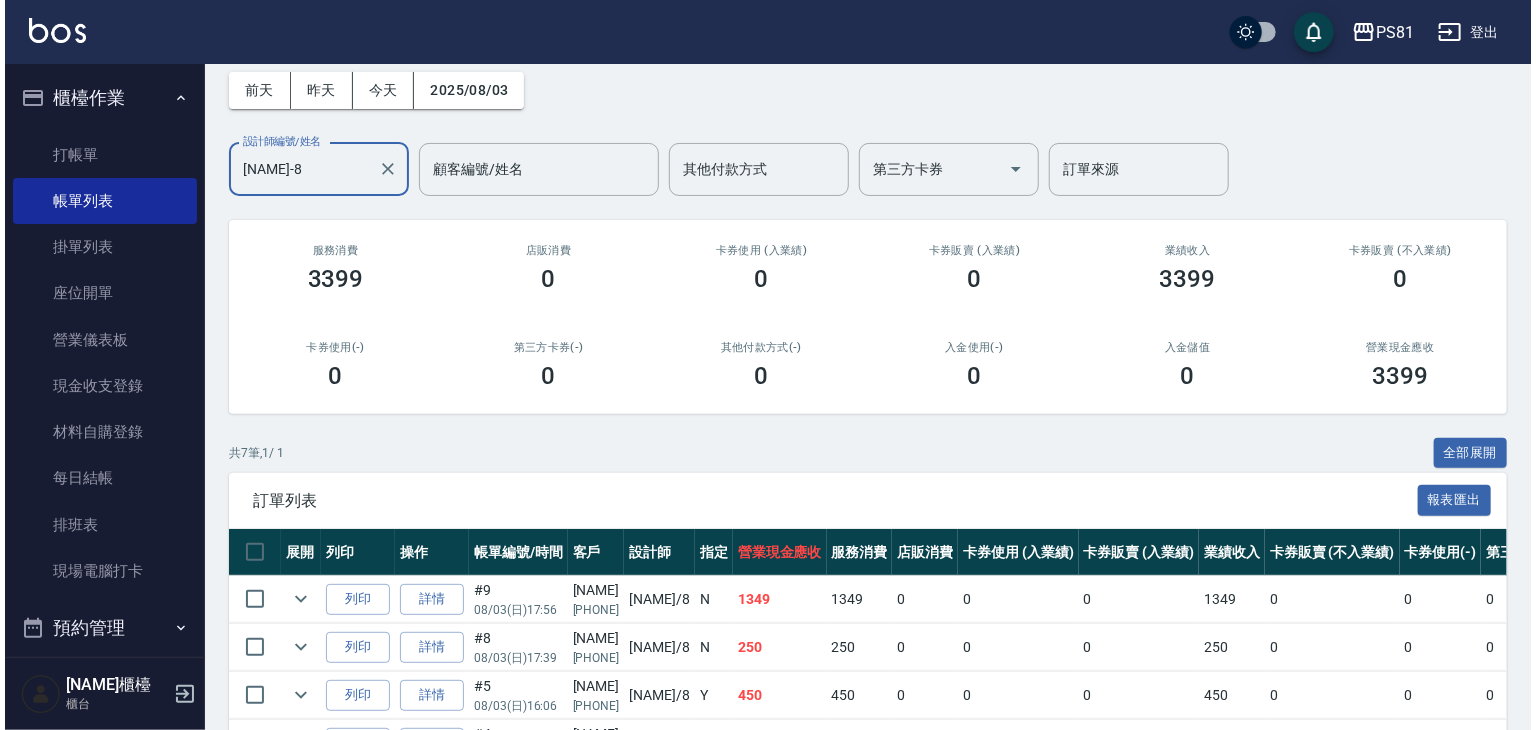 scroll, scrollTop: 0, scrollLeft: 0, axis: both 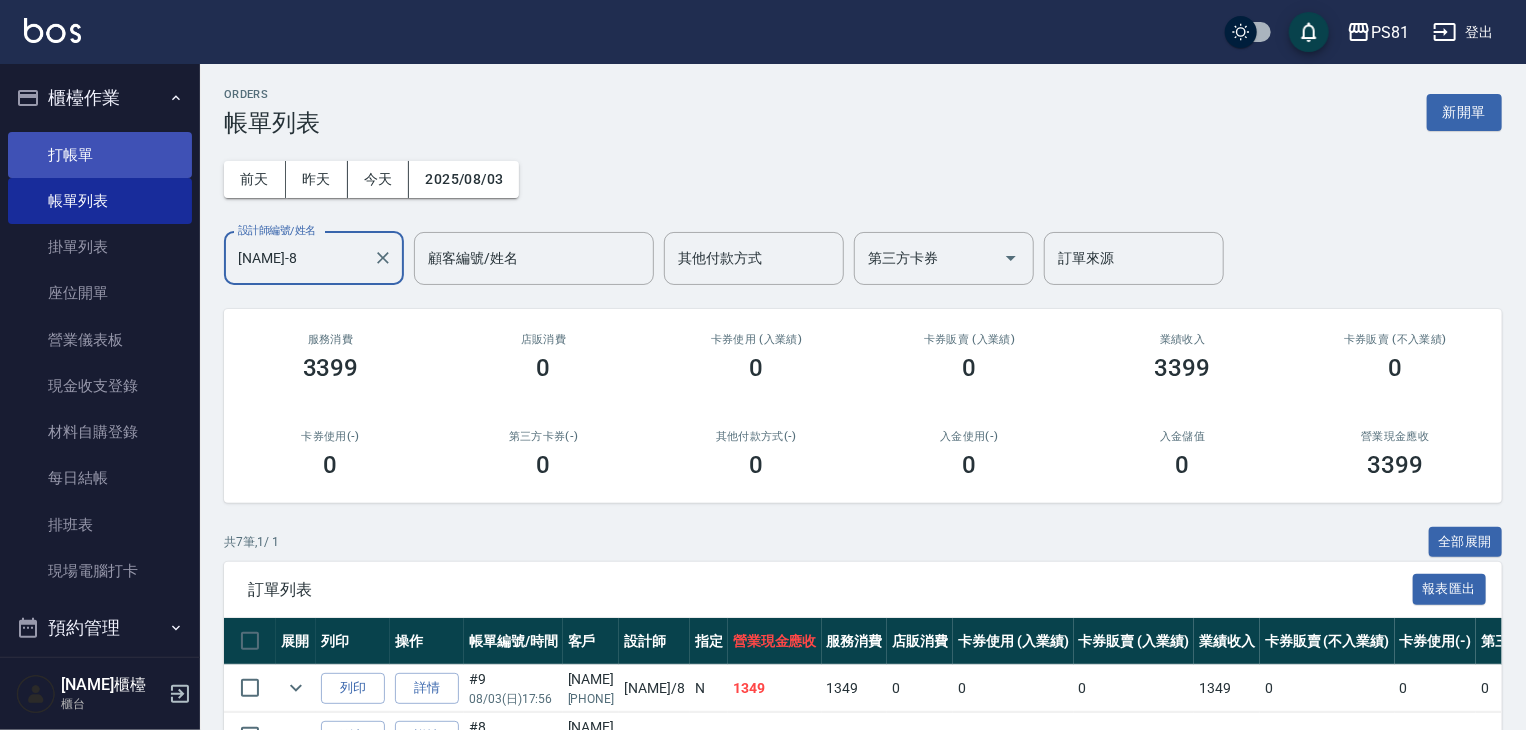 type on "[NAME]-8" 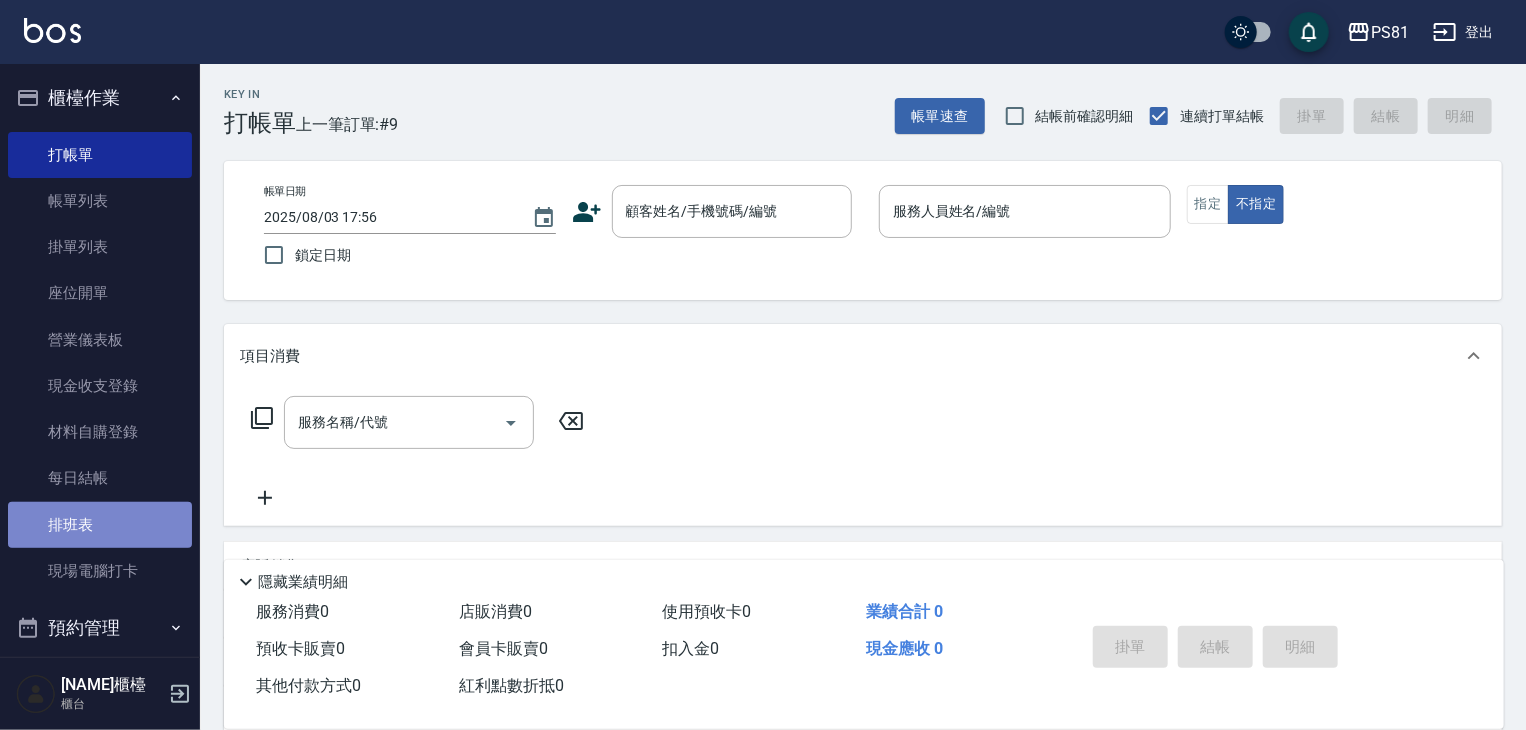 click on "排班表" at bounding box center (100, 525) 